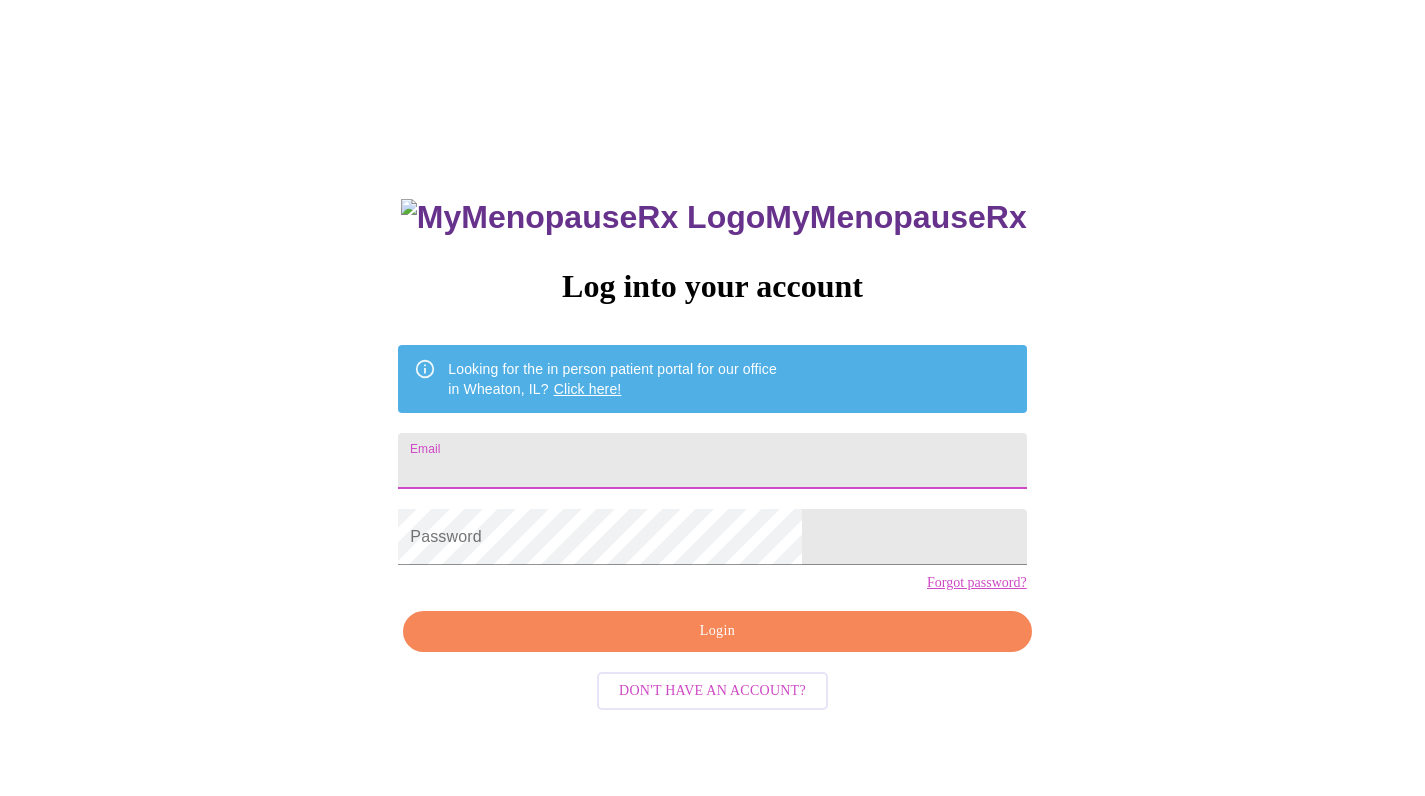 scroll, scrollTop: 0, scrollLeft: 0, axis: both 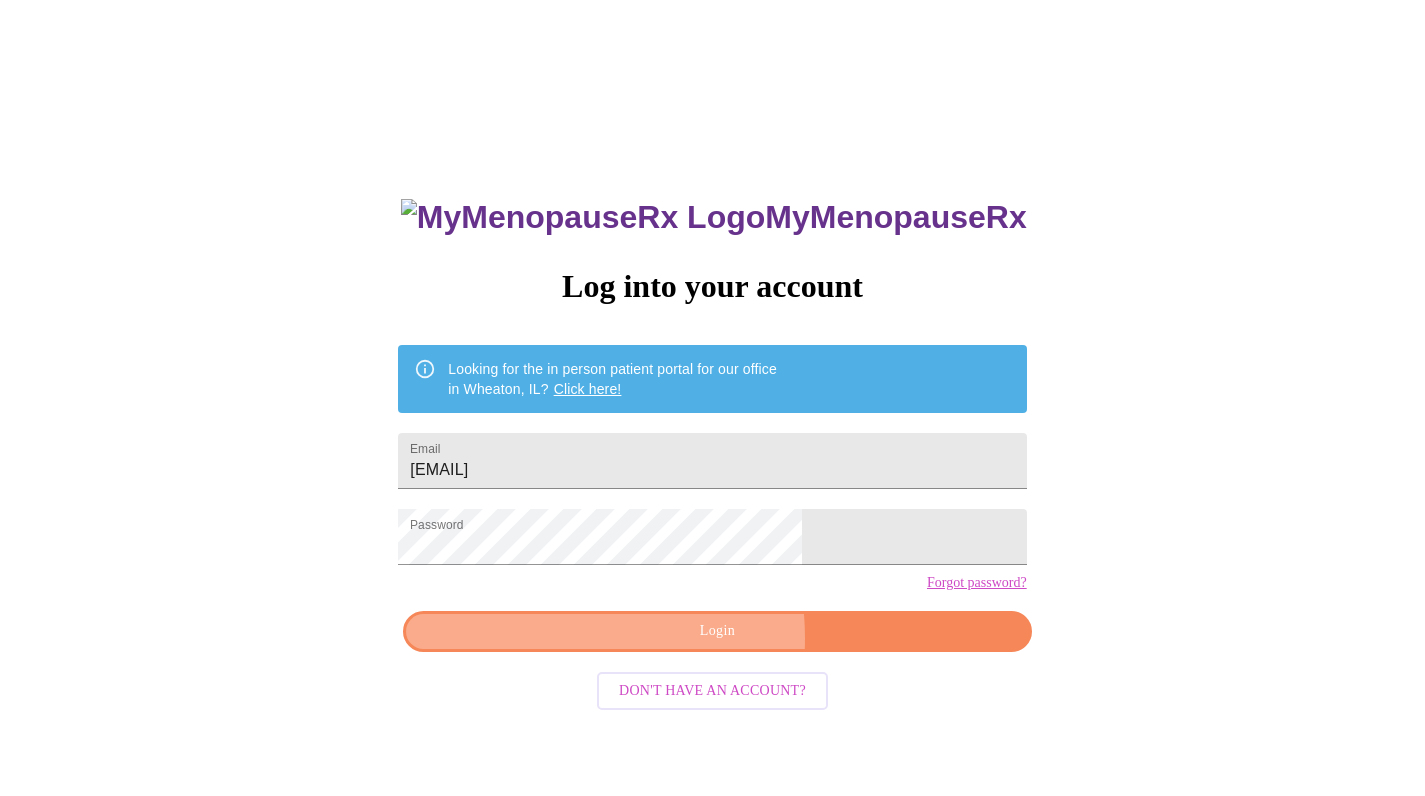 click on "Login" at bounding box center (717, 631) 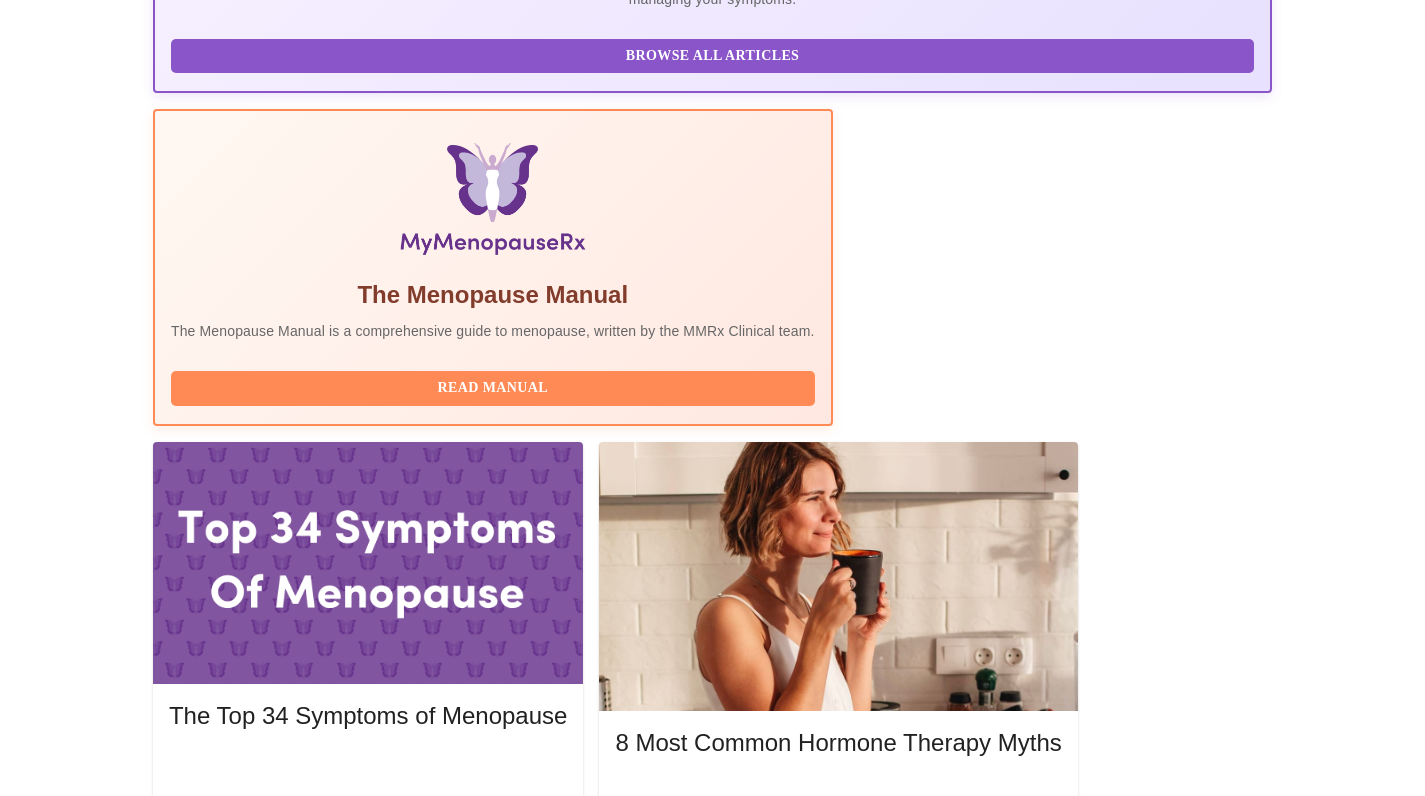 scroll, scrollTop: 536, scrollLeft: 0, axis: vertical 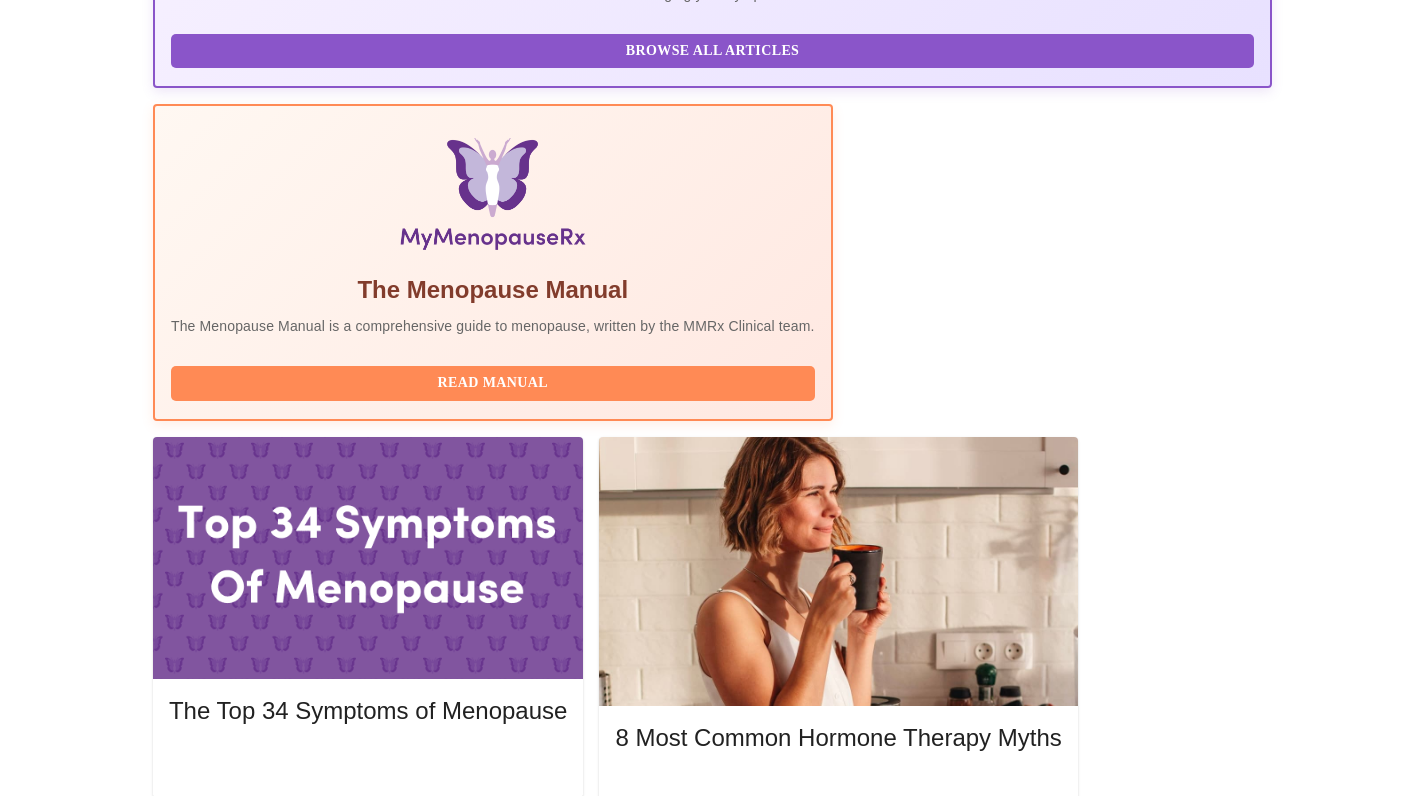 click on "Join Waiting Room" at bounding box center [1166, 2015] 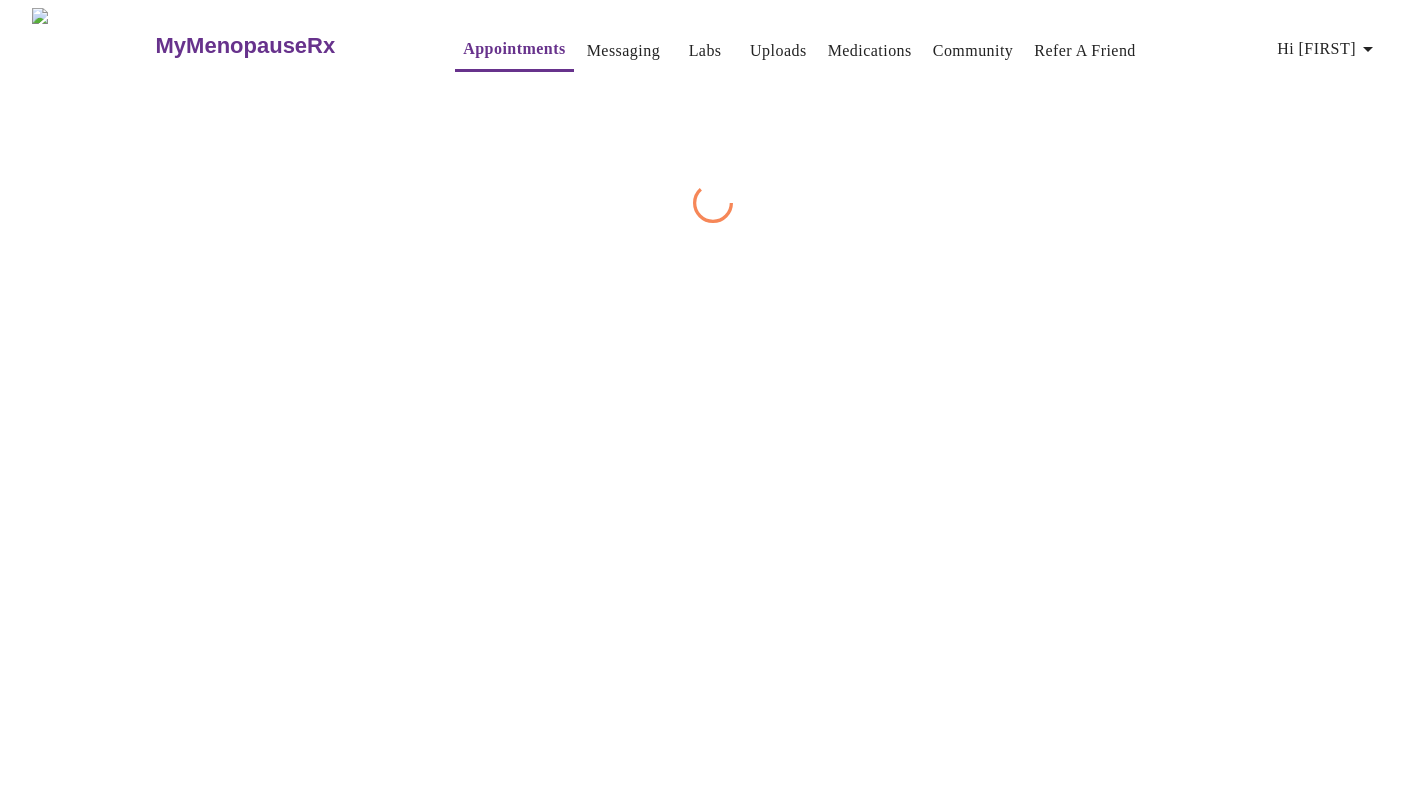 scroll, scrollTop: 0, scrollLeft: 0, axis: both 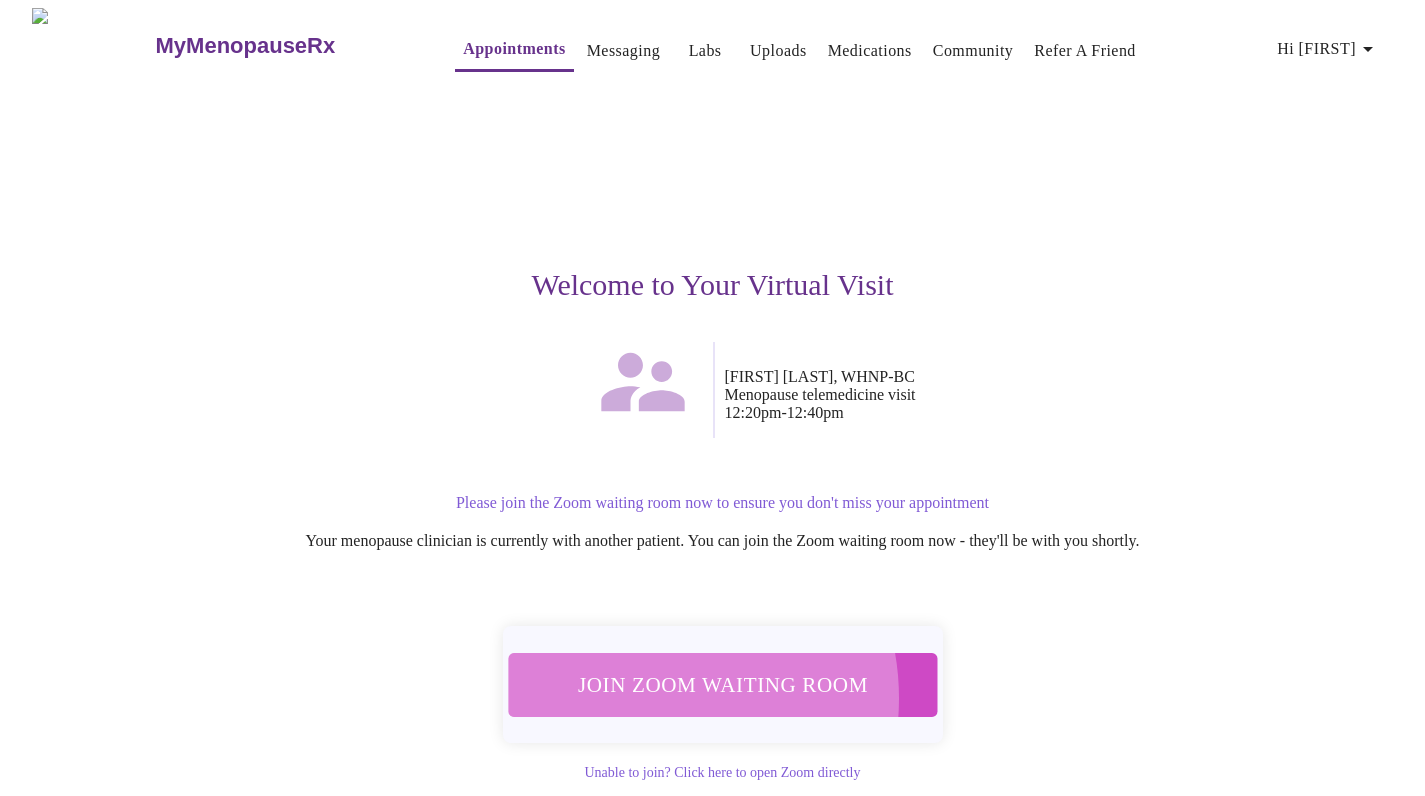 click on "Join Zoom Waiting Room" at bounding box center [722, 684] 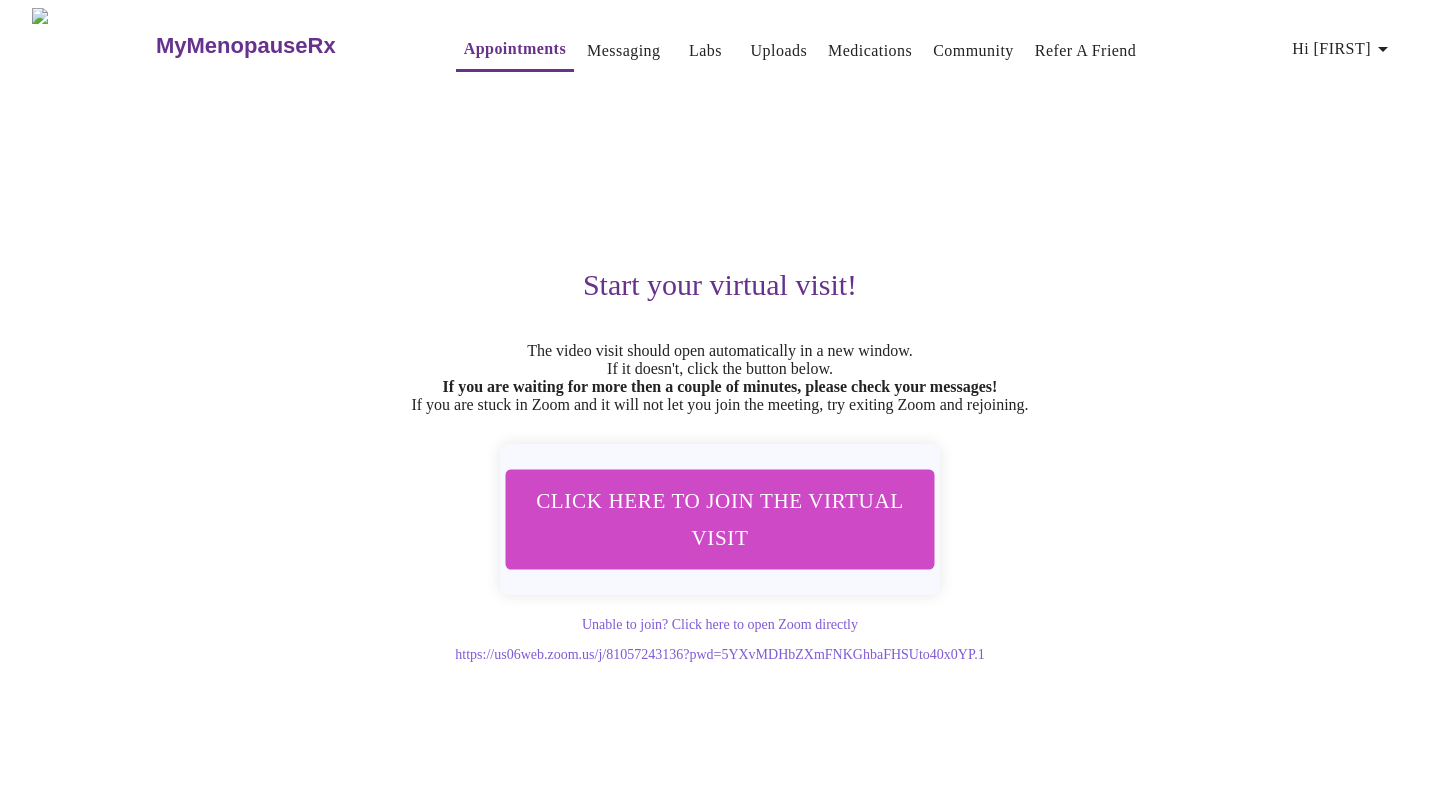 click on "Hi [FIRST]" at bounding box center (1343, 49) 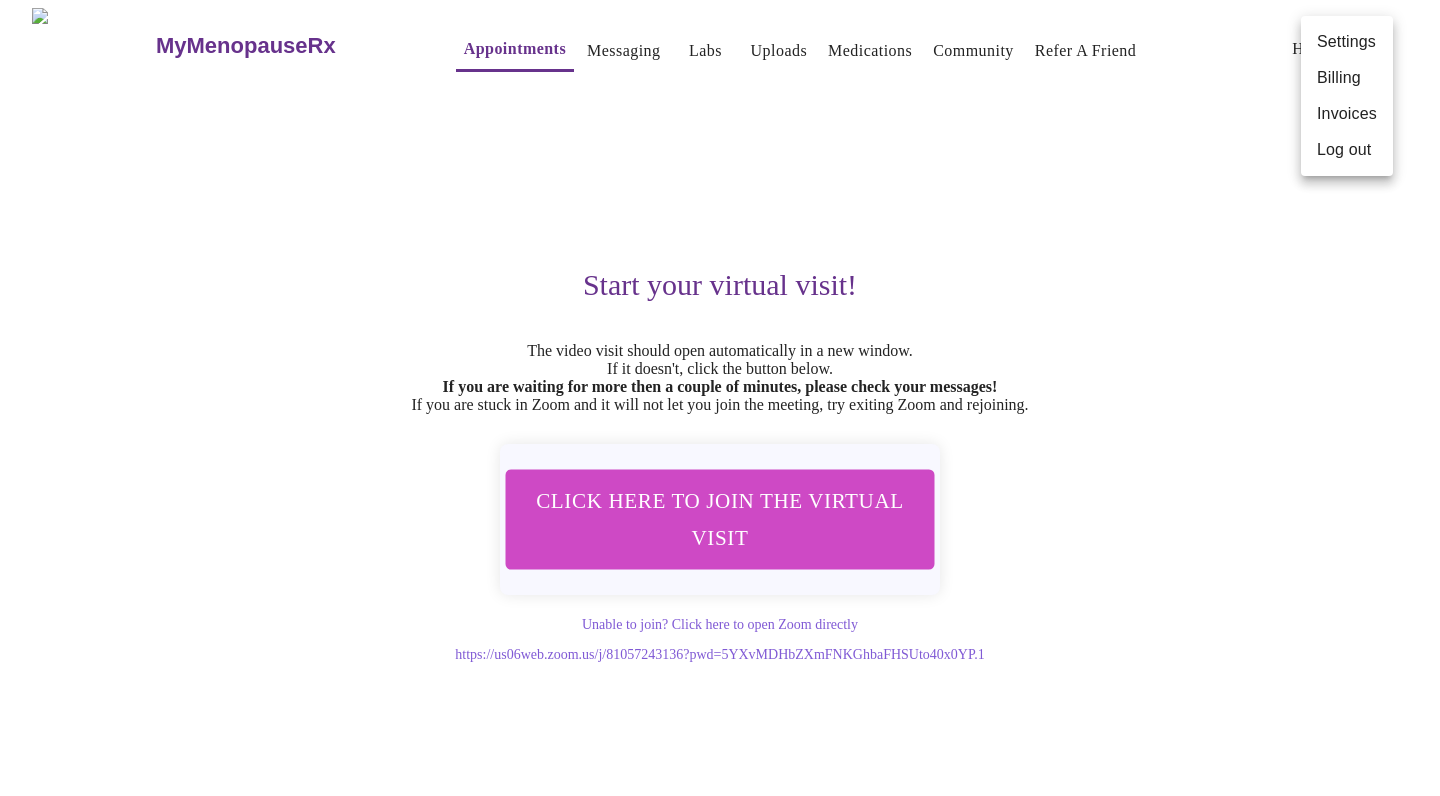 click at bounding box center (720, 398) 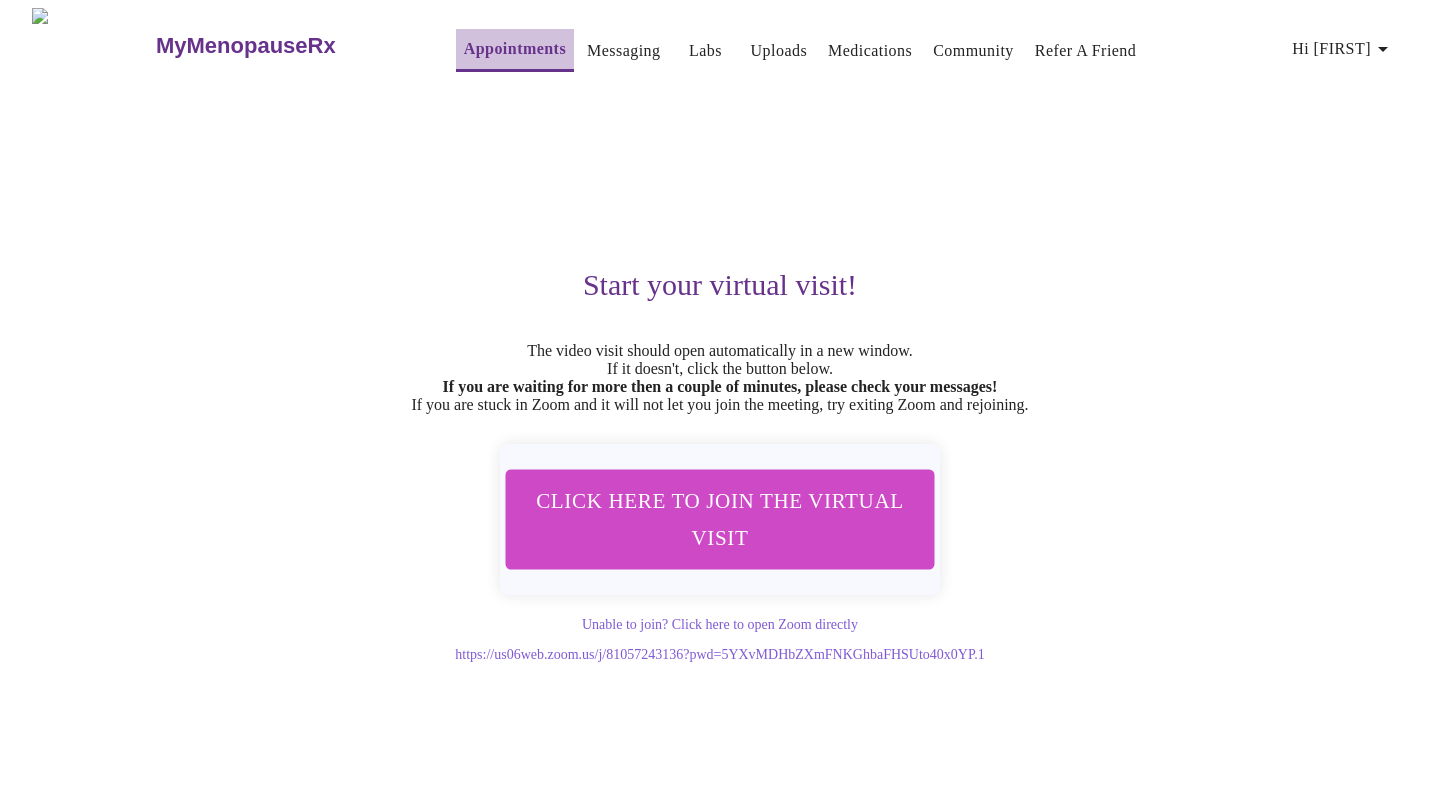 click on "Appointments" at bounding box center (515, 49) 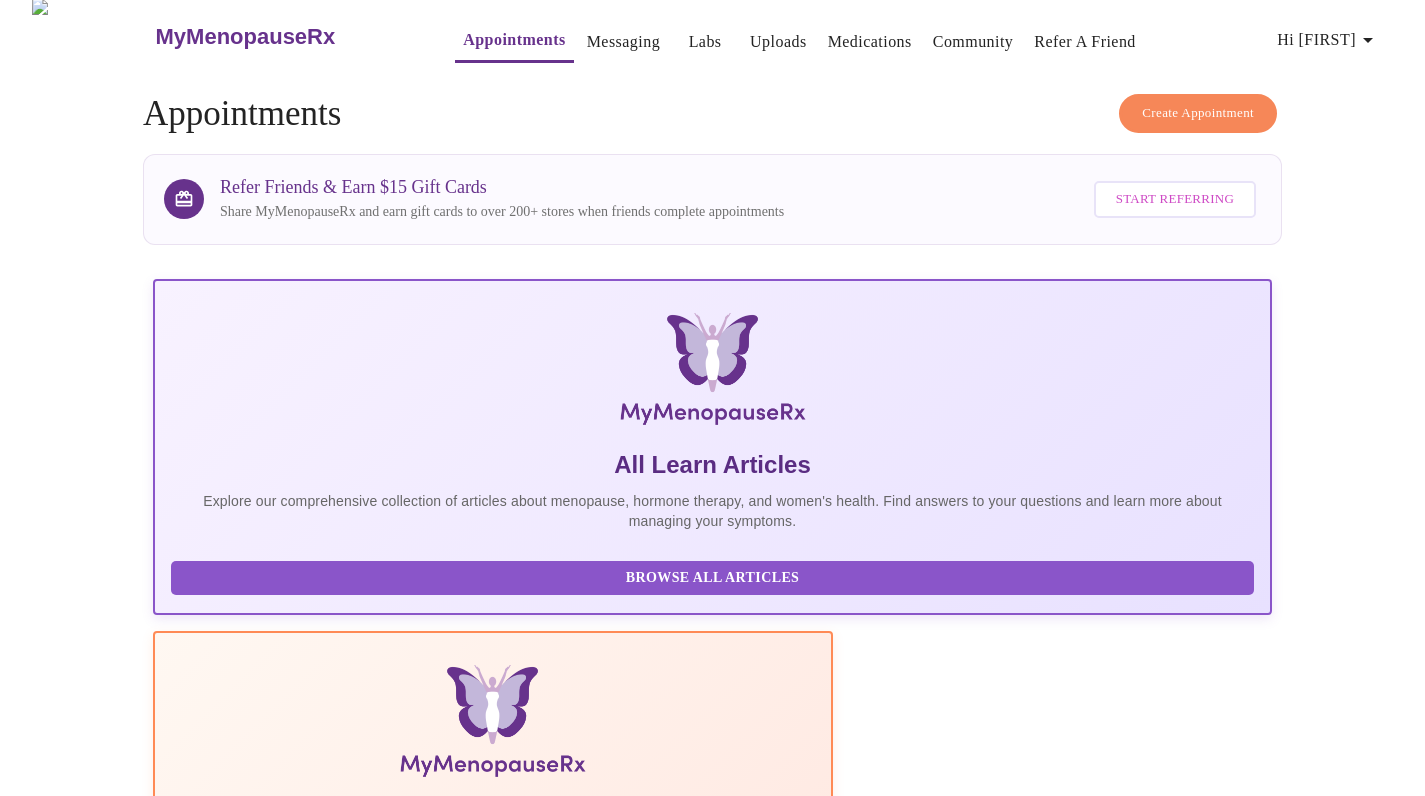 scroll, scrollTop: 12, scrollLeft: 0, axis: vertical 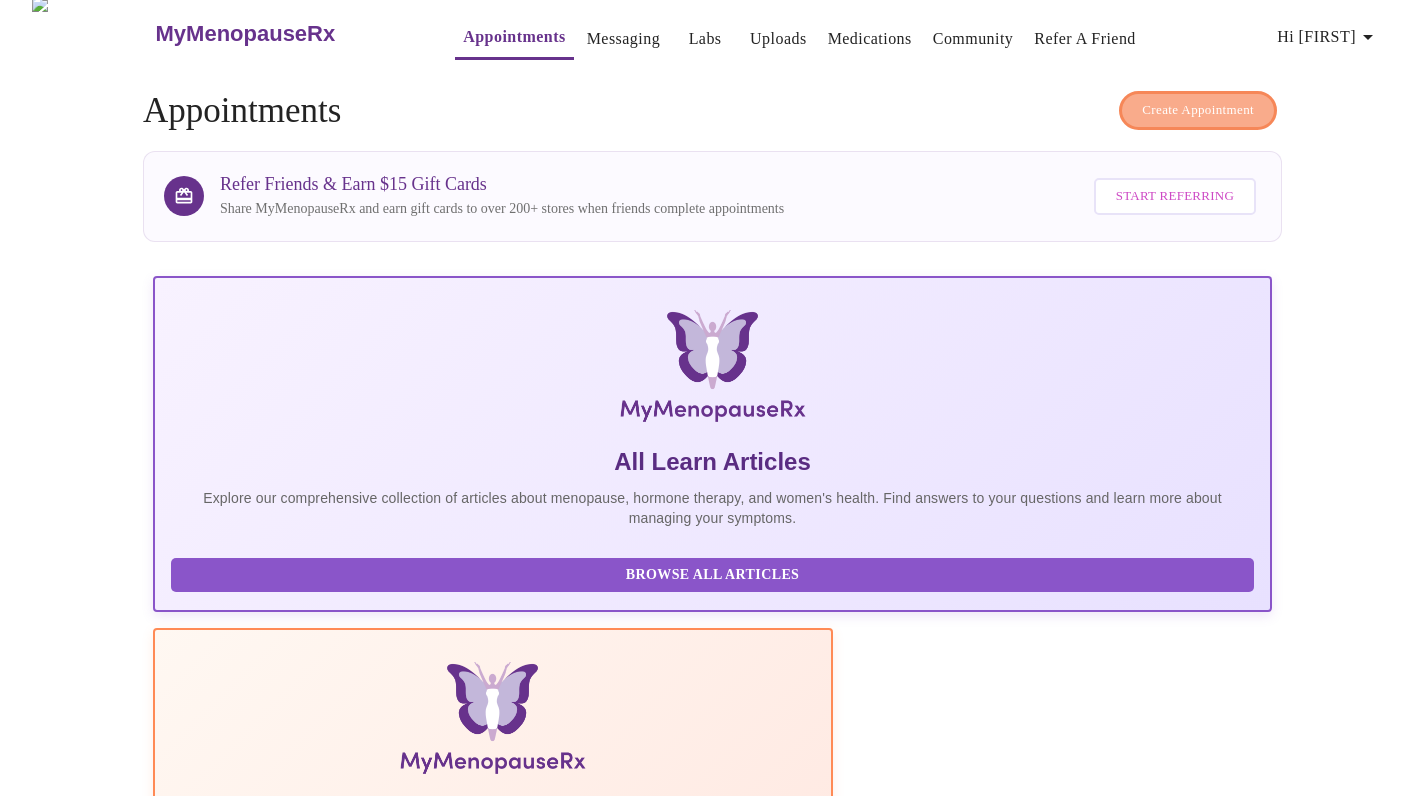 click on "Create Appointment" at bounding box center [1198, 110] 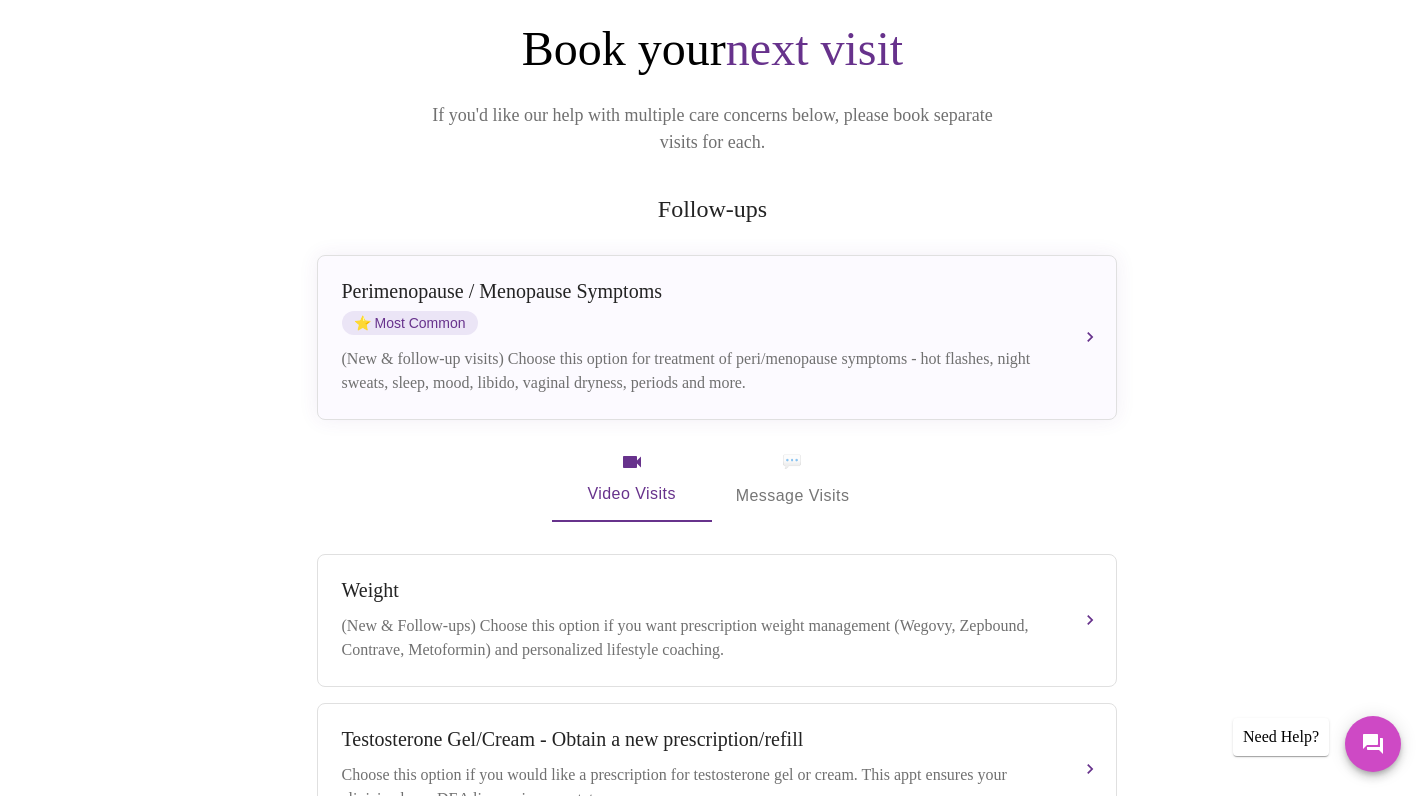 scroll, scrollTop: 222, scrollLeft: 0, axis: vertical 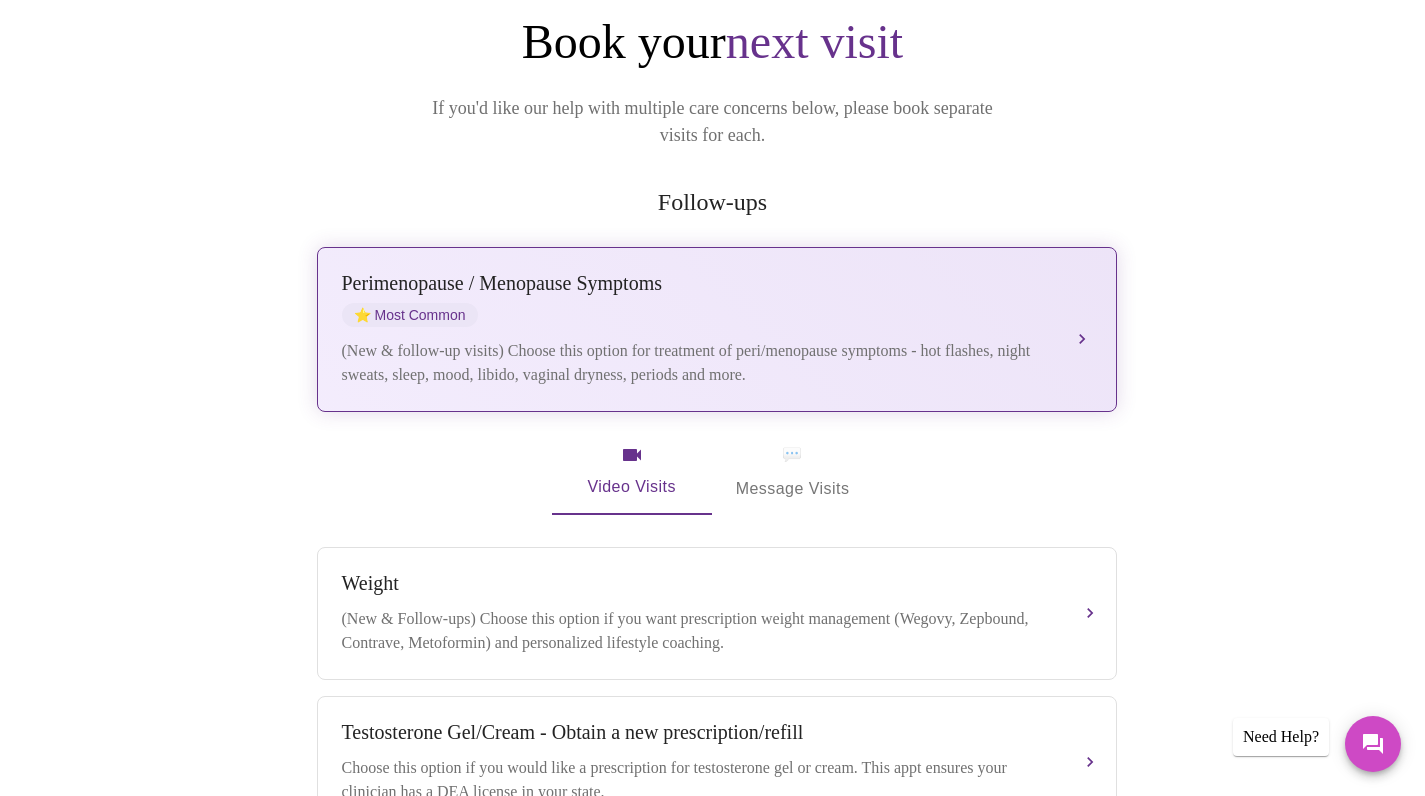 click on "Perimenopause / Menopause Symptoms  ⭐  Most Common" at bounding box center [697, 299] 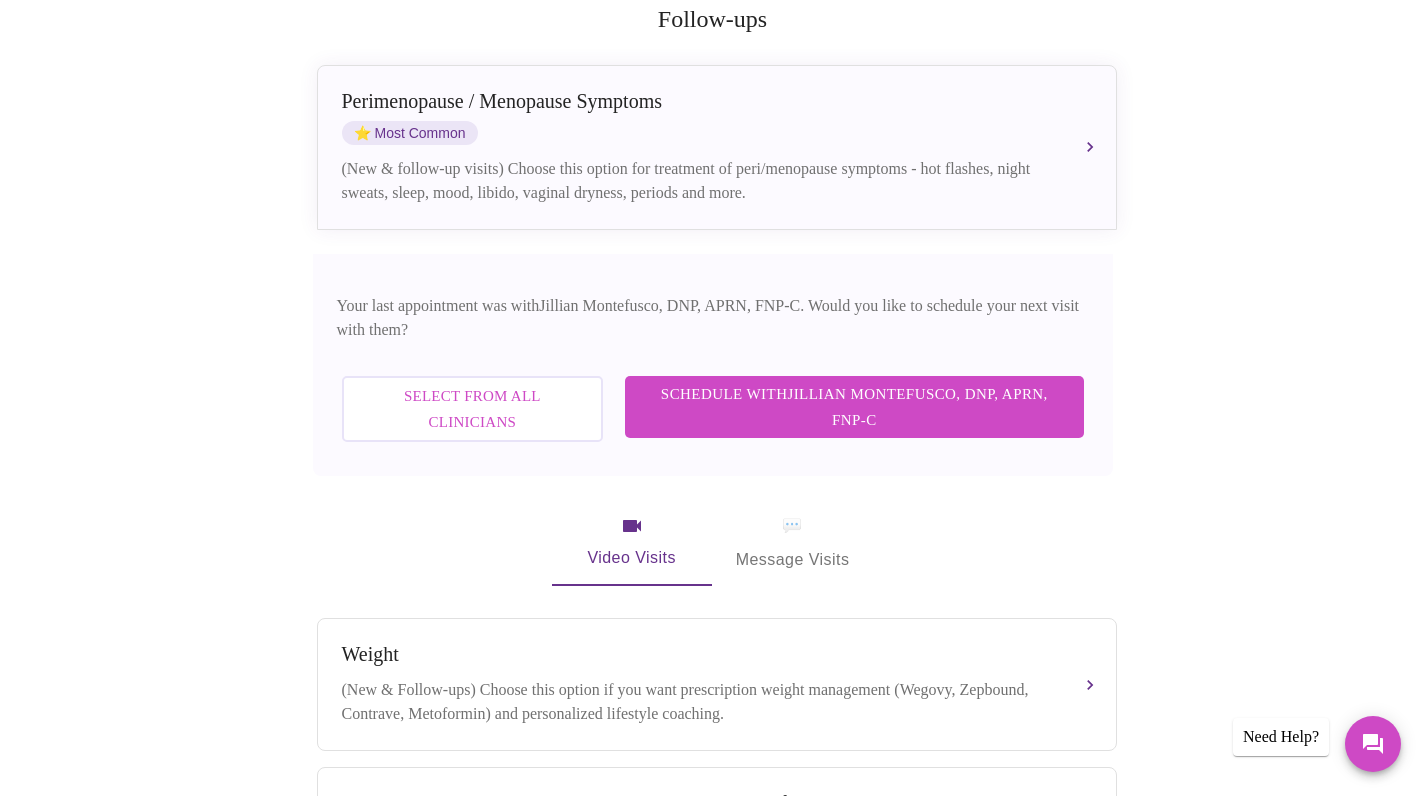 scroll, scrollTop: 489, scrollLeft: 0, axis: vertical 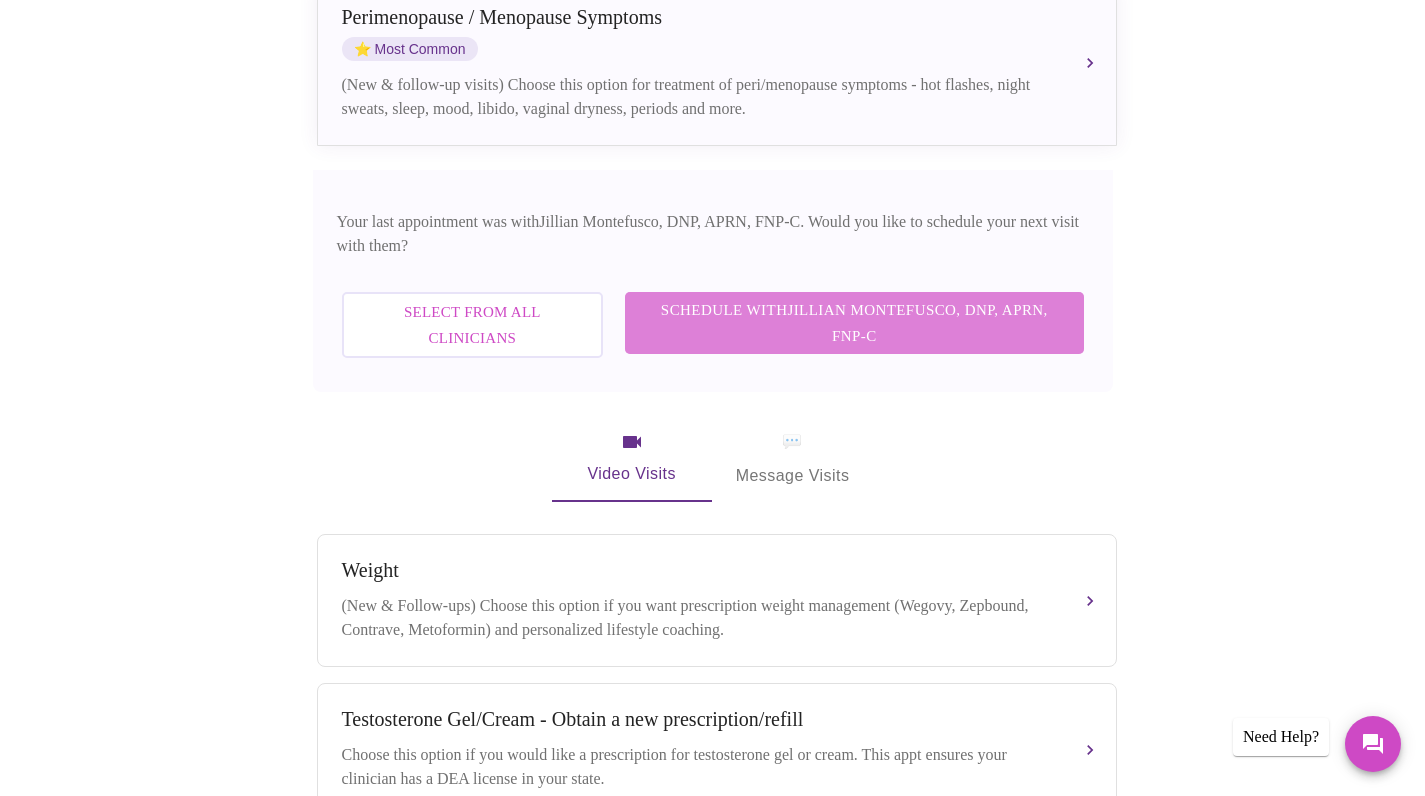 click on "Schedule with  [FIRST] [LAST], DNP, APRN, FNP-C" at bounding box center (854, 323) 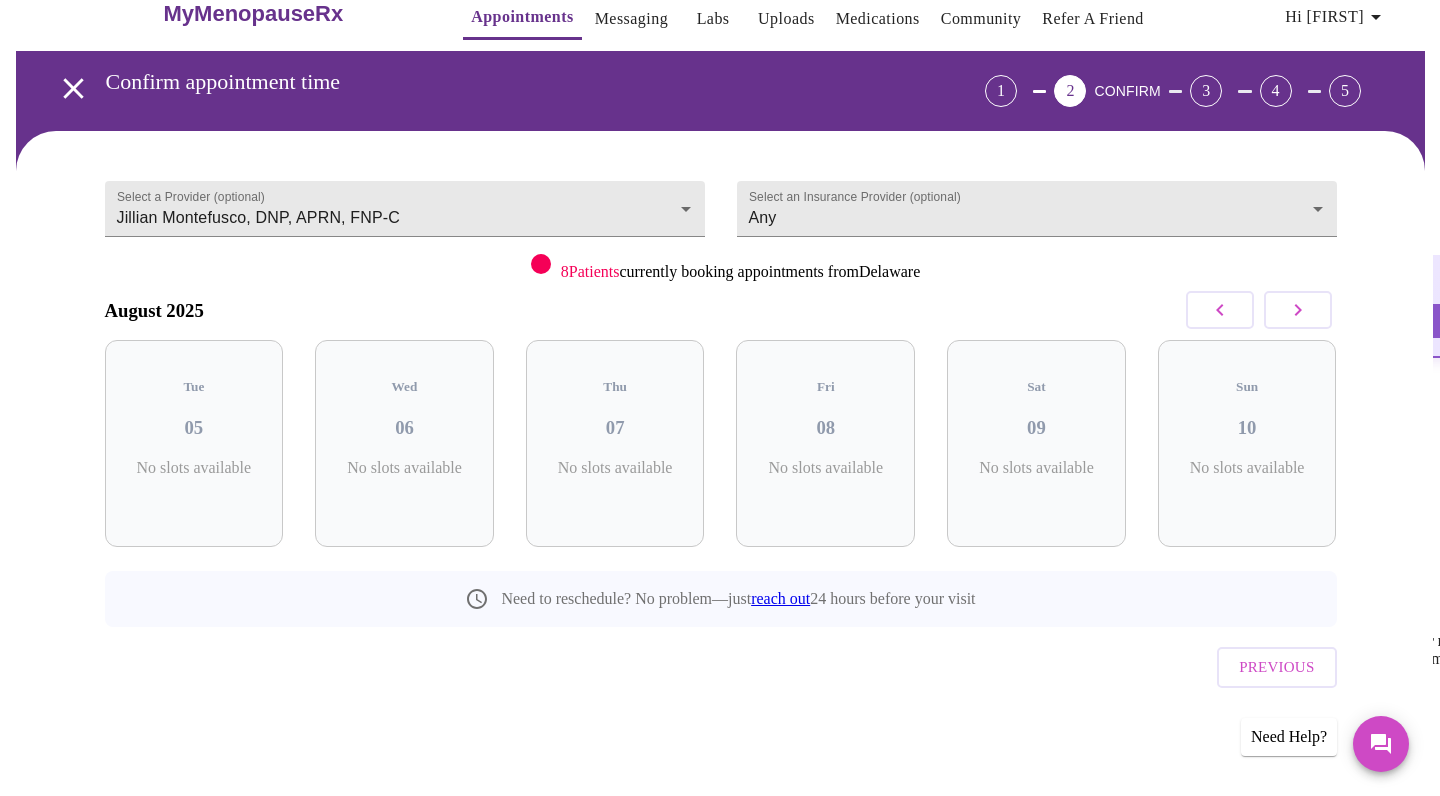 scroll, scrollTop: 0, scrollLeft: 0, axis: both 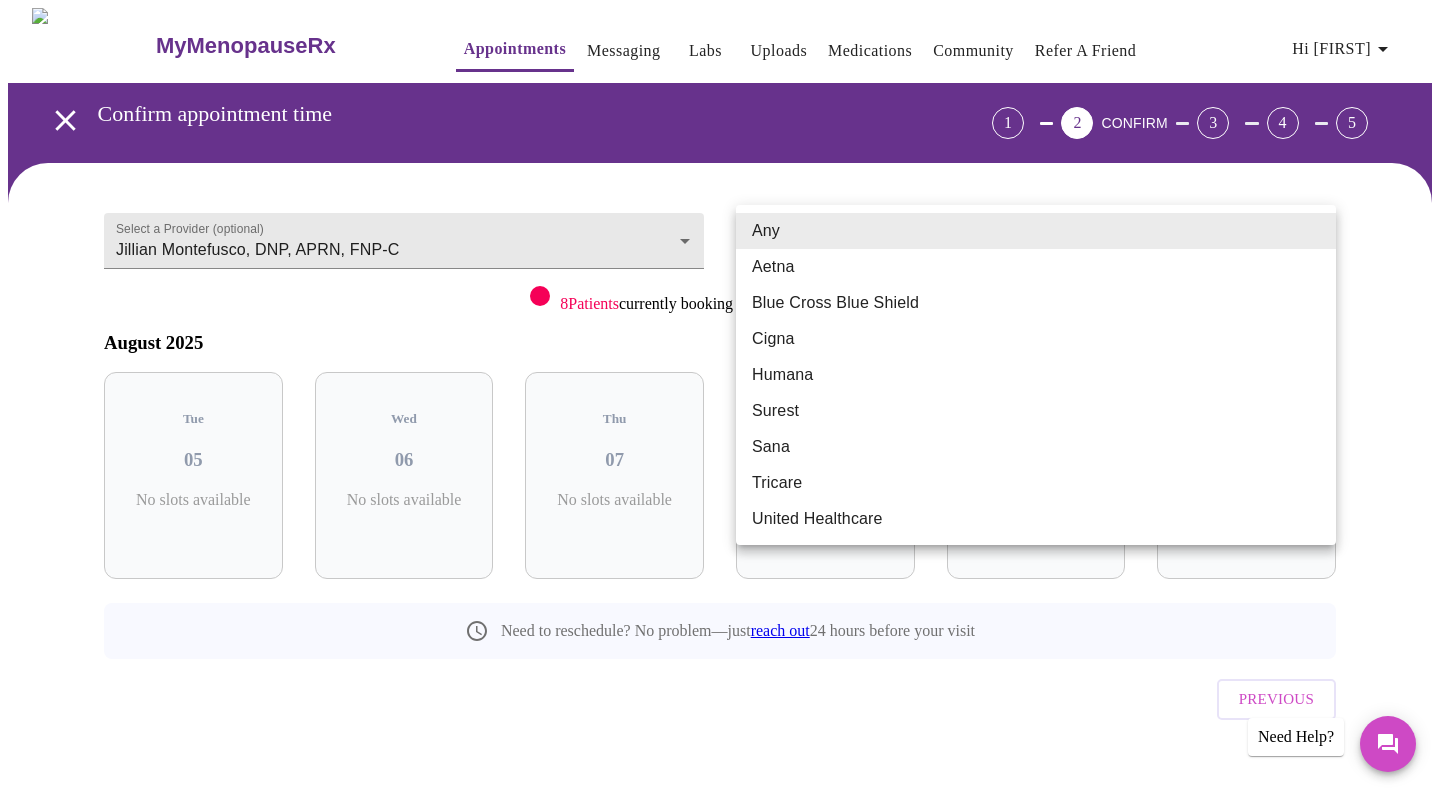 click on "MyMenopauseRx Appointments Messaging Labs Uploads Medications Community Refer a Friend Hi [FIRST]   Confirm appointment time 1 2 CONFIRM 3 4 5 Select a Provider (optional) [FIRST] [LAST], DNP, APRN, FNP-C [FIRST] [LAST], DNP, APRN, FNP-C Select an Insurance Provider (optional) Any Any 8  Patients  currently booking appointments from  [STATE] [MONTH] [YEAR] Tue 05 No slots available Wed 06 No slots available Thu 07 No slots available Fri 08 No slots available Sat 09 No slots available Sun 10 No slots available Need to reschedule? No problem—just  reach out  24 hours before your visit Previous Need Help? Settings Billing Invoices Log out Any Aetna Blue Cross Blue Shield Cigna Humana Surest Sana Tricare United Healthcare" at bounding box center [720, 414] 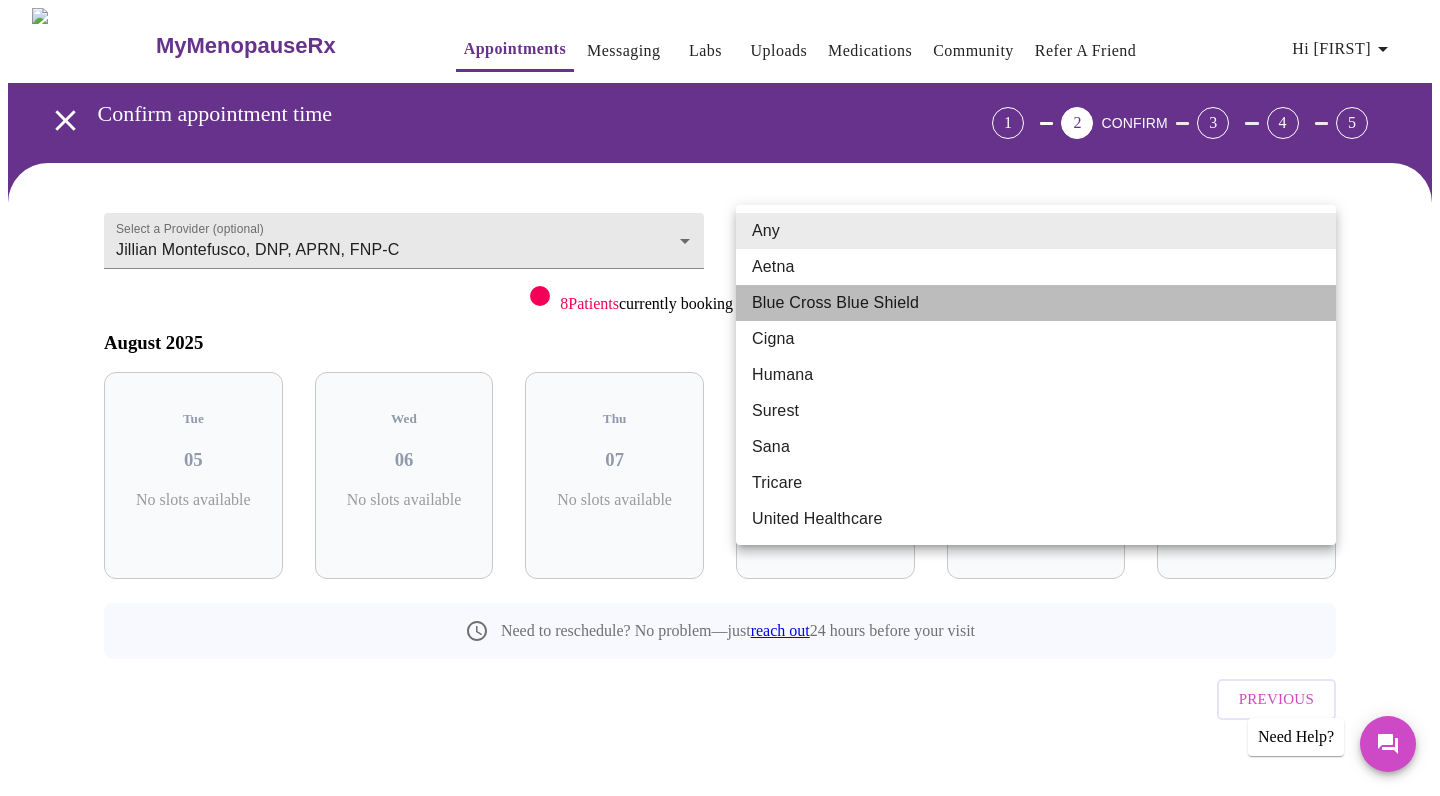 click on "Blue Cross Blue Shield" at bounding box center (1036, 303) 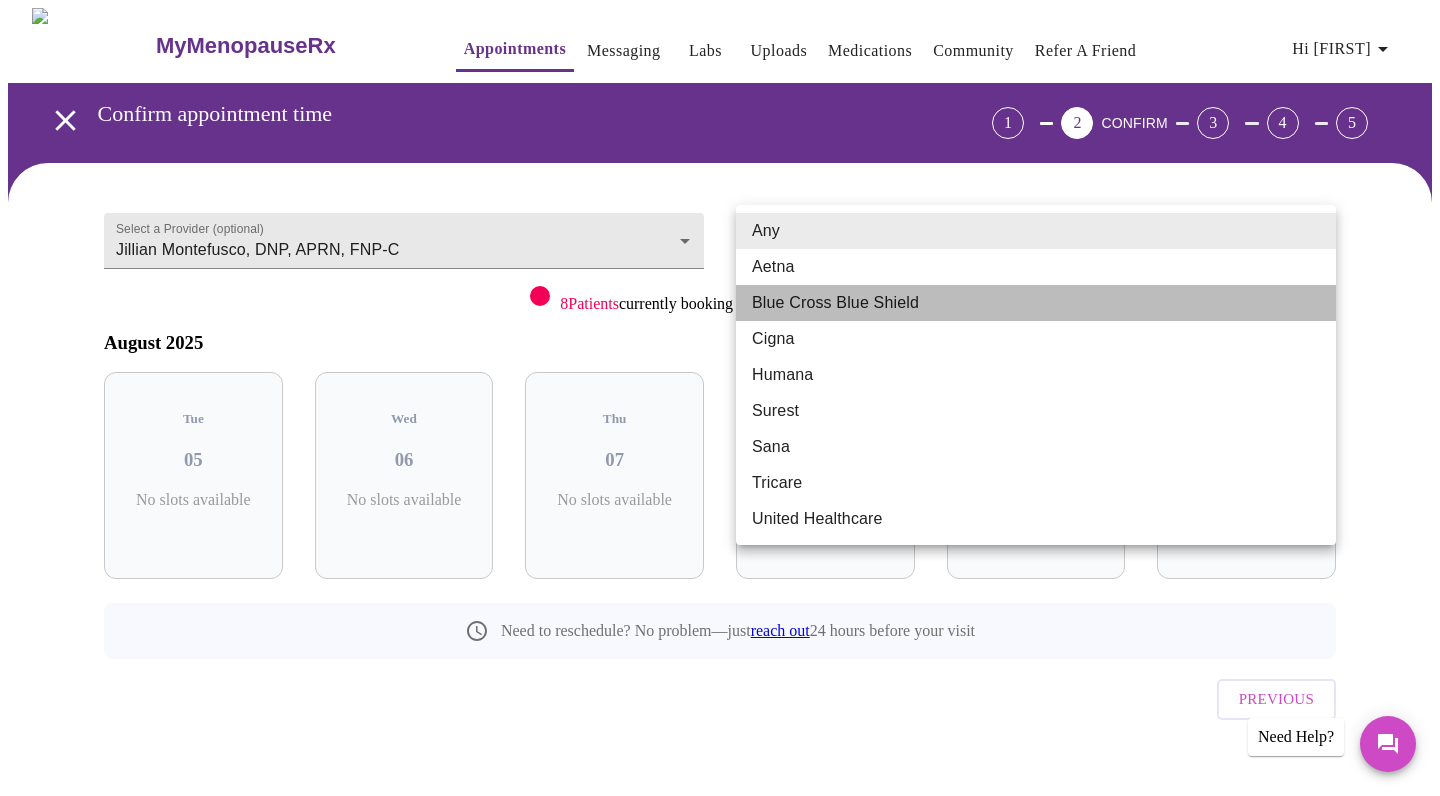 type on "Blue Cross Blue Shield" 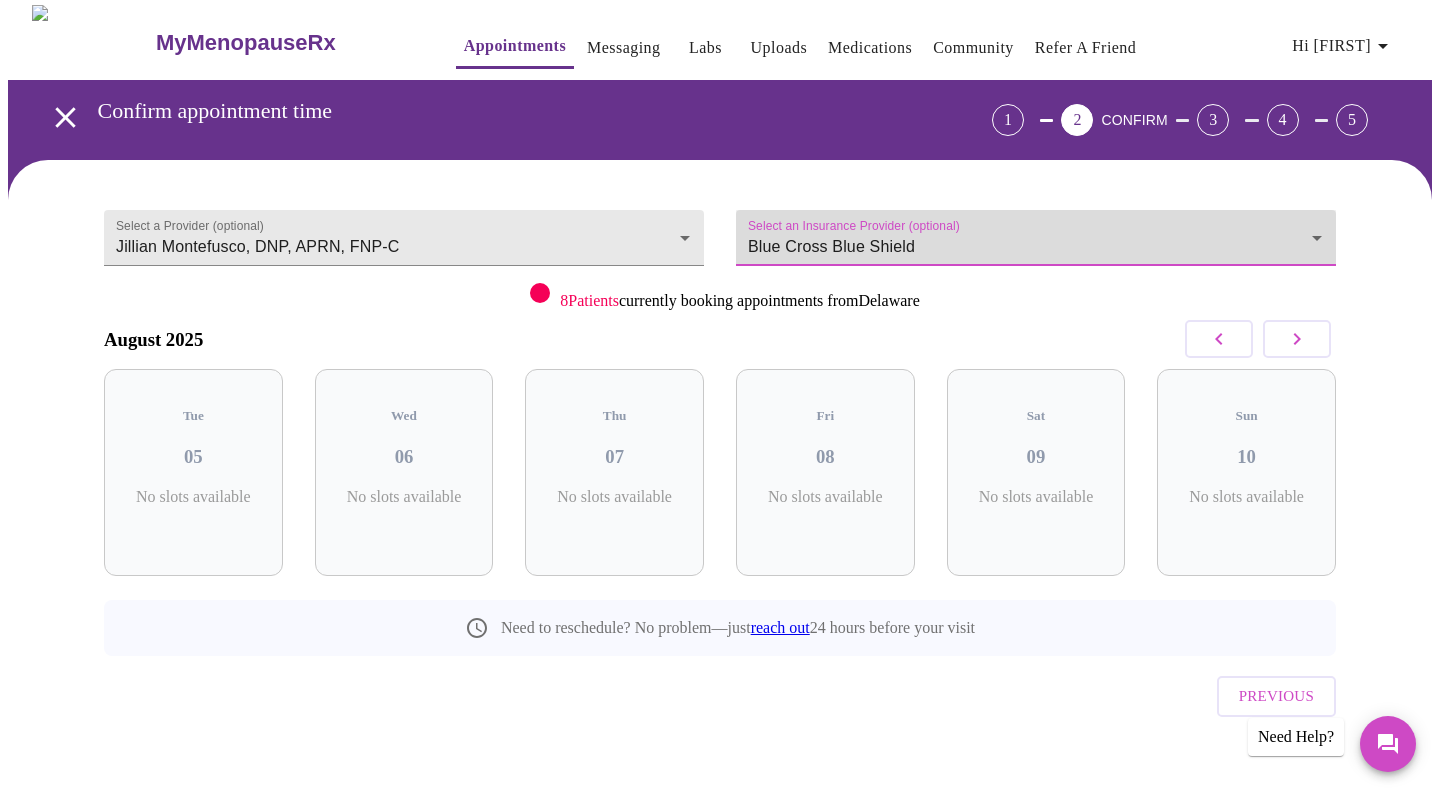 scroll, scrollTop: 0, scrollLeft: 0, axis: both 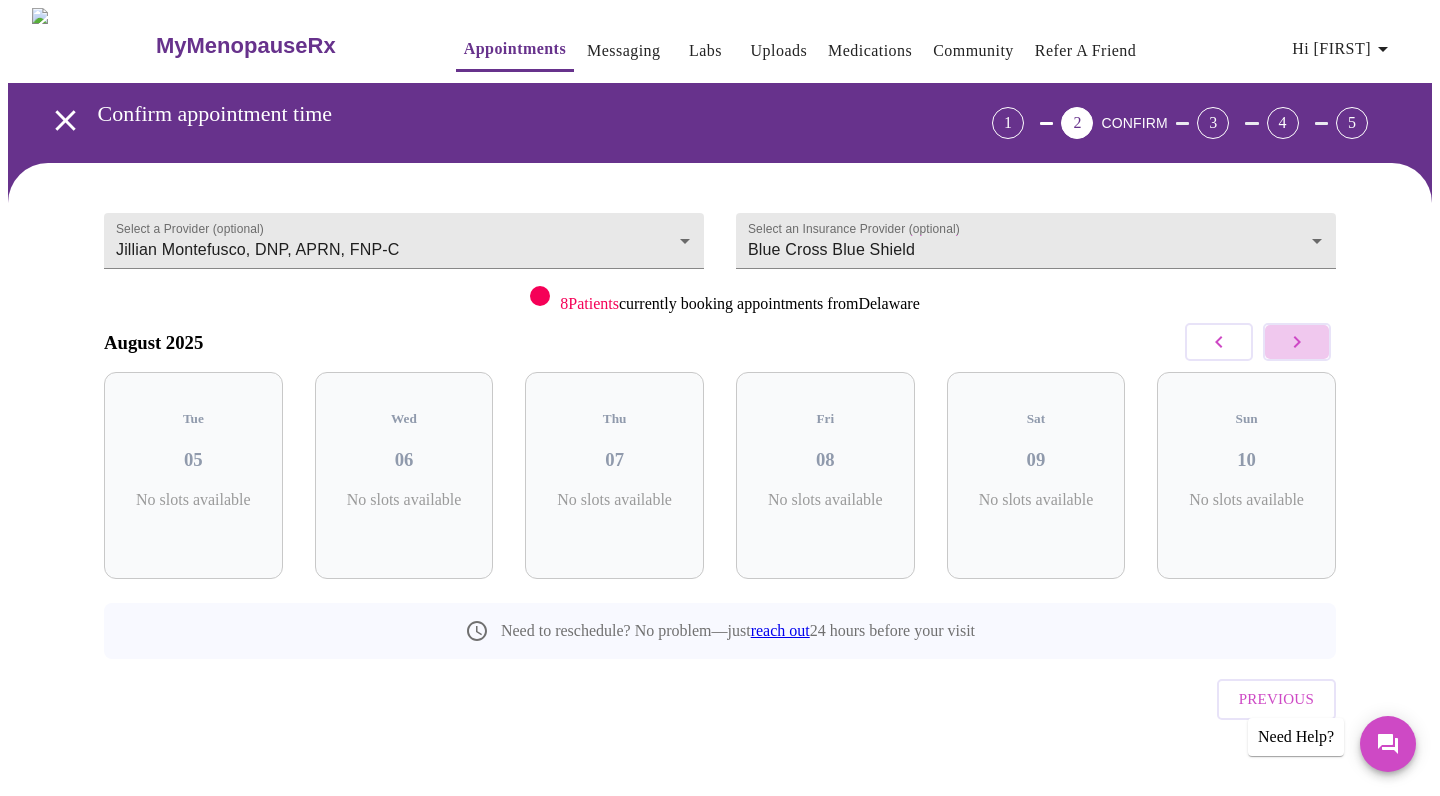 click 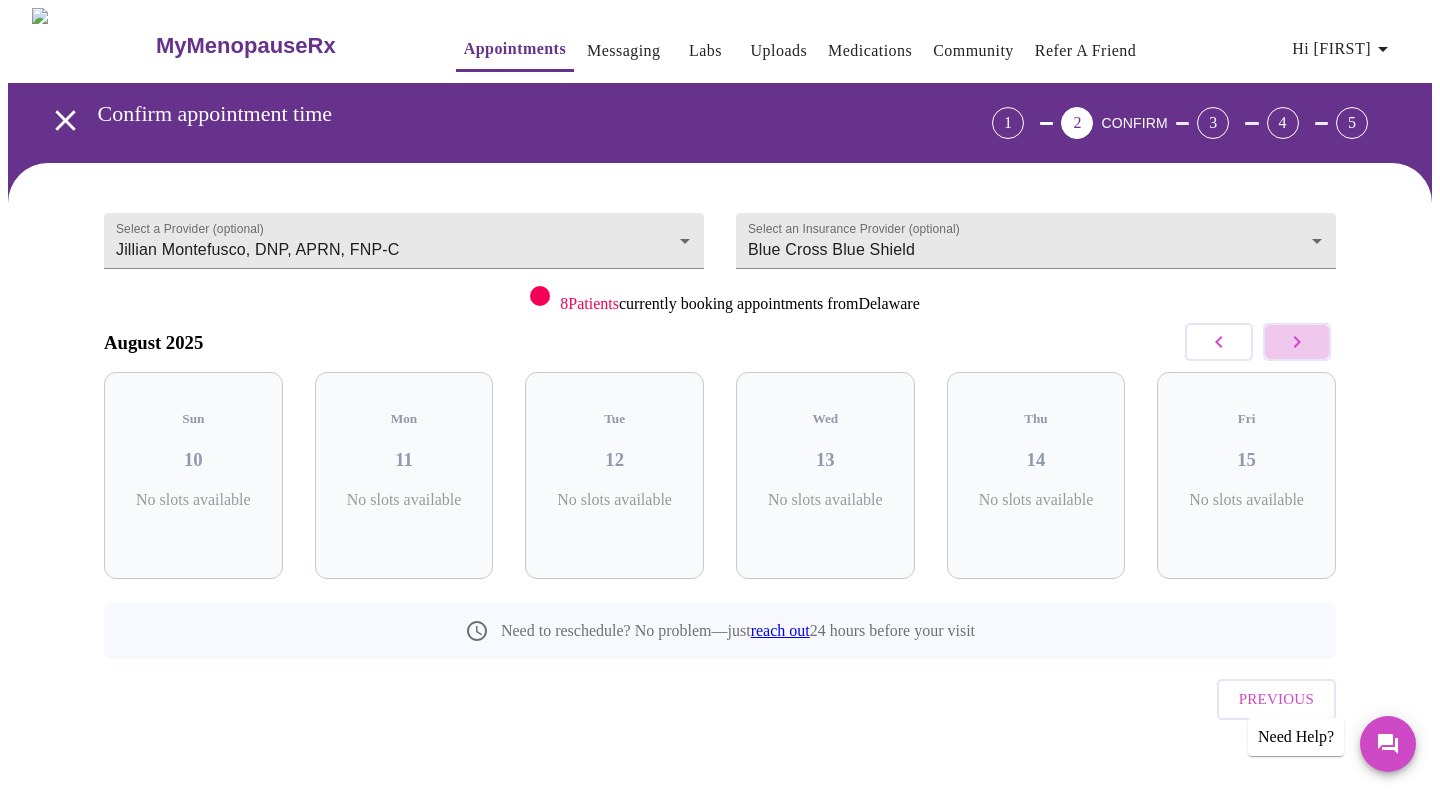 click 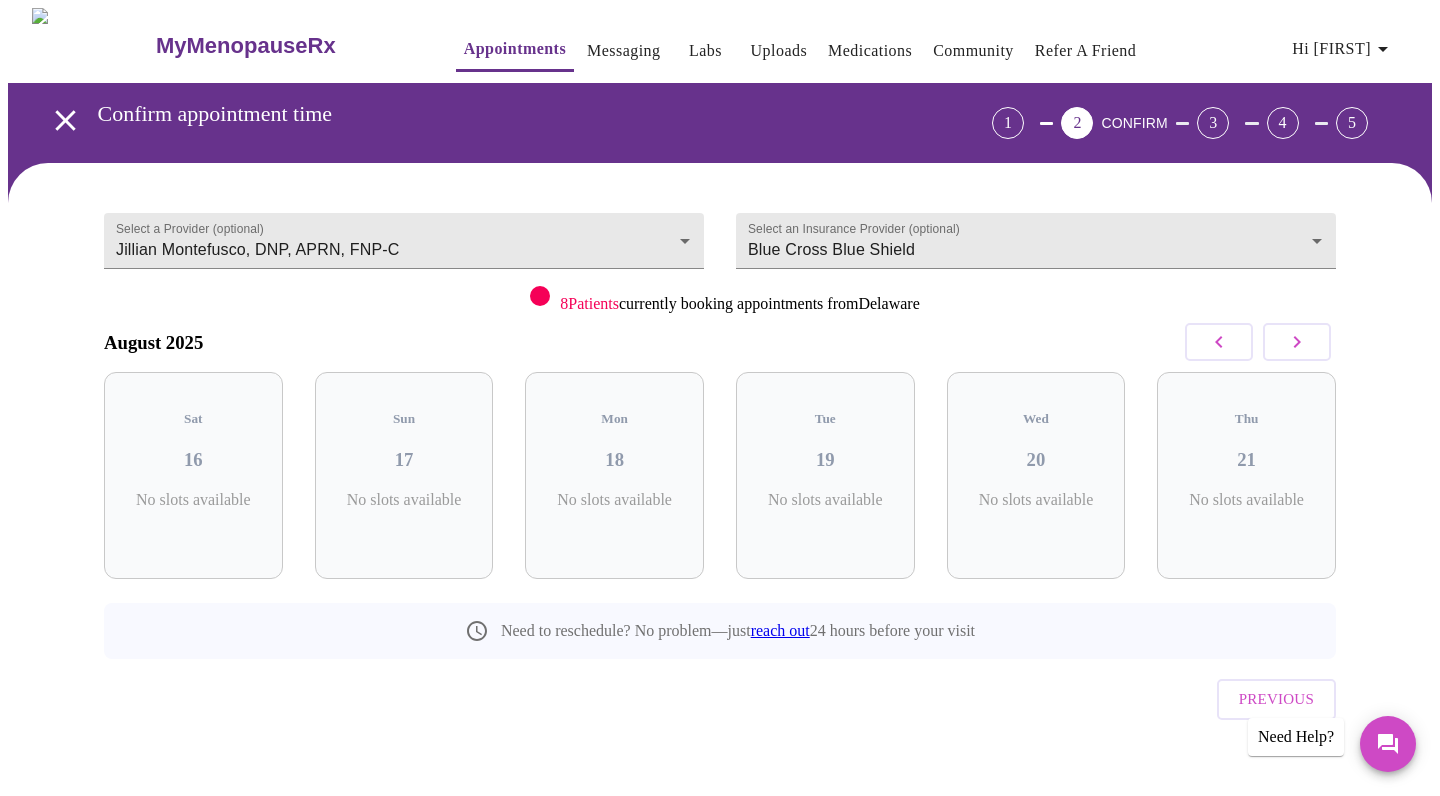 click 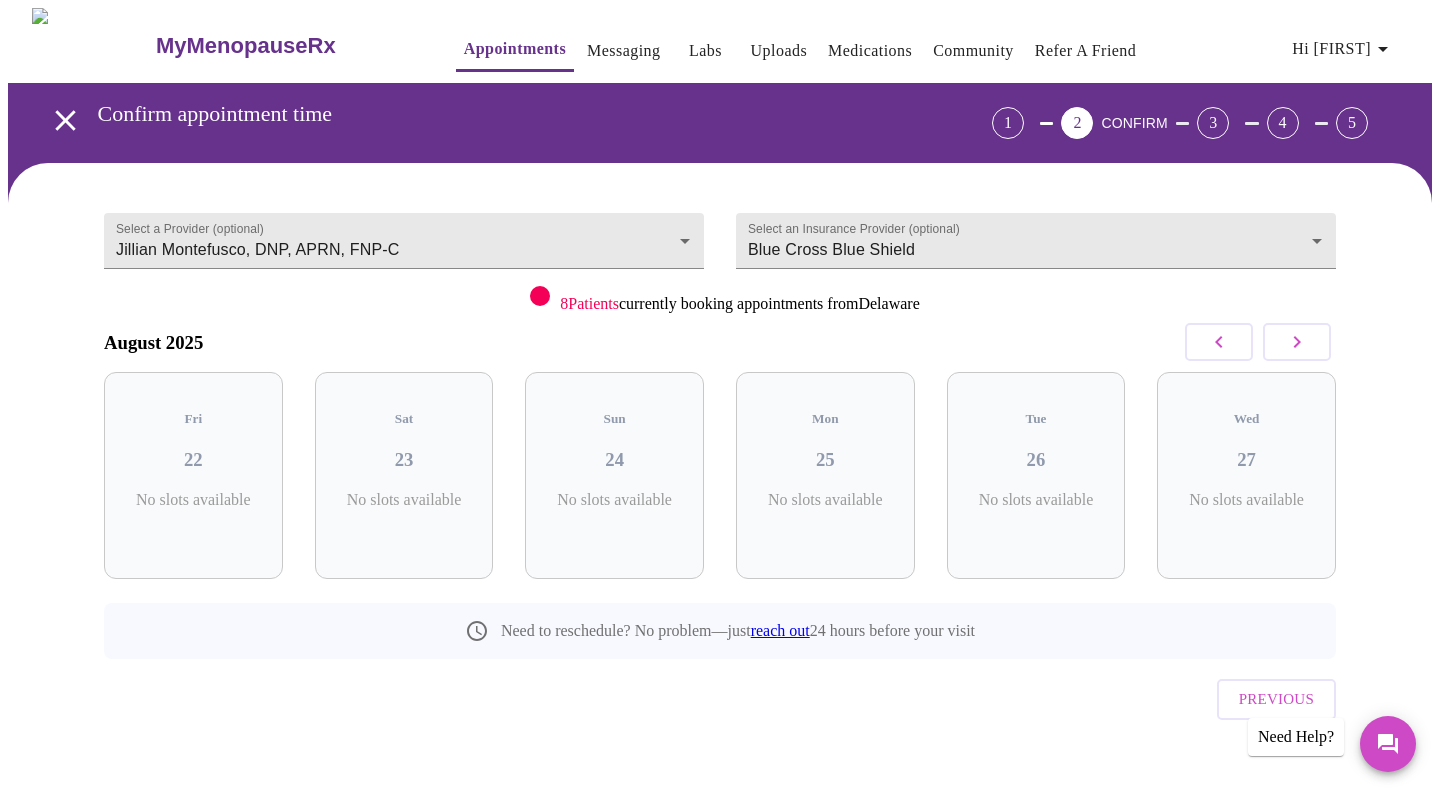 click 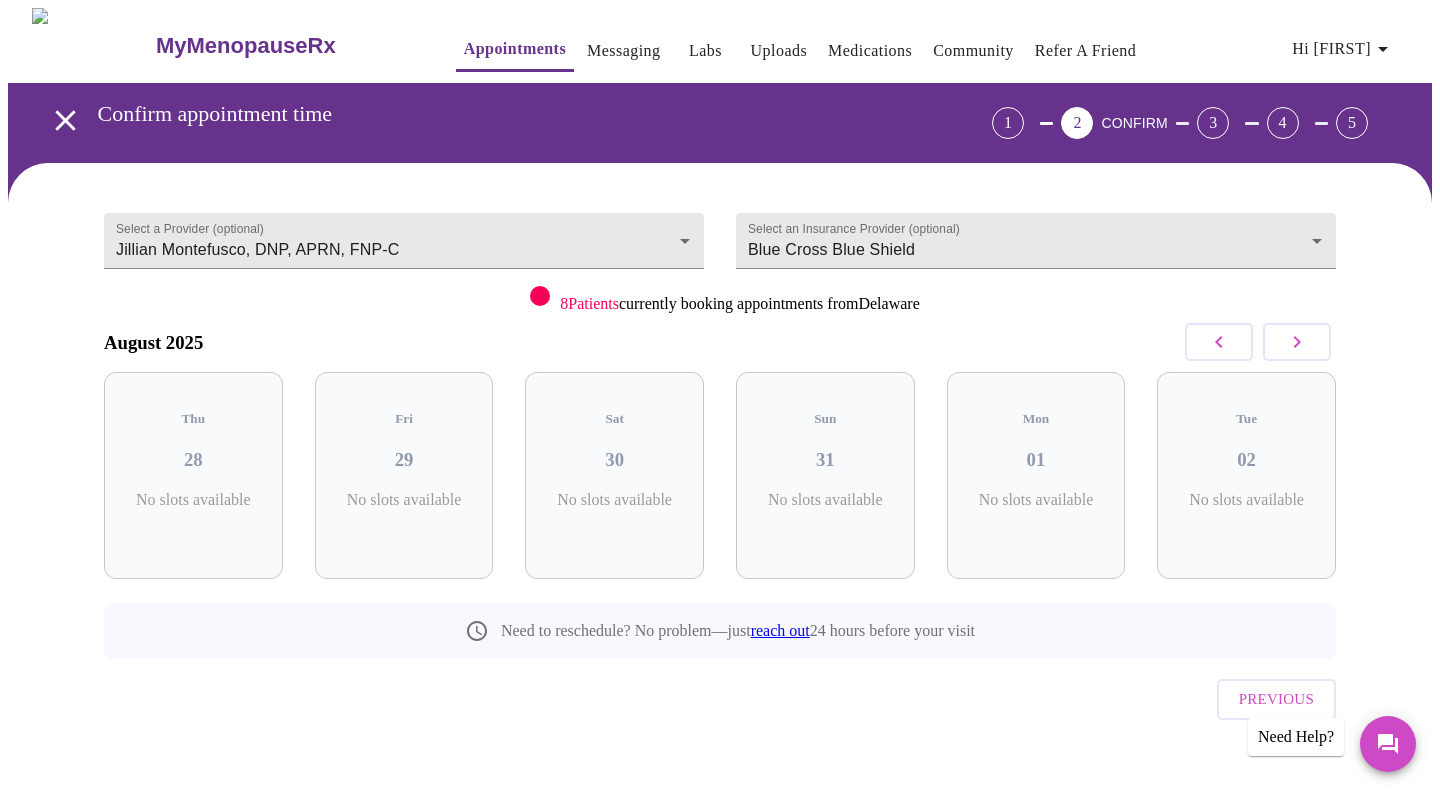 click 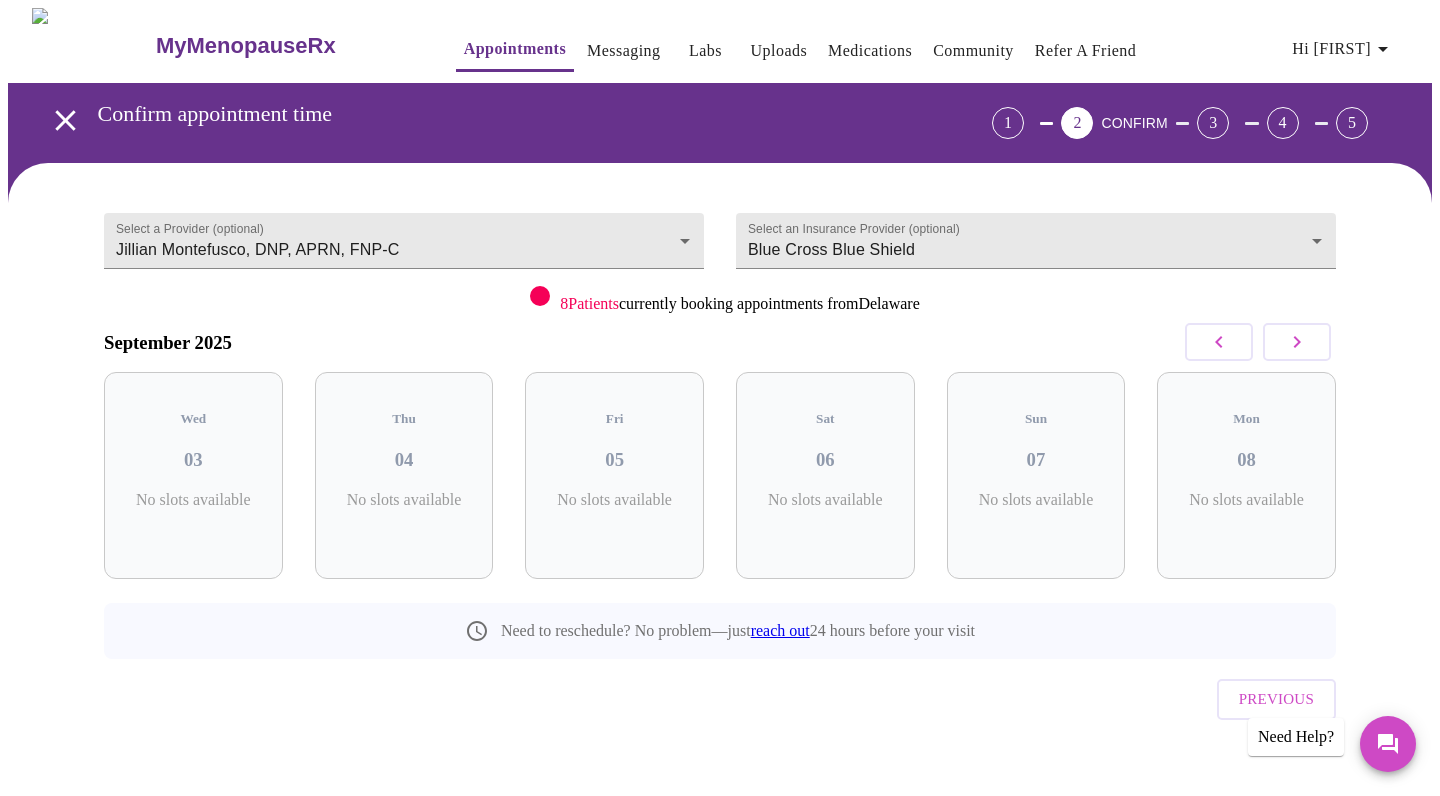 click 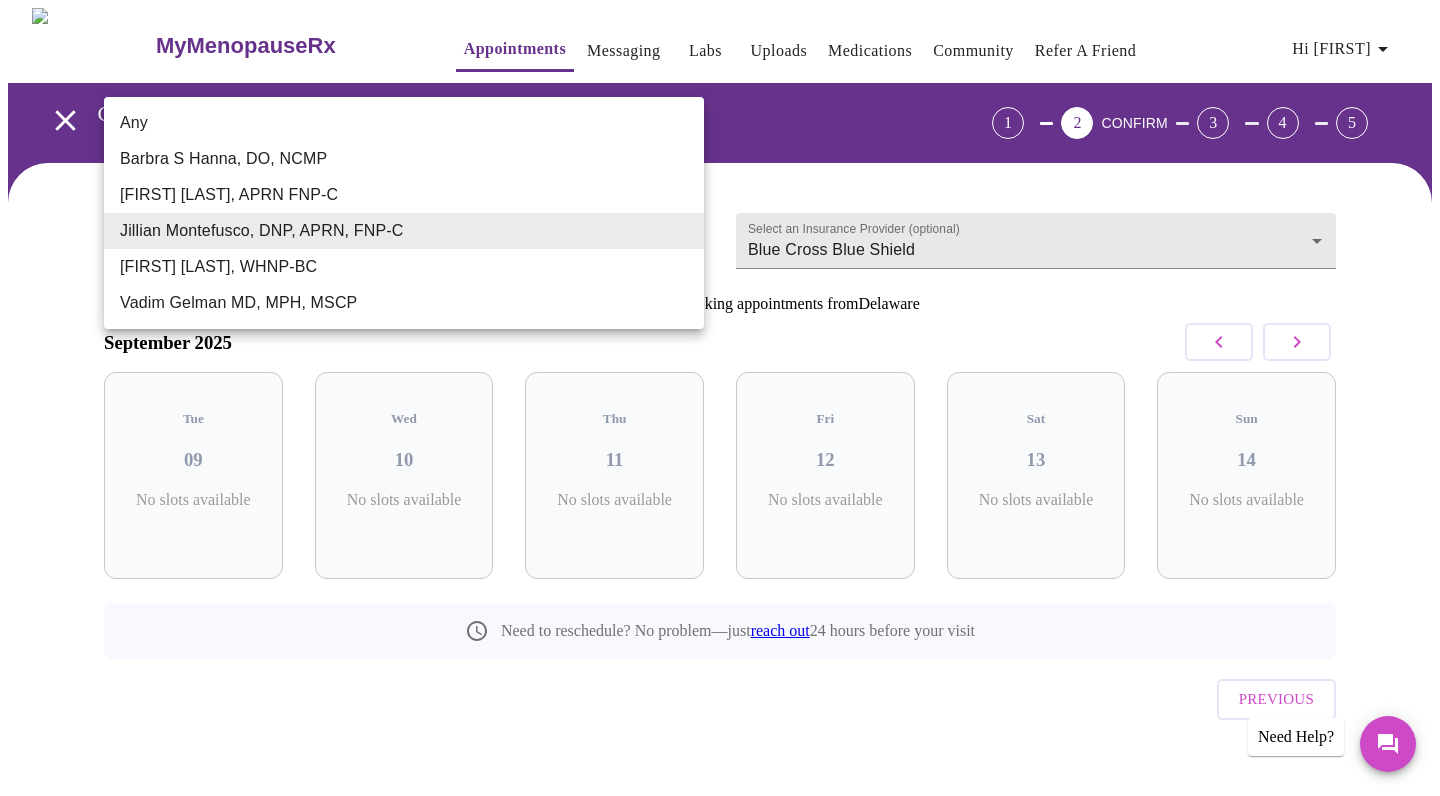 click on "MyMenopauseRx Appointments Messaging Labs Uploads Medications Community Refer a Friend Hi [FIRST]   Confirm appointment time 1 2 CONFIRM 3 4 5 Select a Provider (optional) [FIRST] [LAST], DNP, APRN, FNP-C [FIRST] [LAST], DNP, APRN, FNP-C Select an Insurance Provider (optional) Blue Cross Blue Shield Blue Cross Blue Shield 8  Patients  currently booking appointments from  [STATE] [MONTH] [YEAR] Tue 09 No slots available Wed 10 No slots available Thu 11 No slots available Fri 12 No slots available Sat 13 No slots available Sun 14 No slots available Need to reschedule? No problem—just  reach out  24 hours before your visit Previous Need Help? Settings Billing Invoices Log out Any [FIRST] [LAST], DO, NCMP [FIRST] [LAST], APRN FNP-C [FIRST] [LAST], DNP, APRN, FNP-C [FIRST] [LAST], WHNP-BC [FIRST] [LAST] MD, MPH, MSCP" at bounding box center (720, 414) 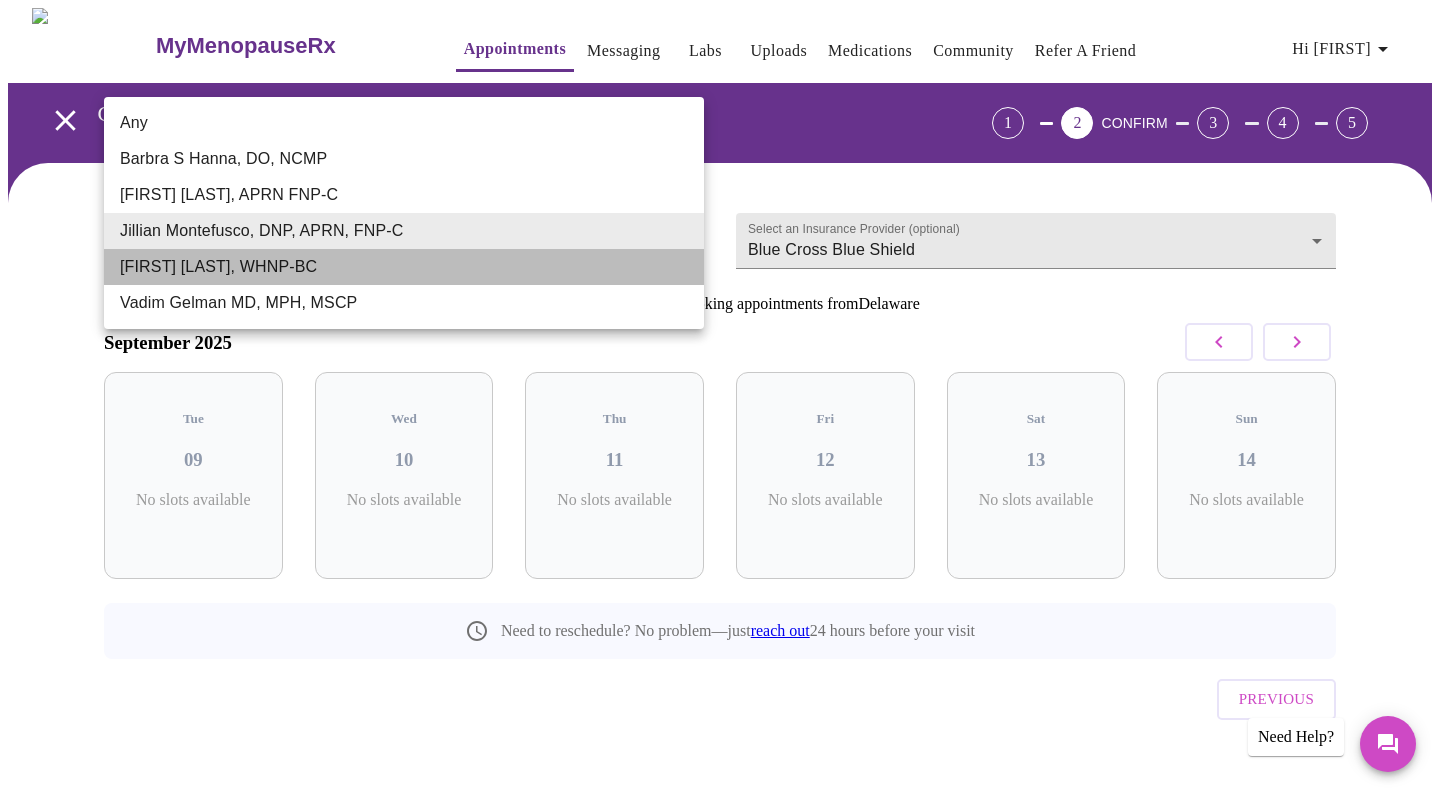 click on "[FIRST] [LAST], WHNP-BC" at bounding box center (404, 267) 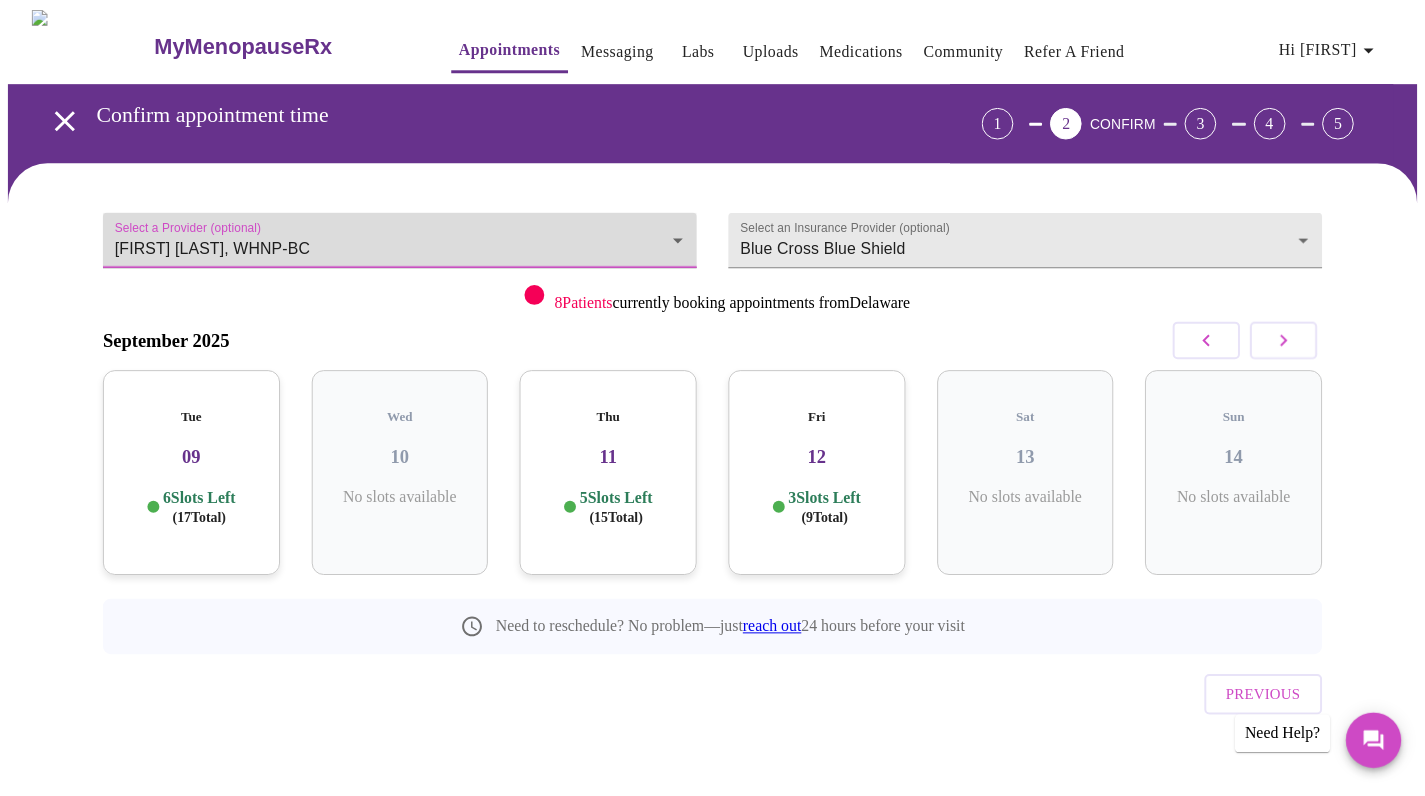 scroll, scrollTop: 0, scrollLeft: 0, axis: both 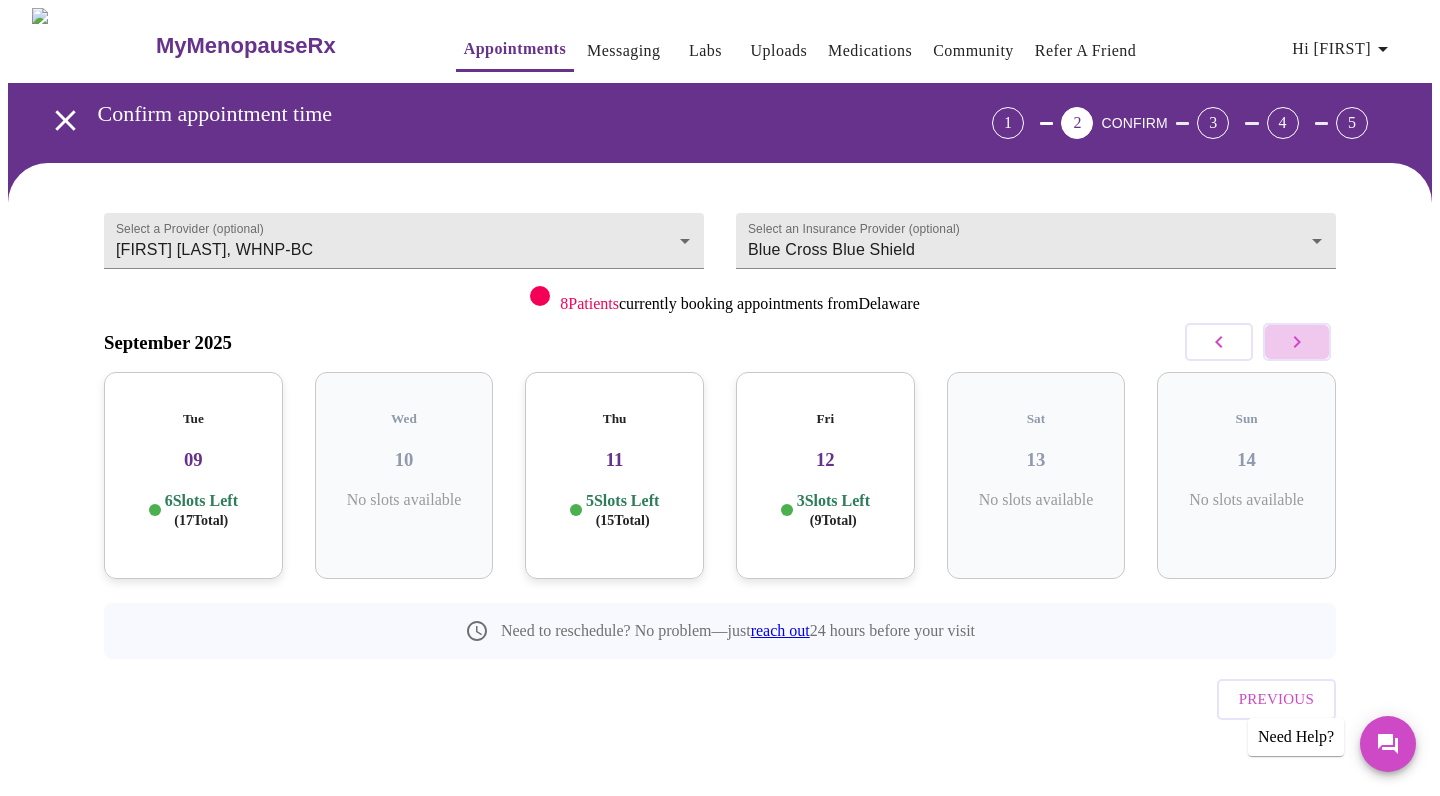 click 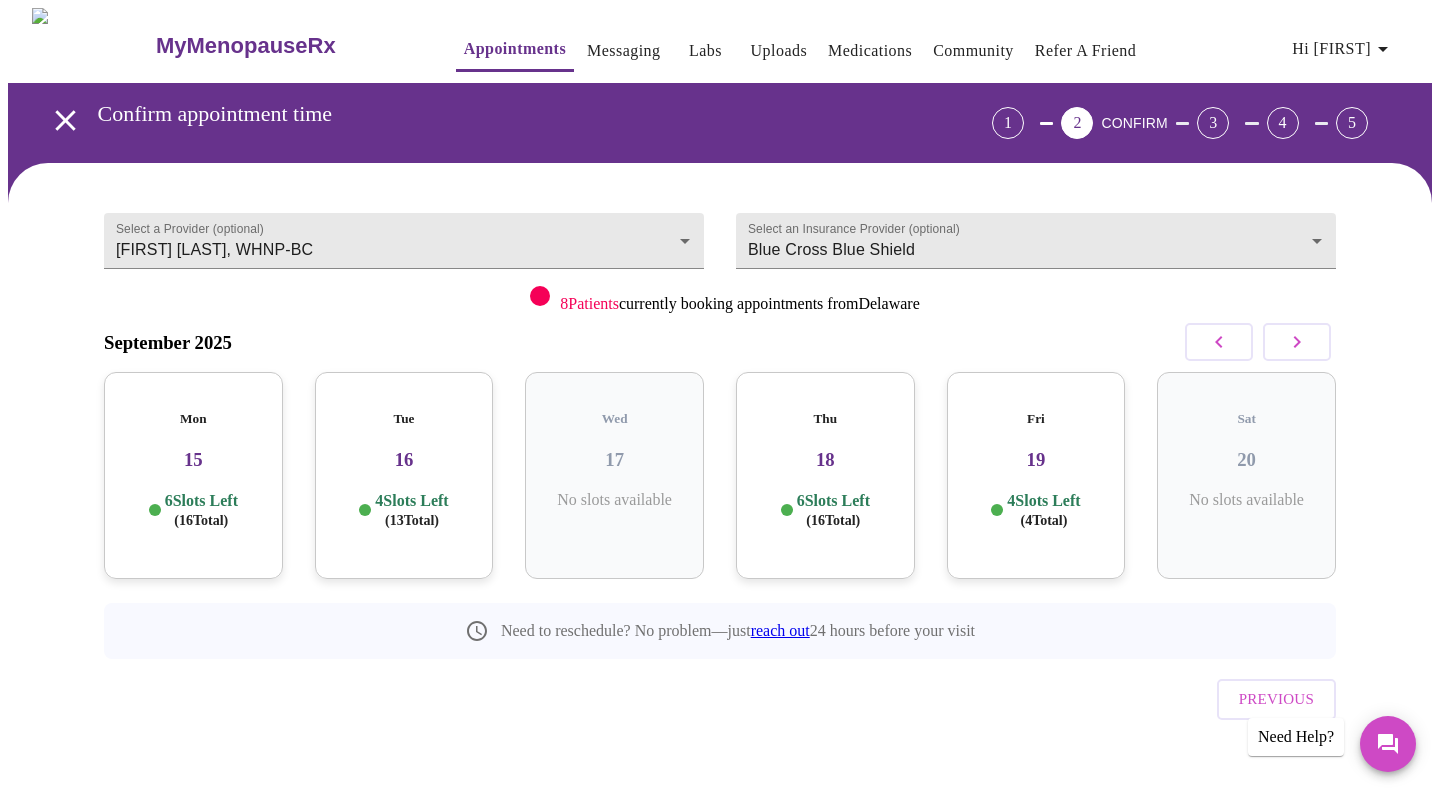 click 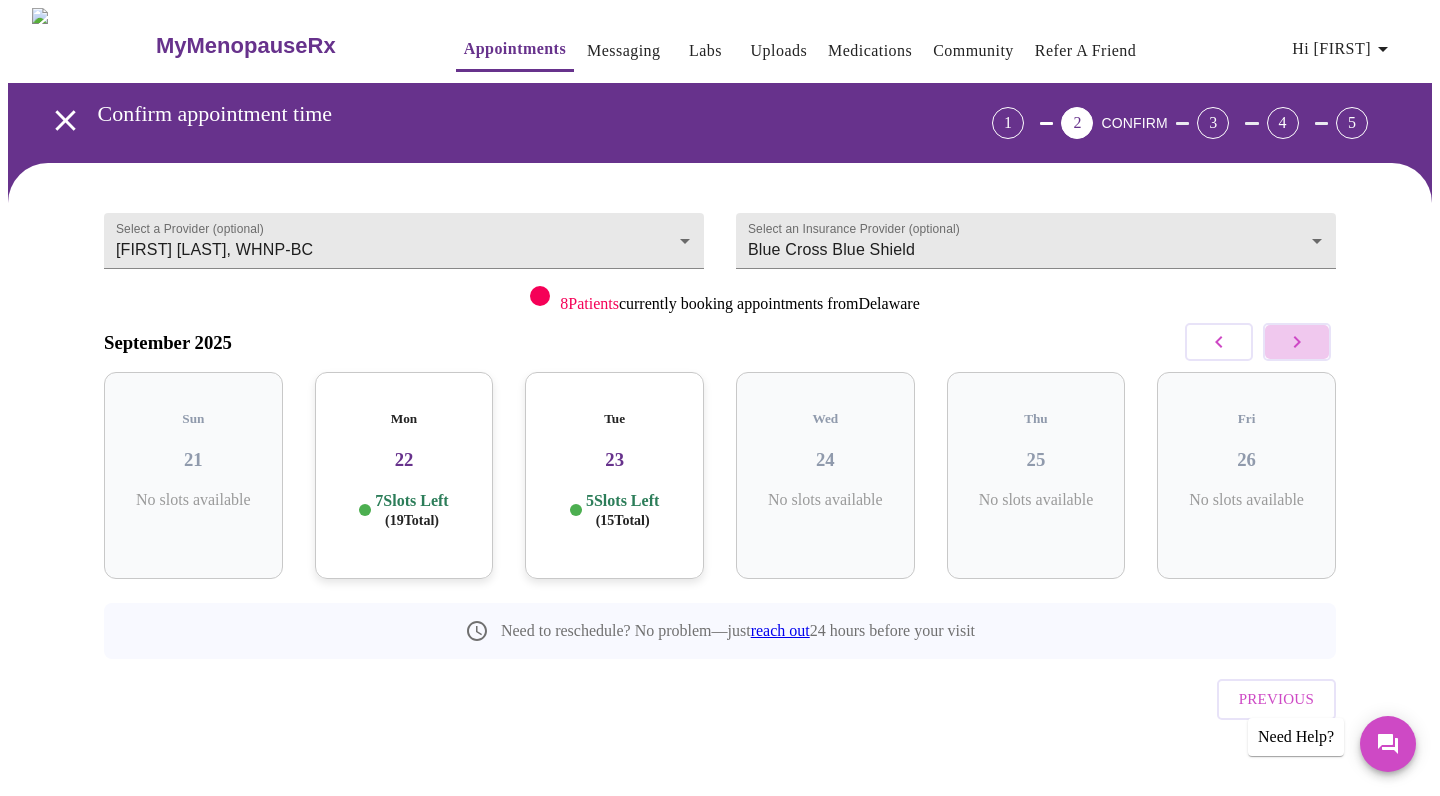click 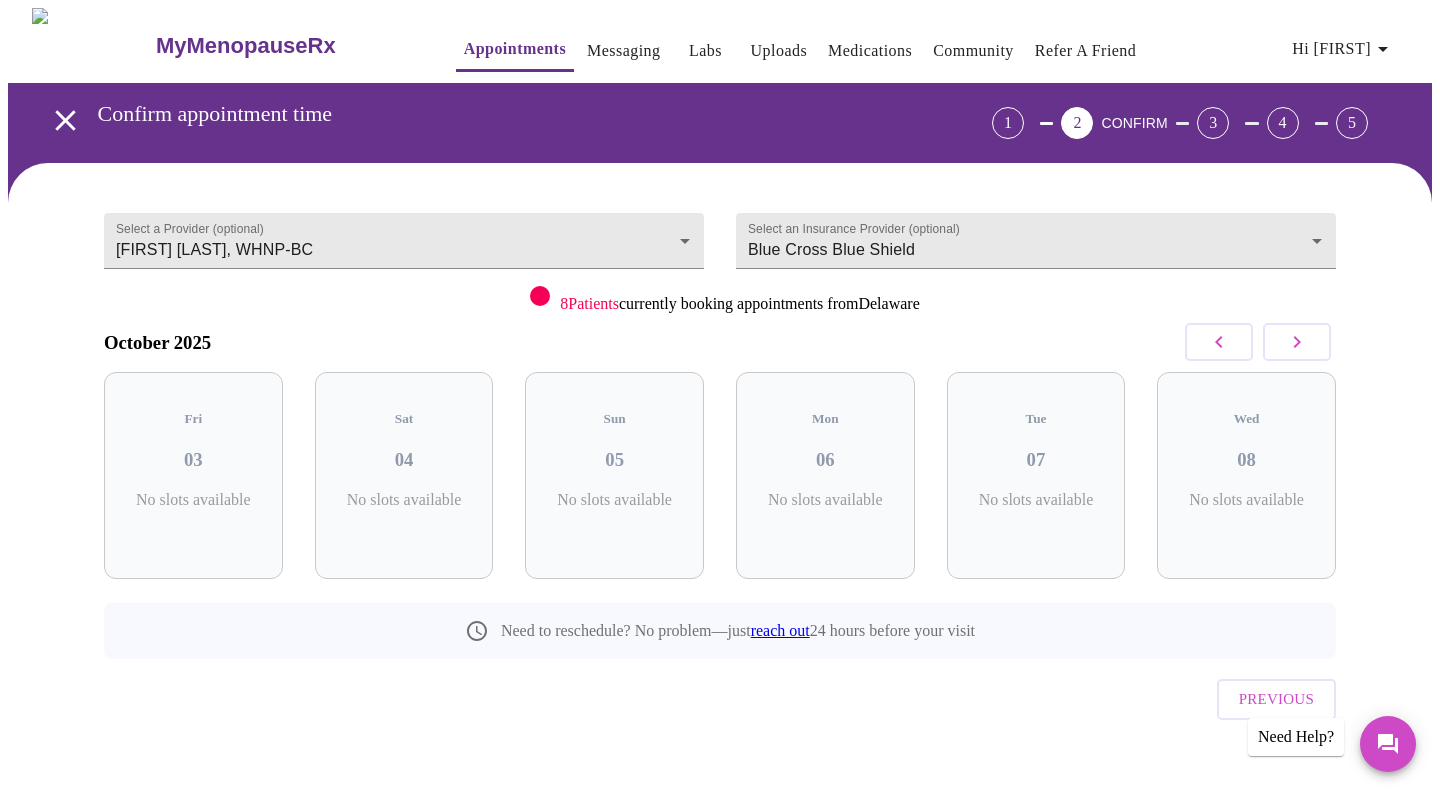 click 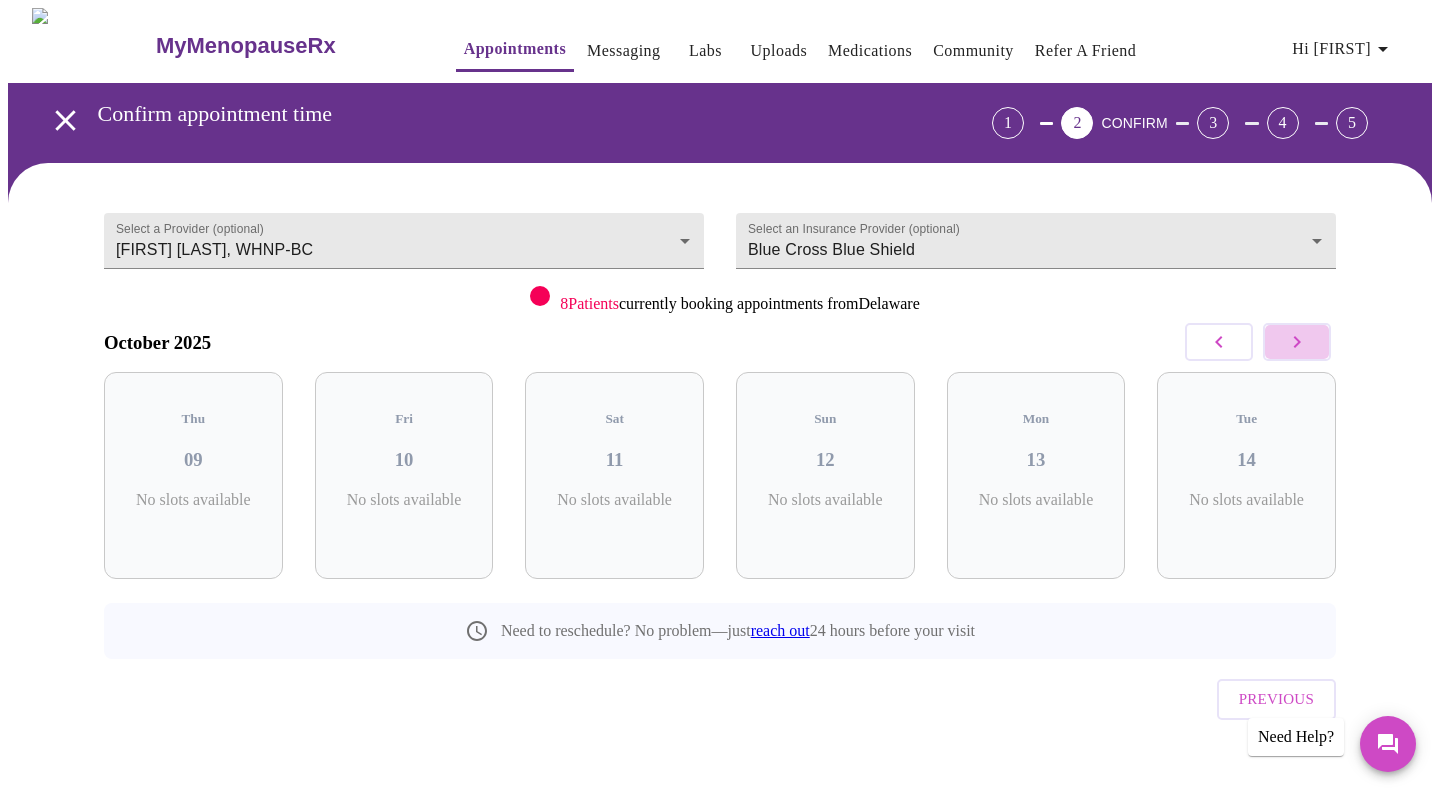 click 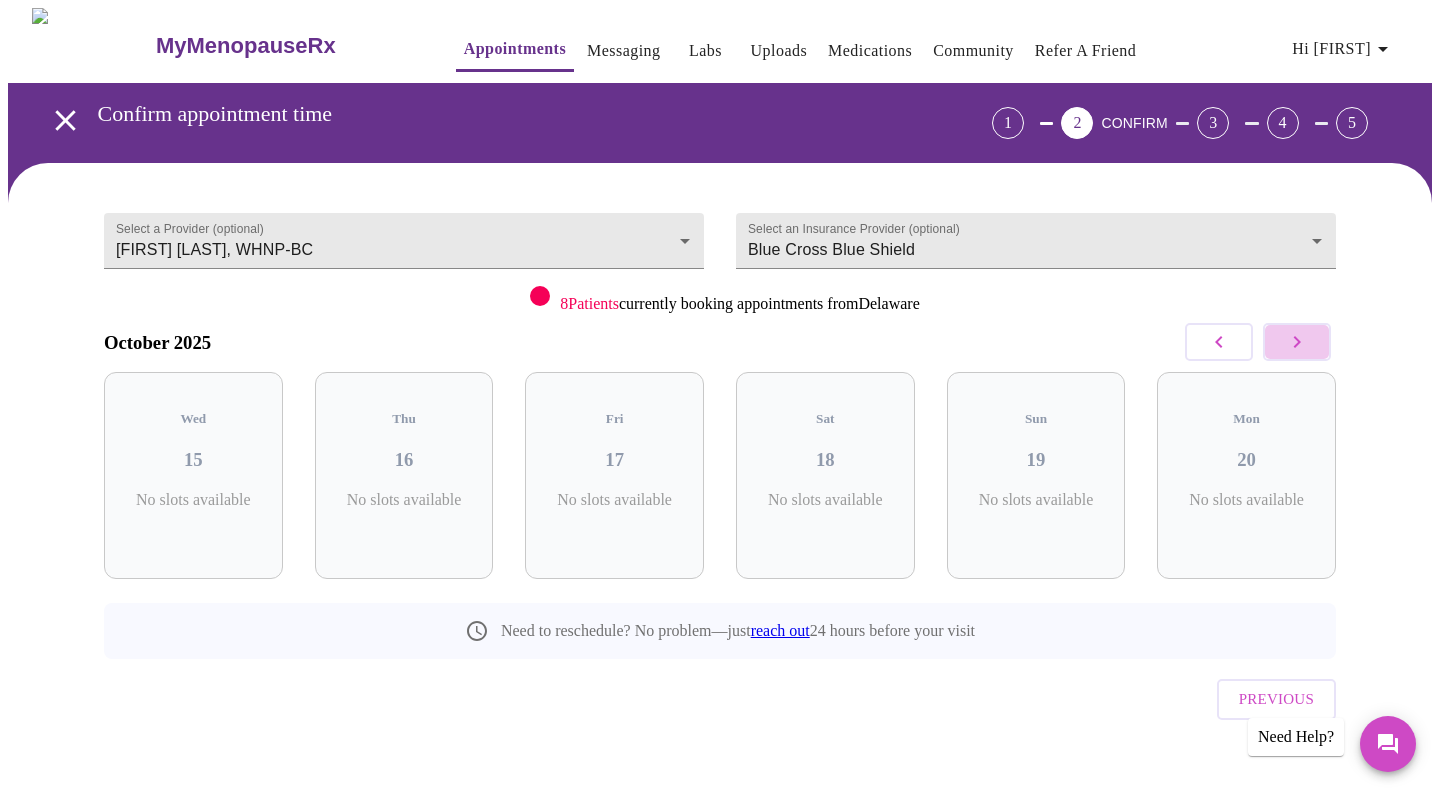 click 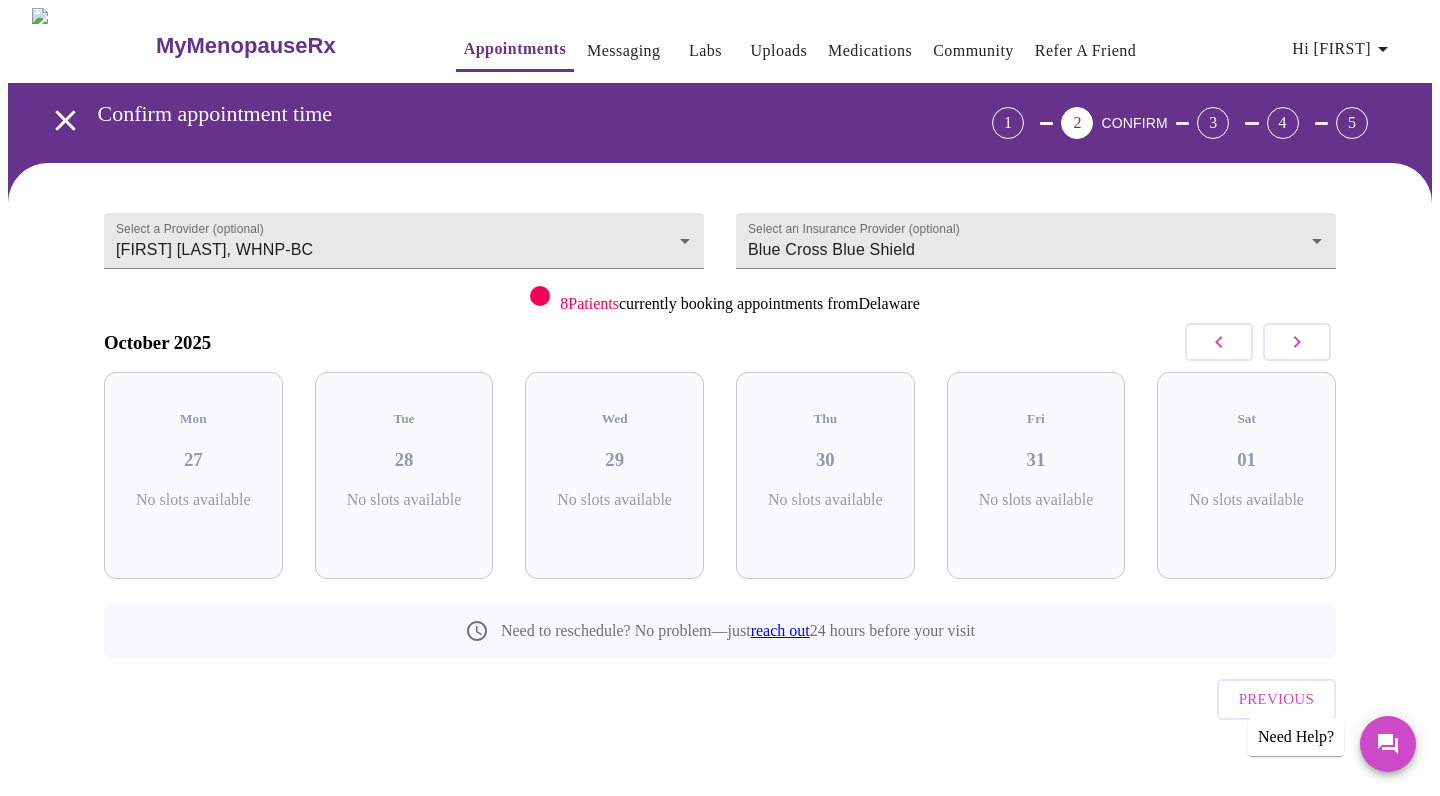 click 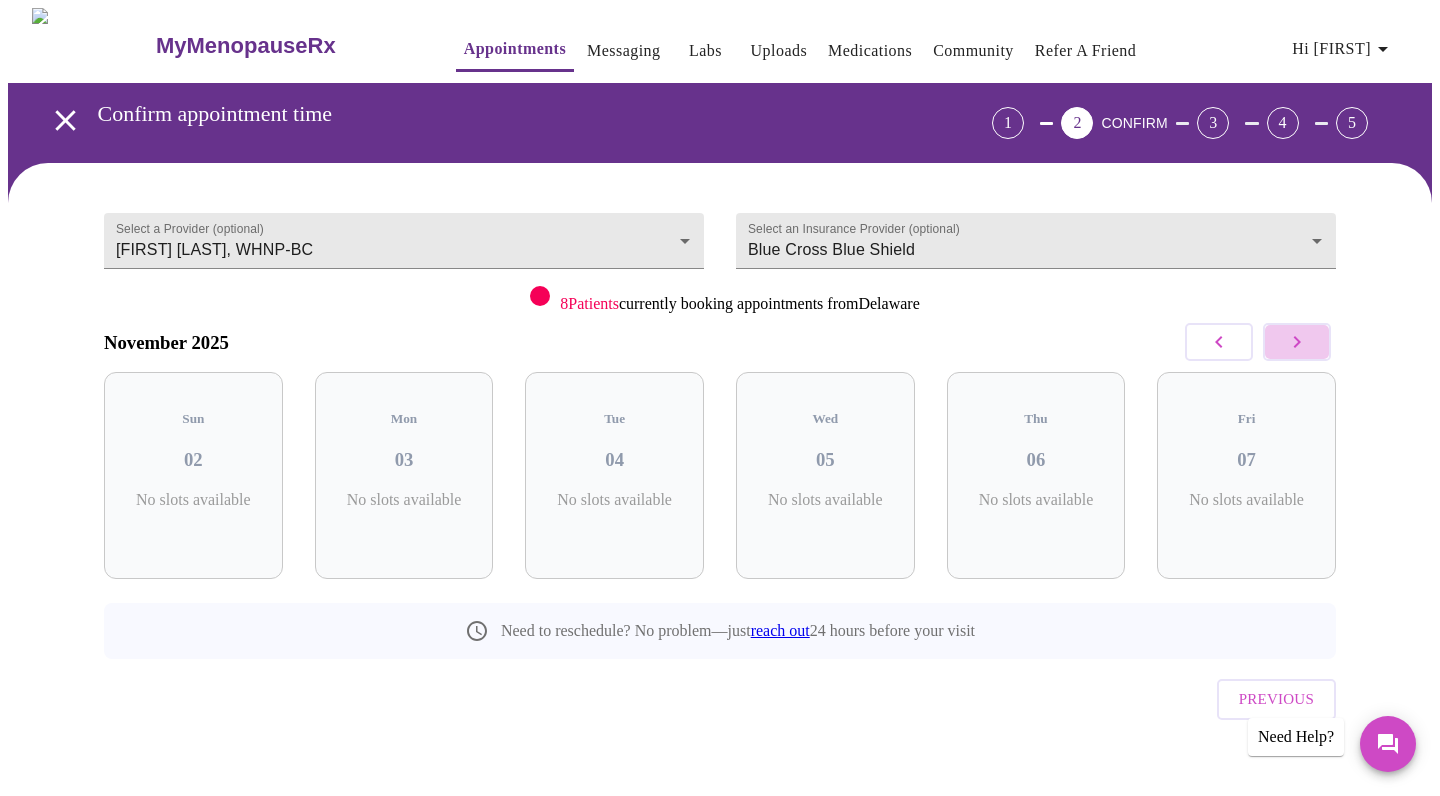 click 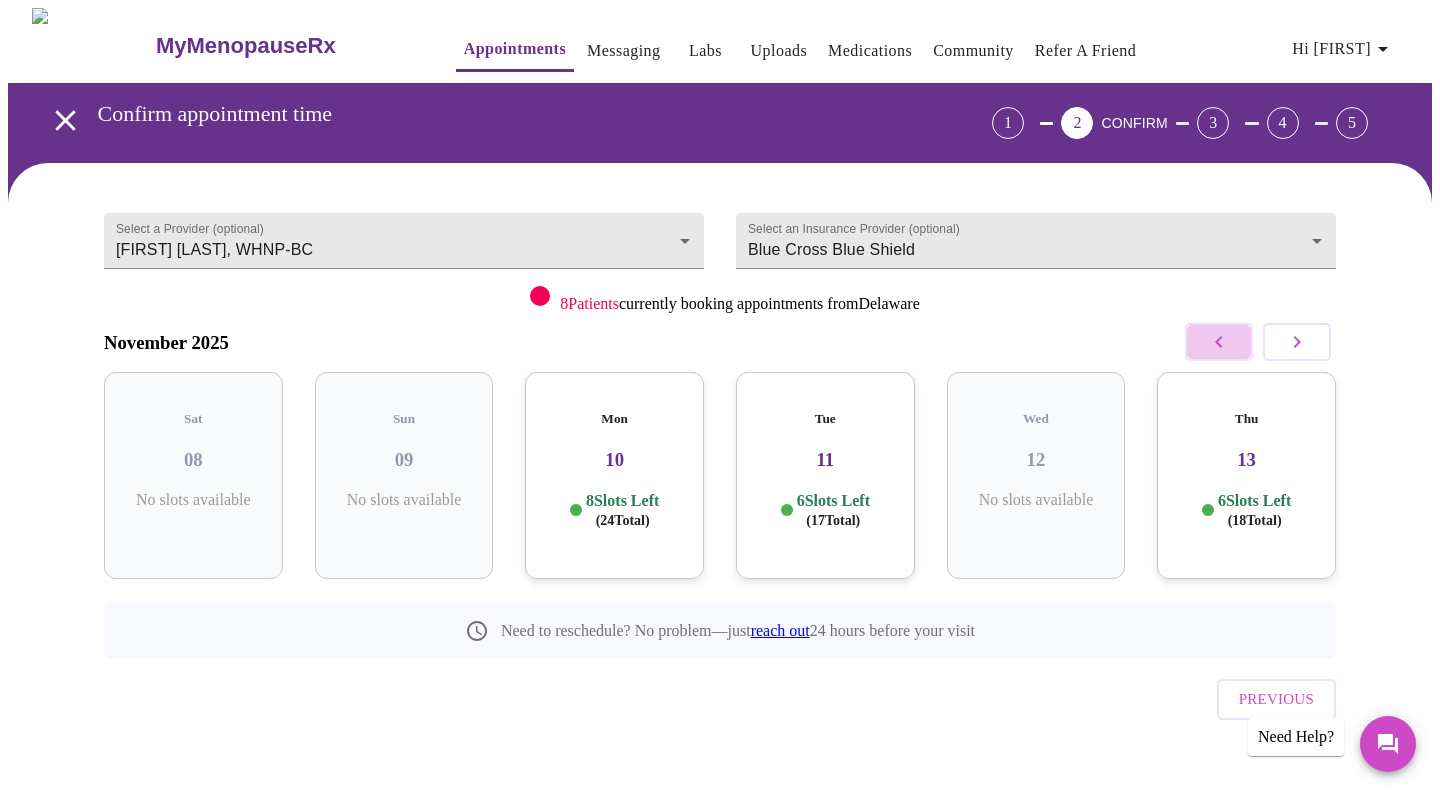 click 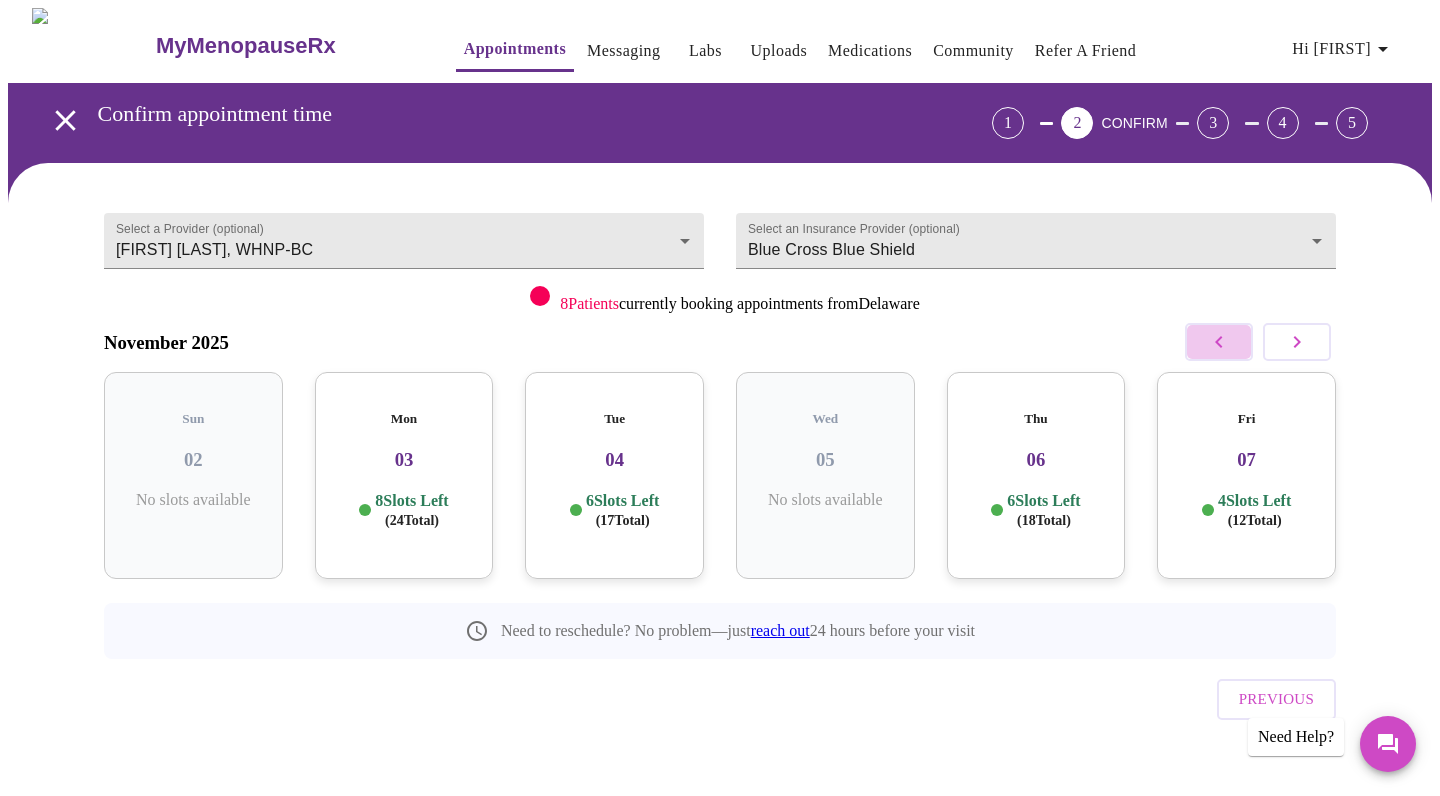 click at bounding box center (1219, 342) 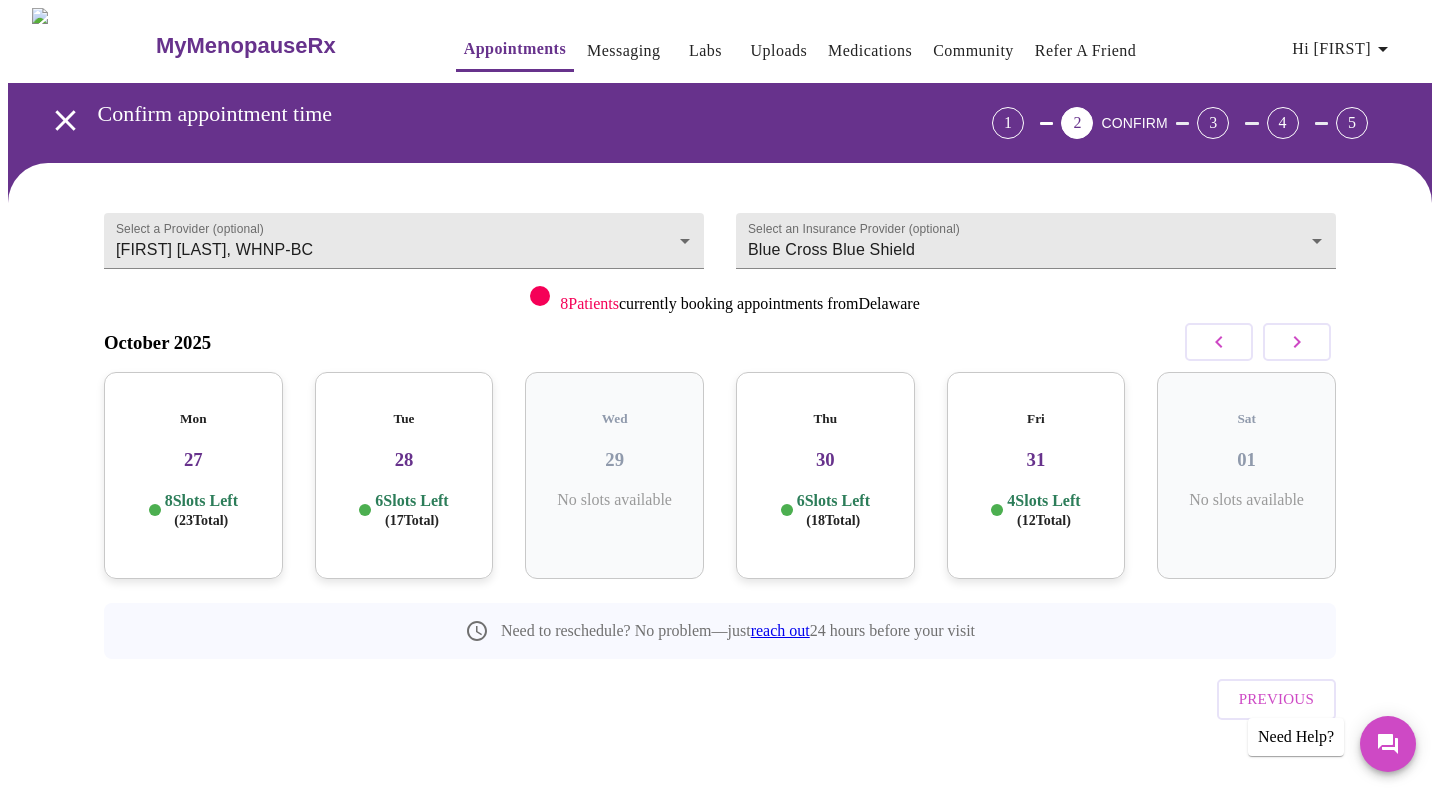 click 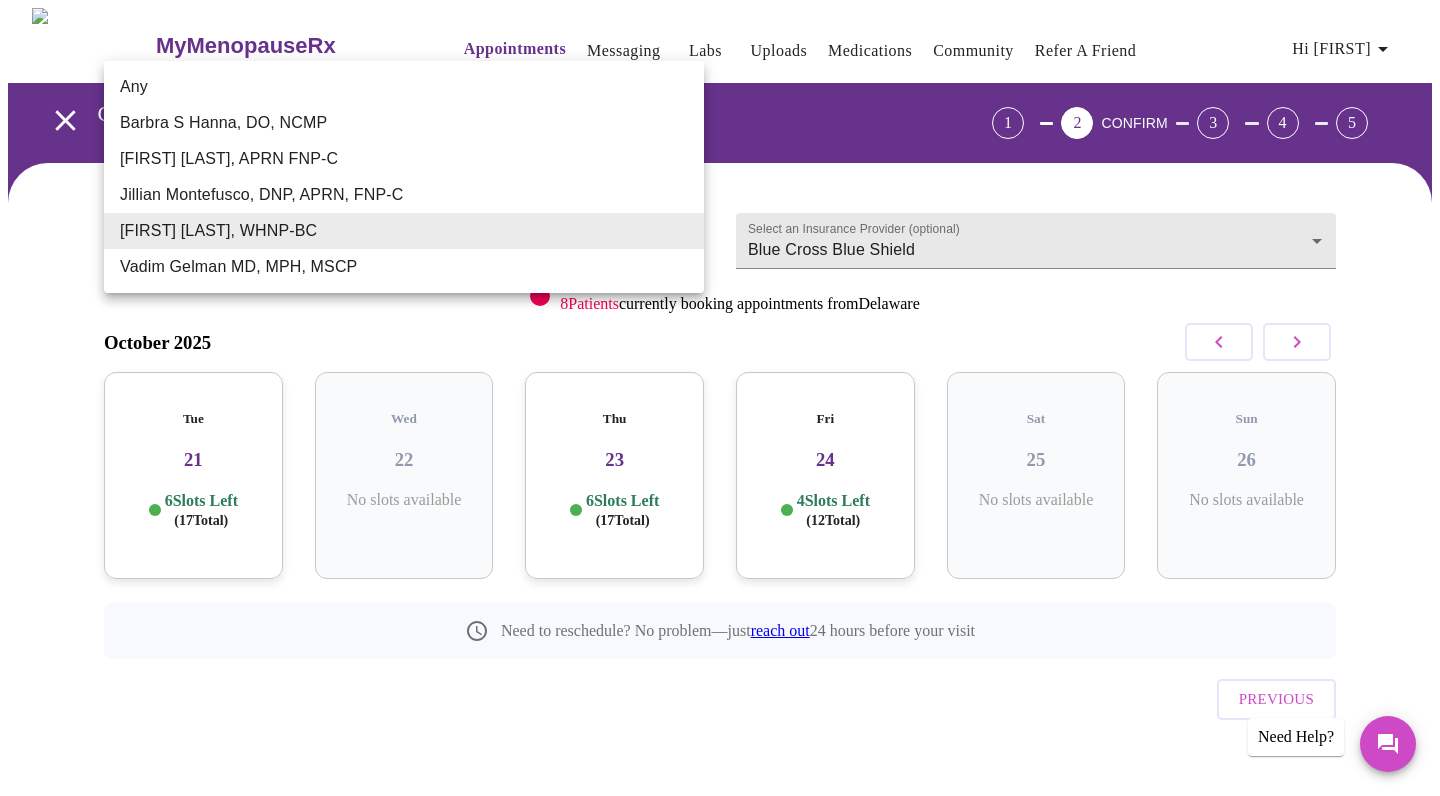 click on "MyMenopauseRx Appointments Messaging Labs Uploads Medications Community Refer a Friend Hi Christine   Confirm appointment time 1 2 CONFIRM 3 4 5 Select a Provider (optional) Meghan Matz, WHNP-BC Meghan Matz, WHNP-BC Select an Insurance Provider (optional) Blue Cross Blue Shield Blue Cross Blue Shield 8  Patients  currently booking appointments from  Delaware October 2025 Tue 21 6  Slots Left ( 17  Total) Wed 22 No slots available Thu 23 6  Slots Left ( 17  Total) Fri 24 4  Slots Left ( 12  Total) Sat 25 No slots available Sun 26 No slots available Need to reschedule? No problem—just  reach out  24 hours before your visit Previous Need Help? Settings Billing Invoices Log out Any Barbra S Hanna, DO, NCMP Kelly Perisin, APRN FNP-C Jillian Montefusco, DNP, APRN, FNP-C Meghan Matz, WHNP-BC Vadim Gelman MD, MPH, MSCP" at bounding box center [720, 414] 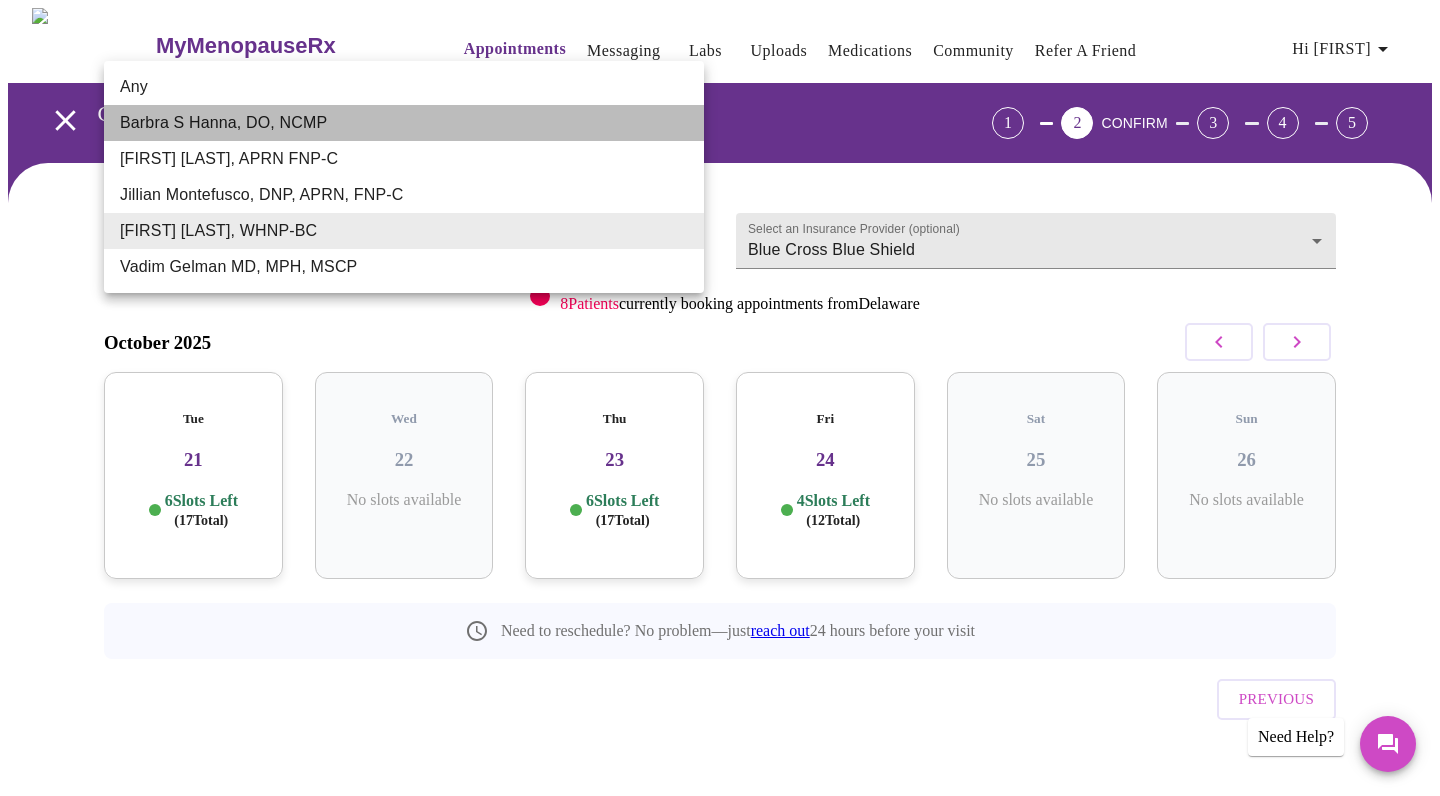 click on "Barbra S Hanna, DO, NCMP" at bounding box center [404, 123] 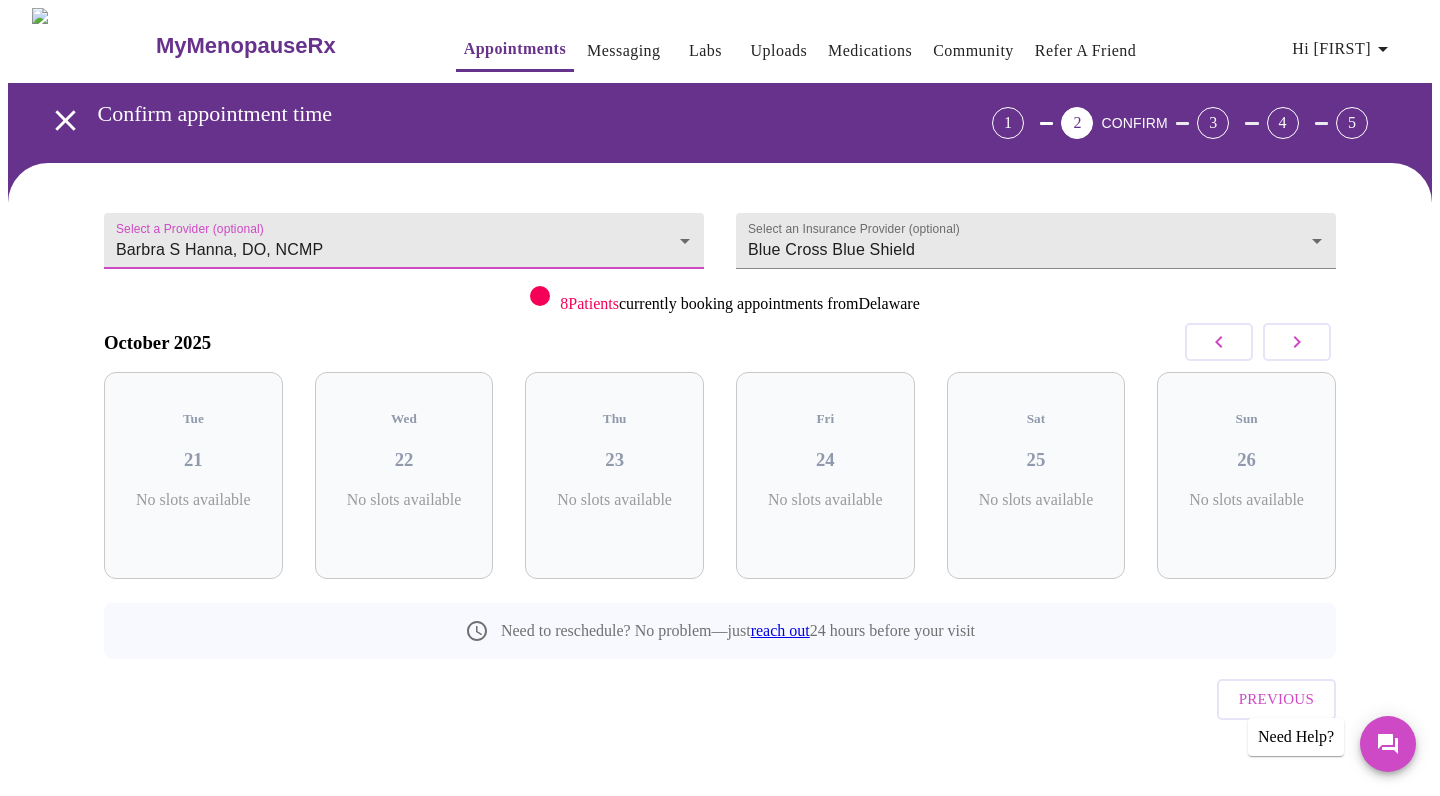 click 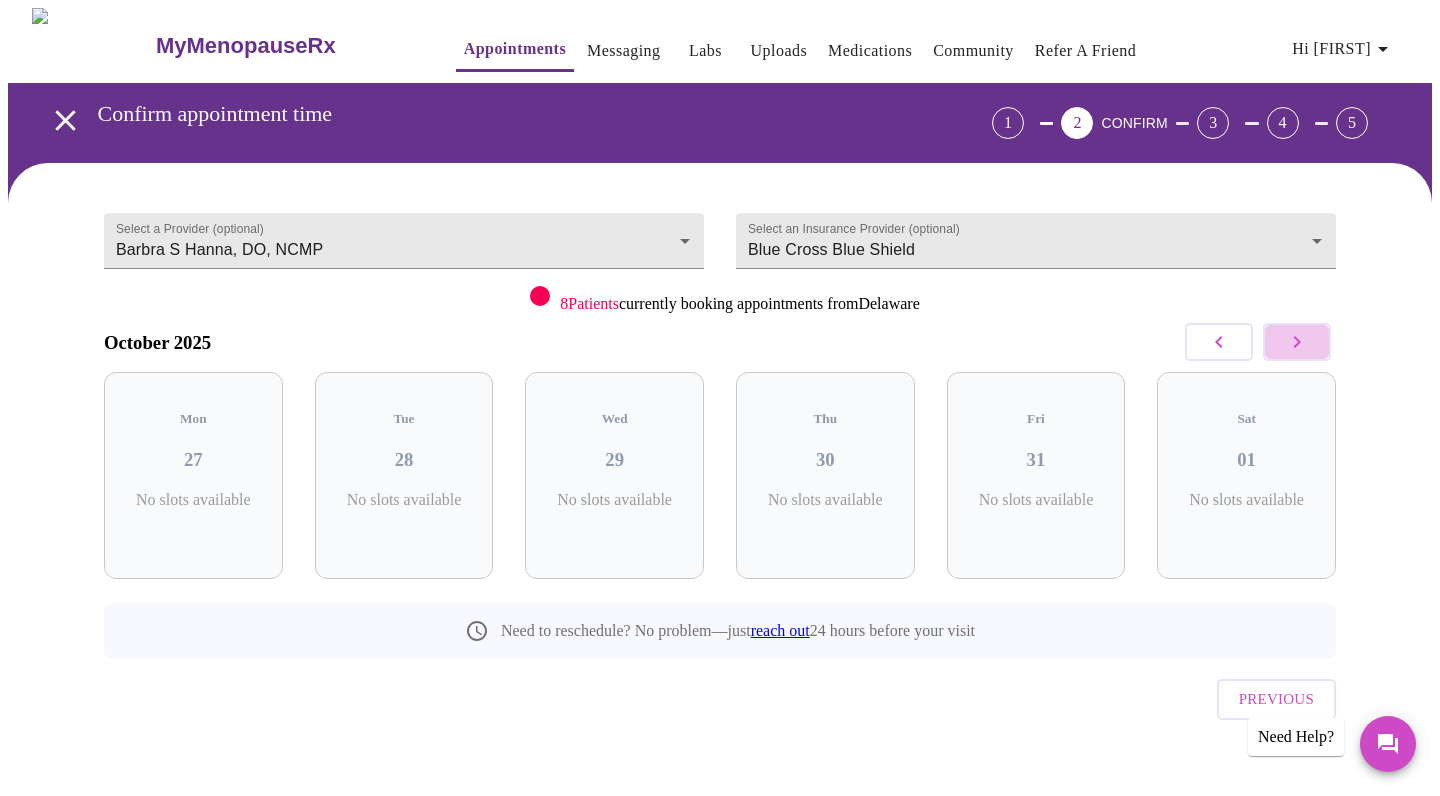 click 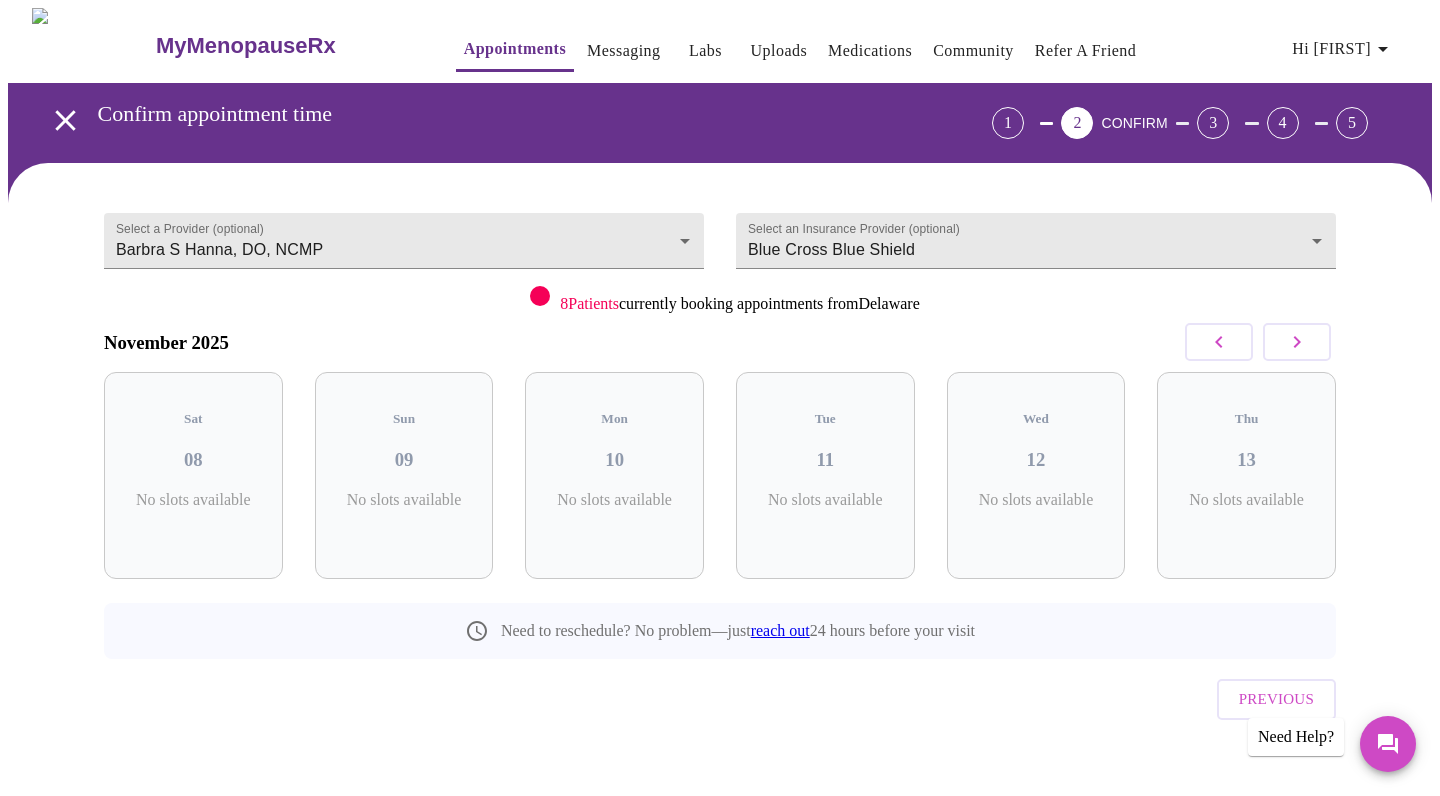 click 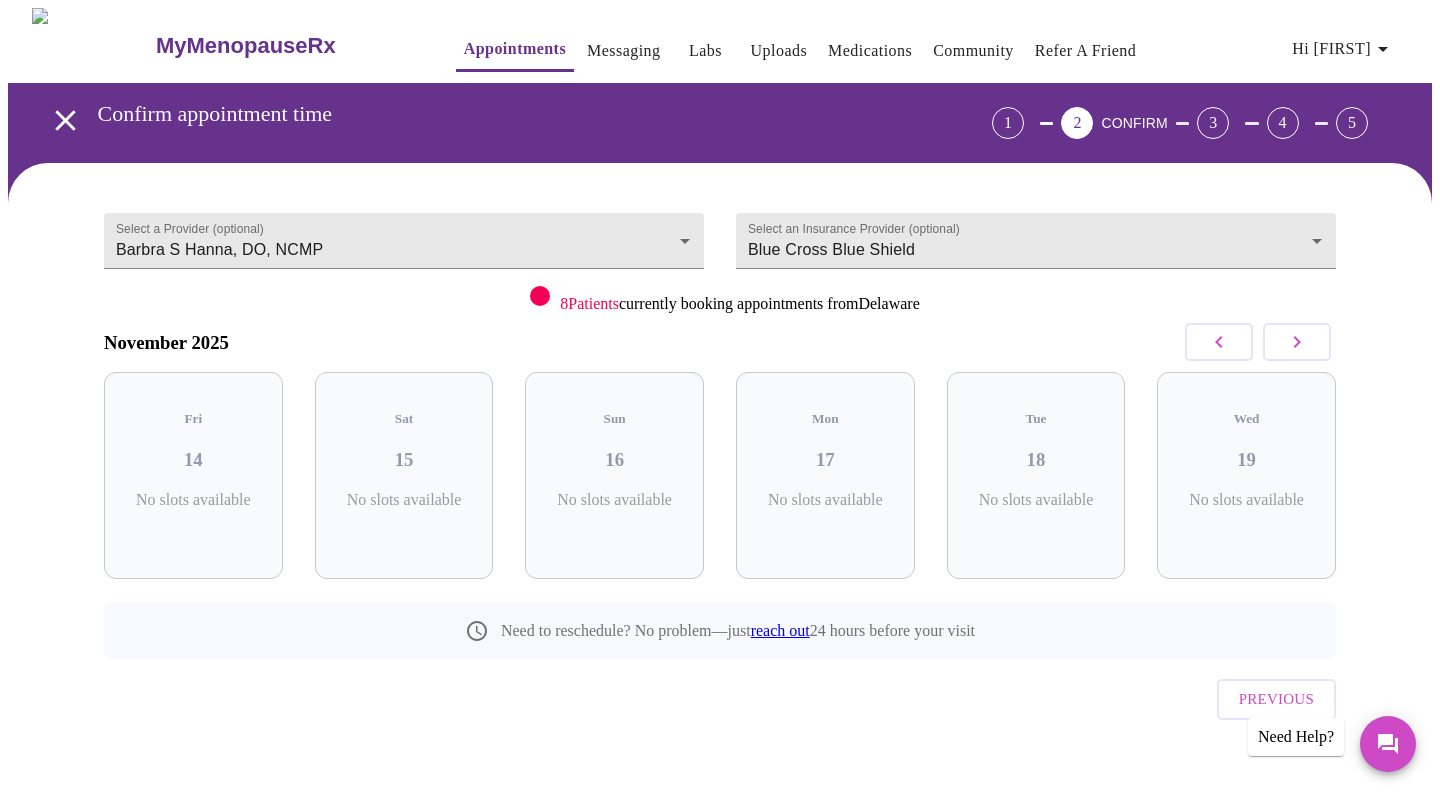 click 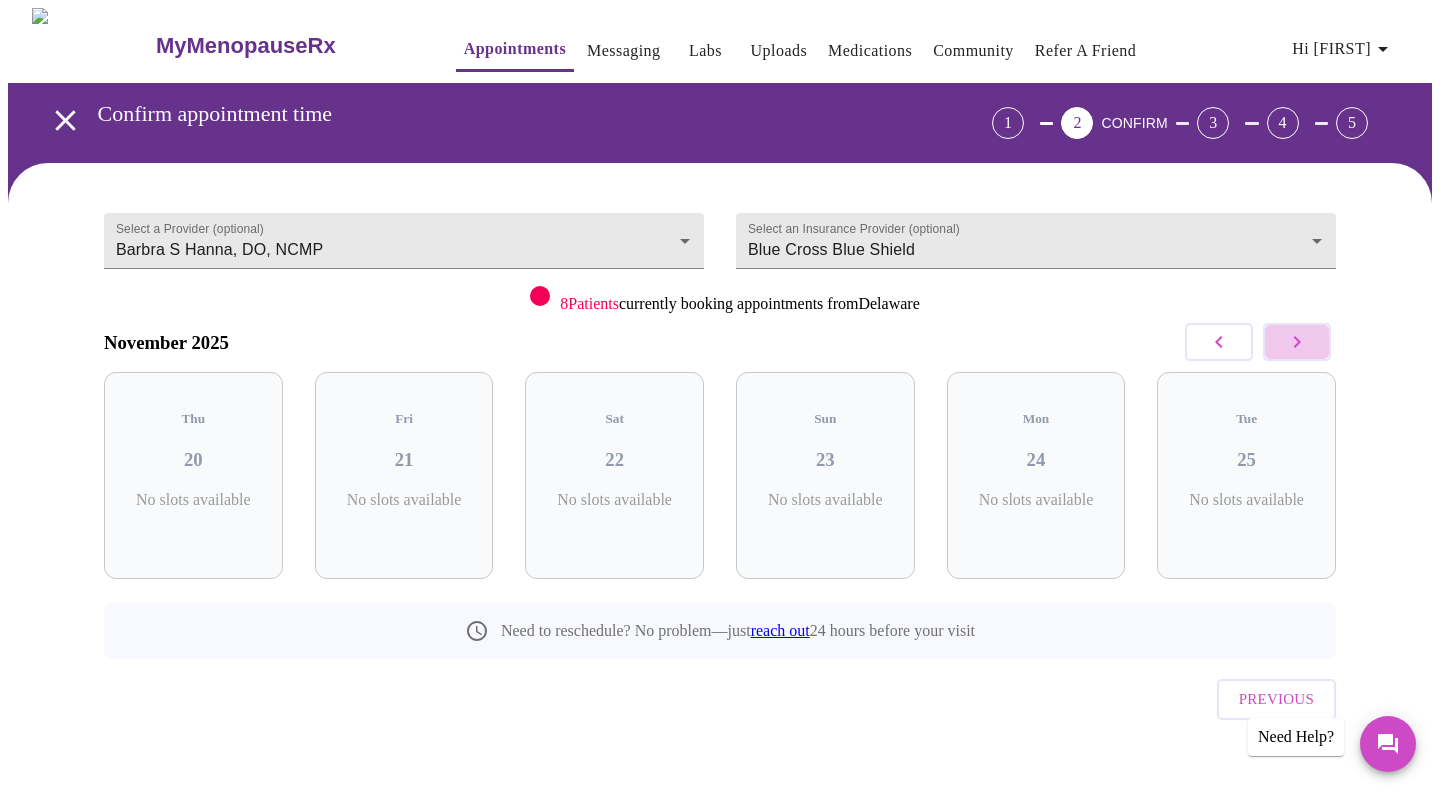 click 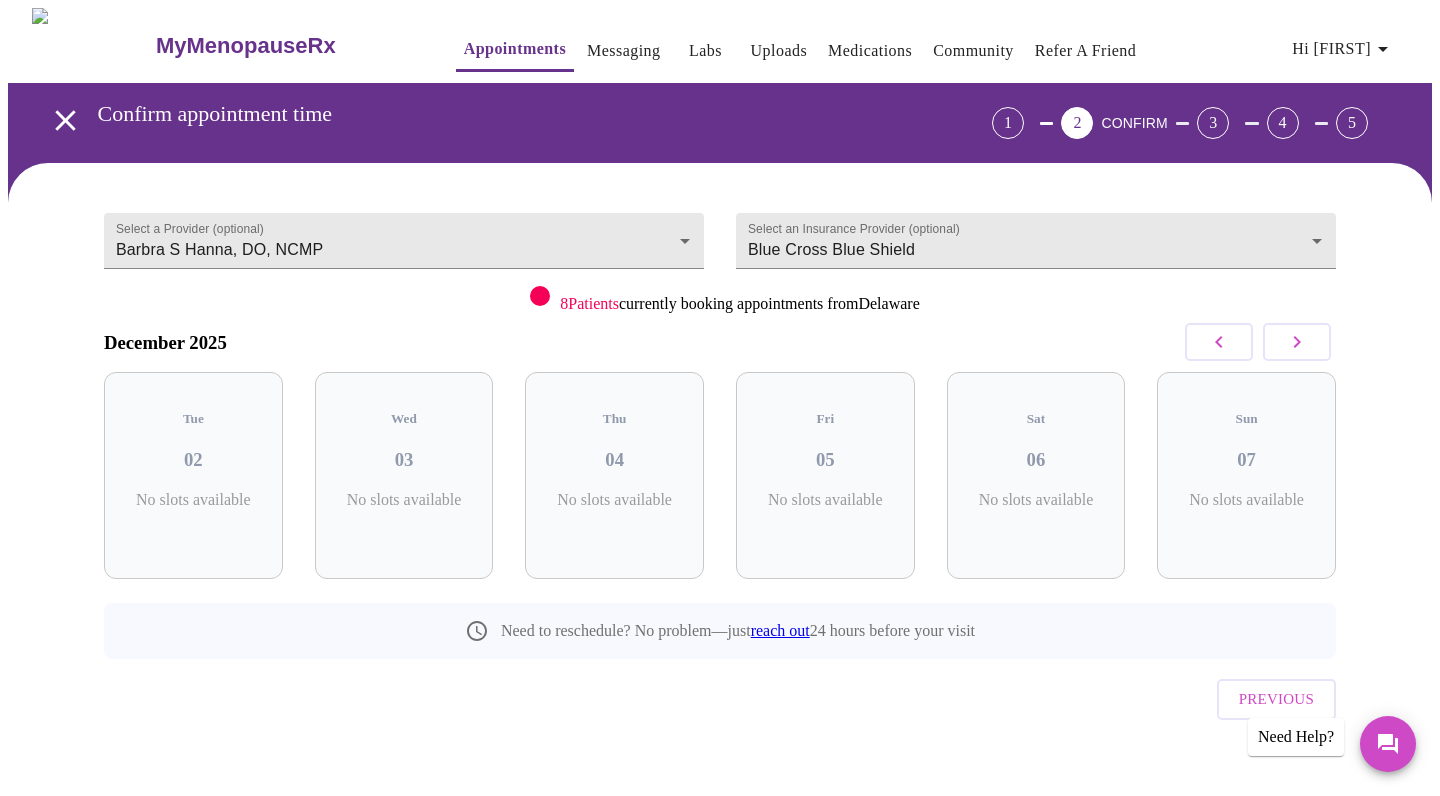 click 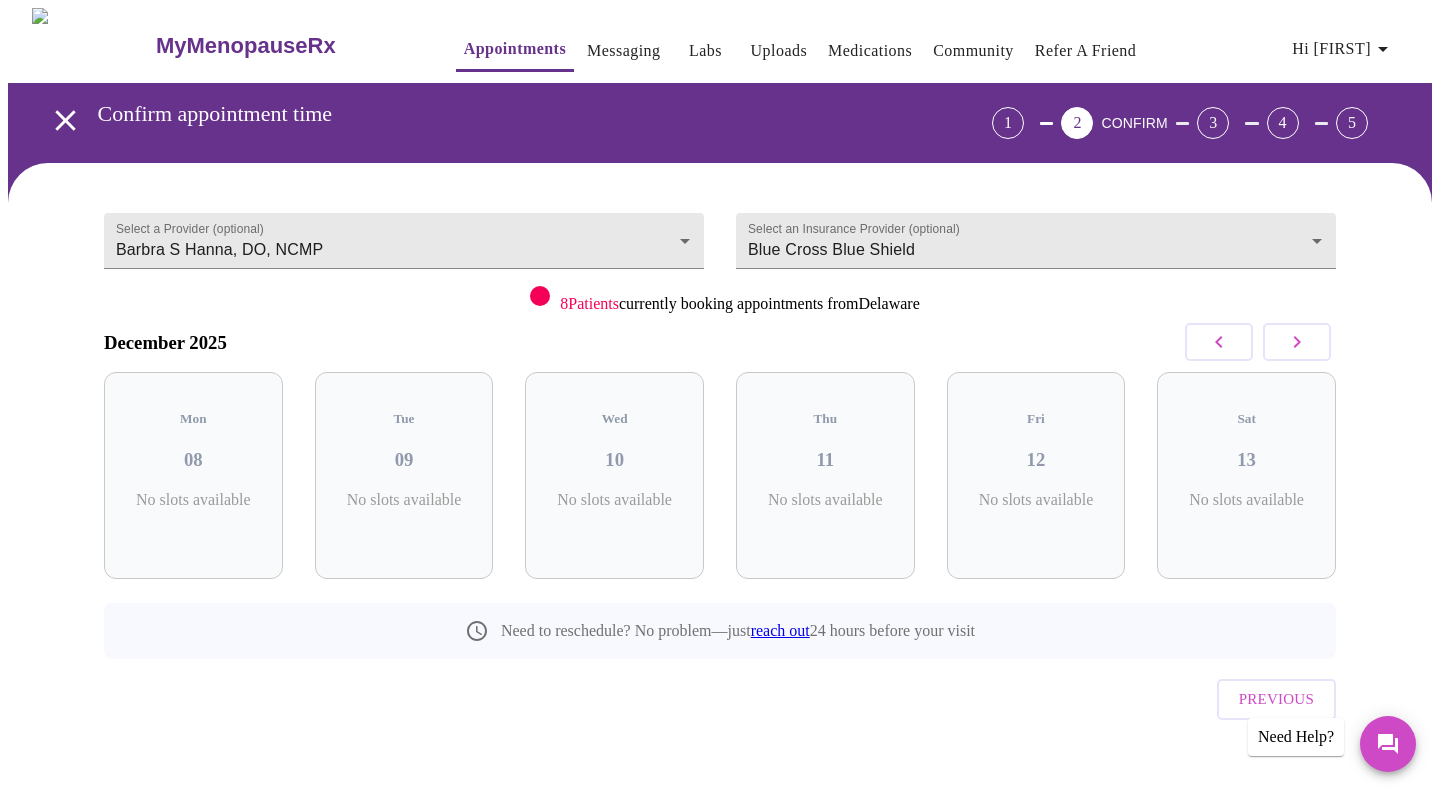 click 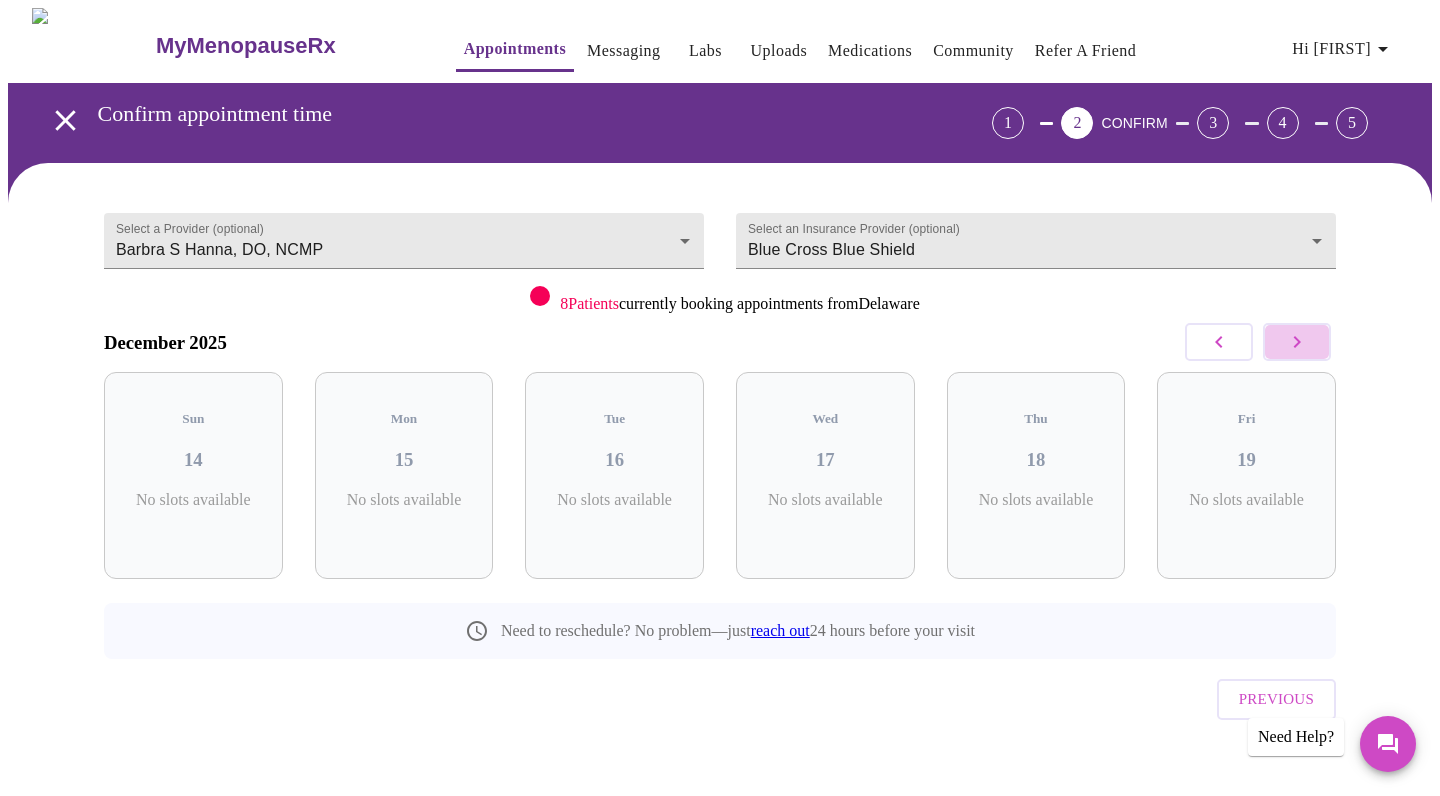click 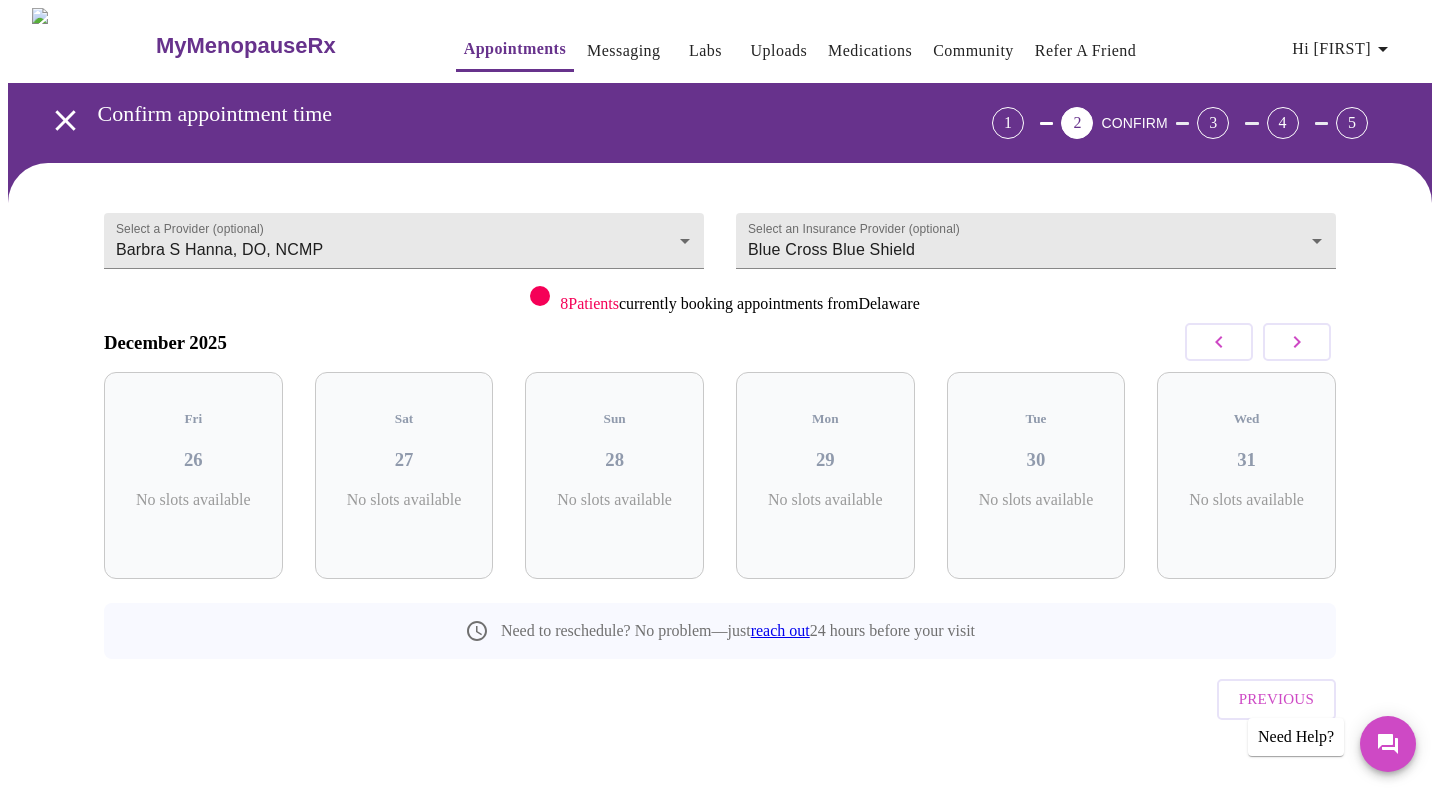 click 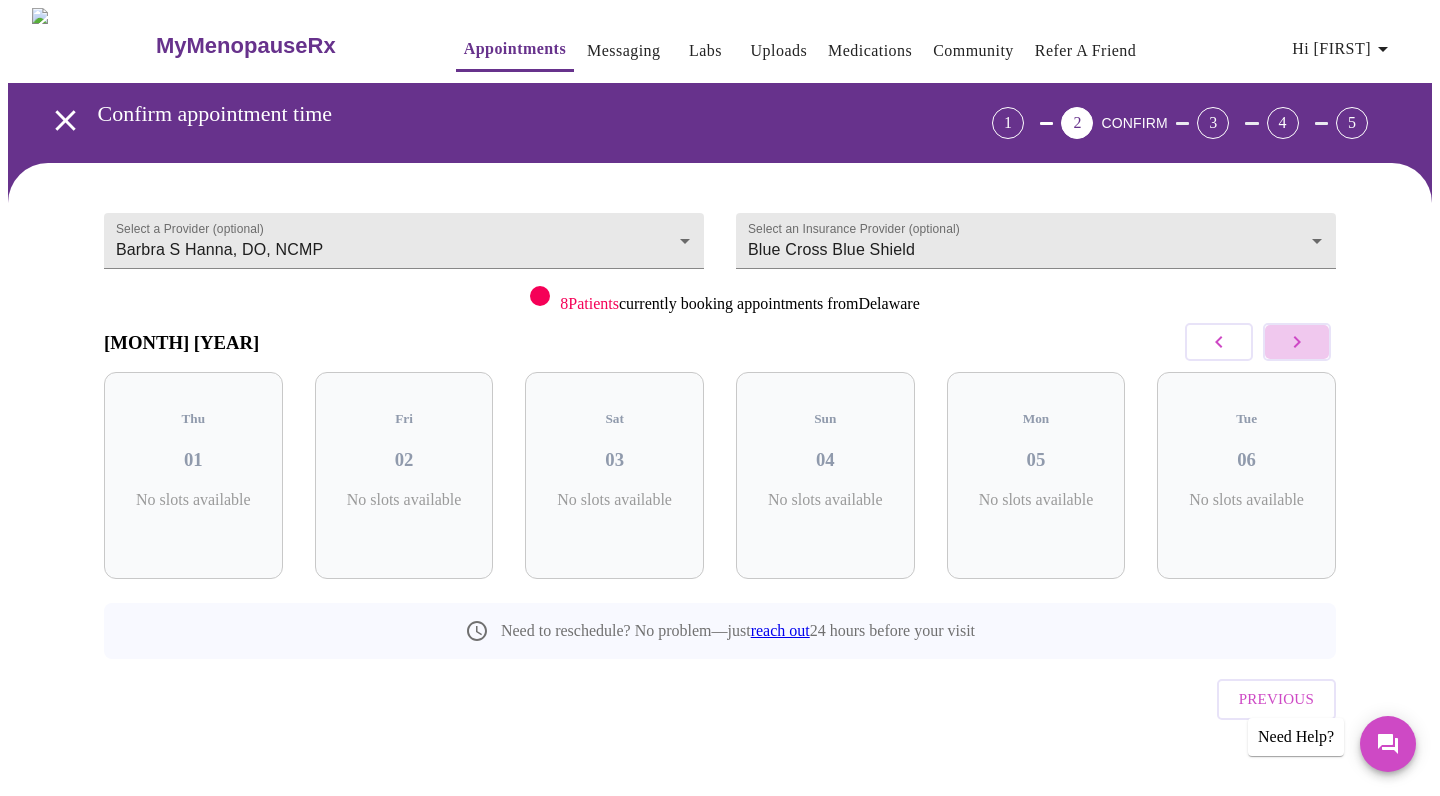 click 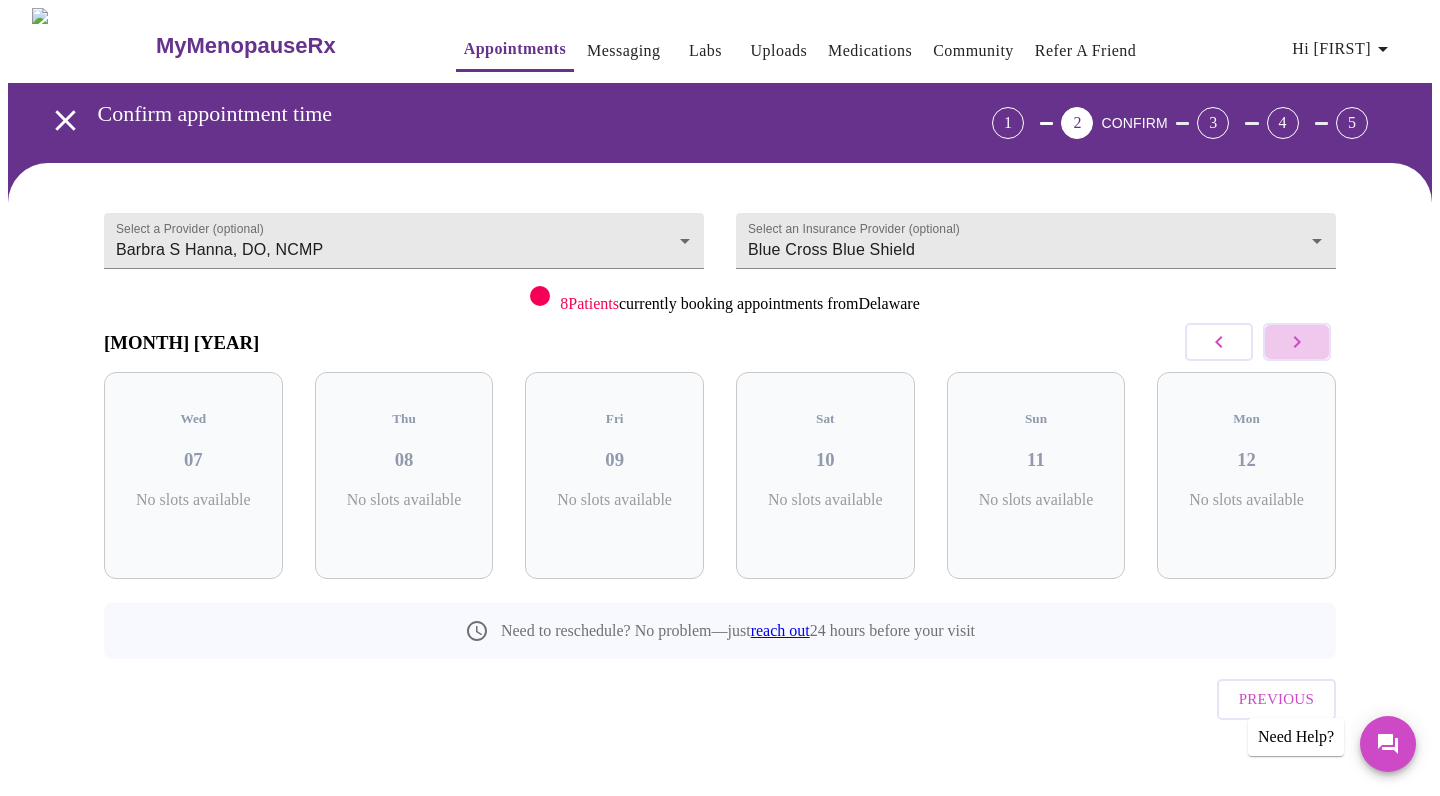 click 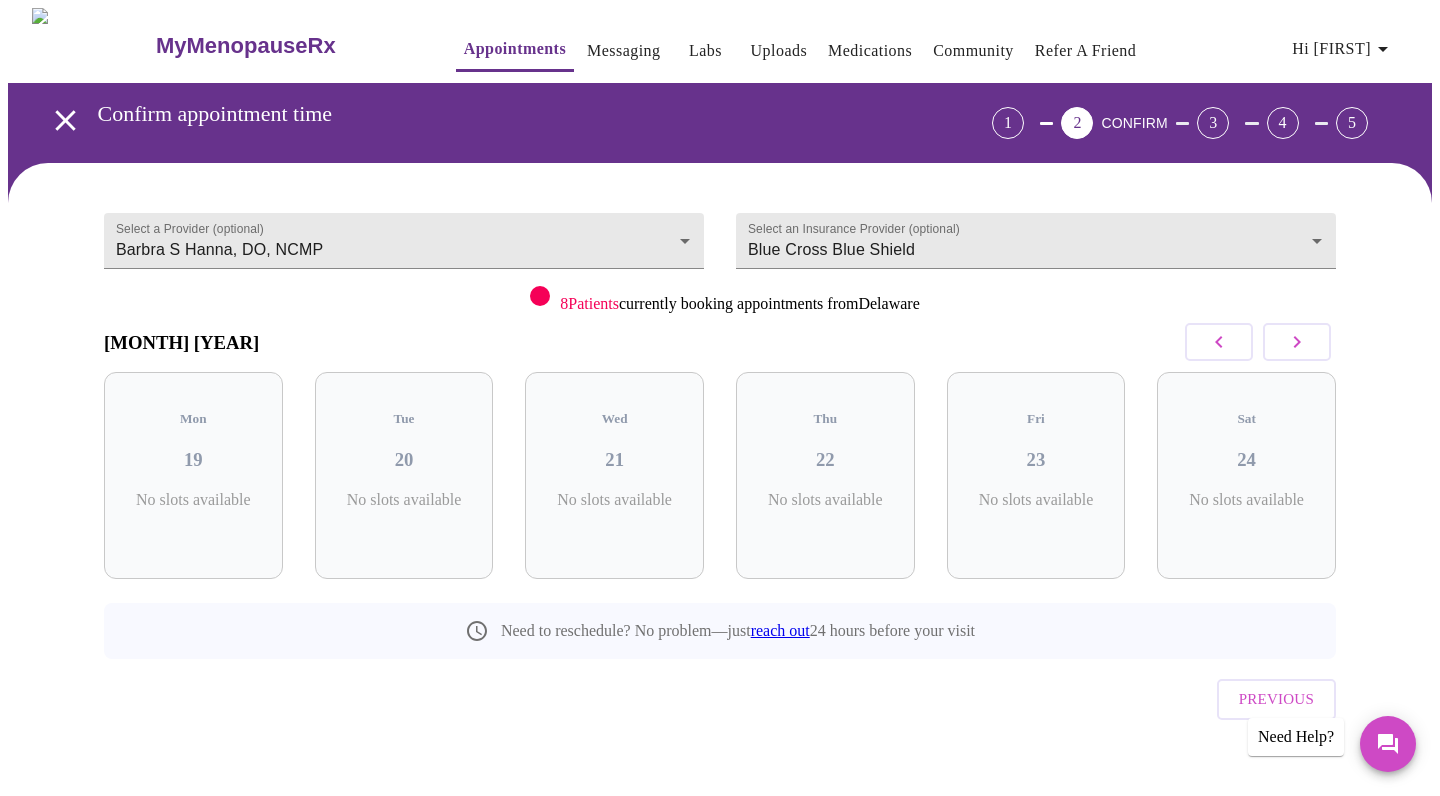 click 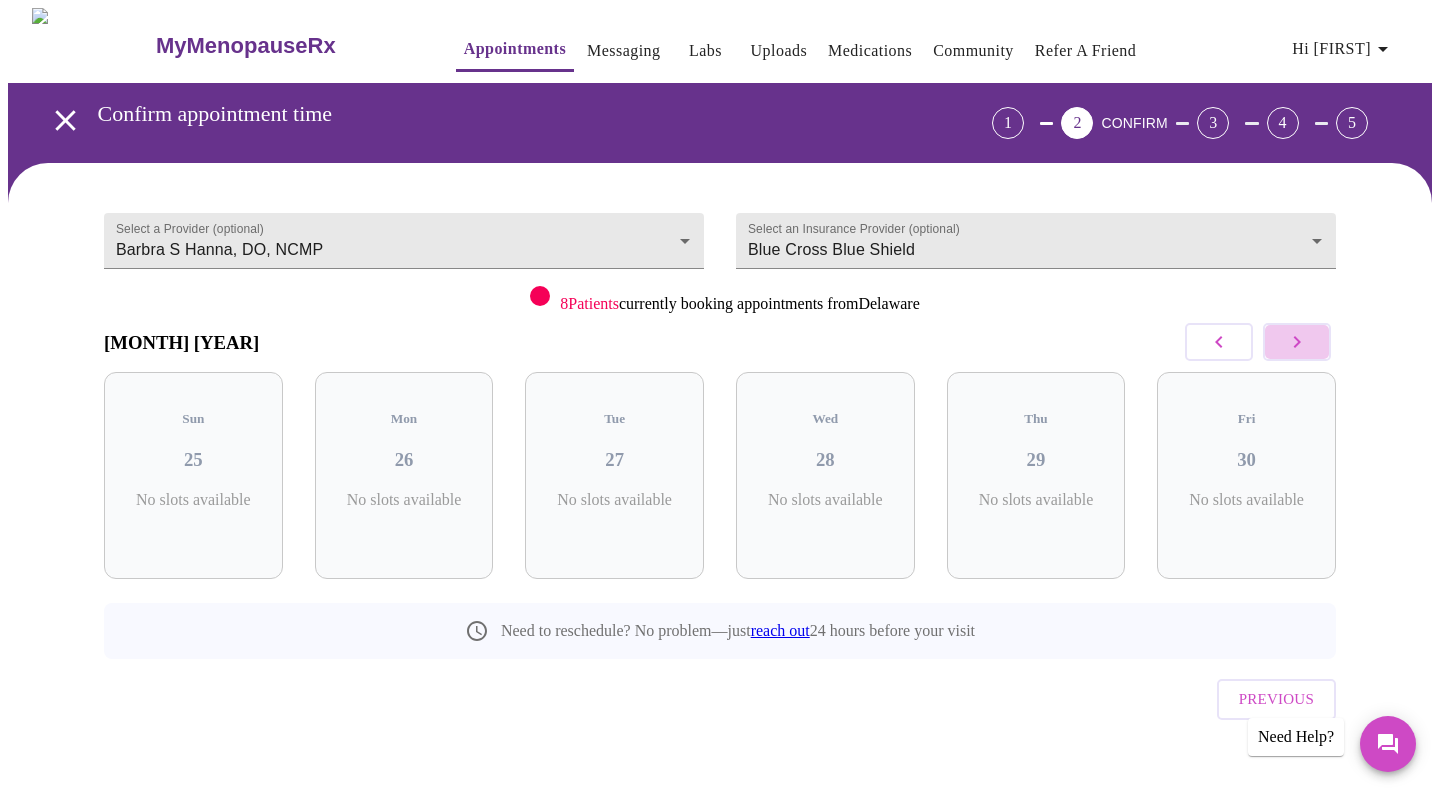 click 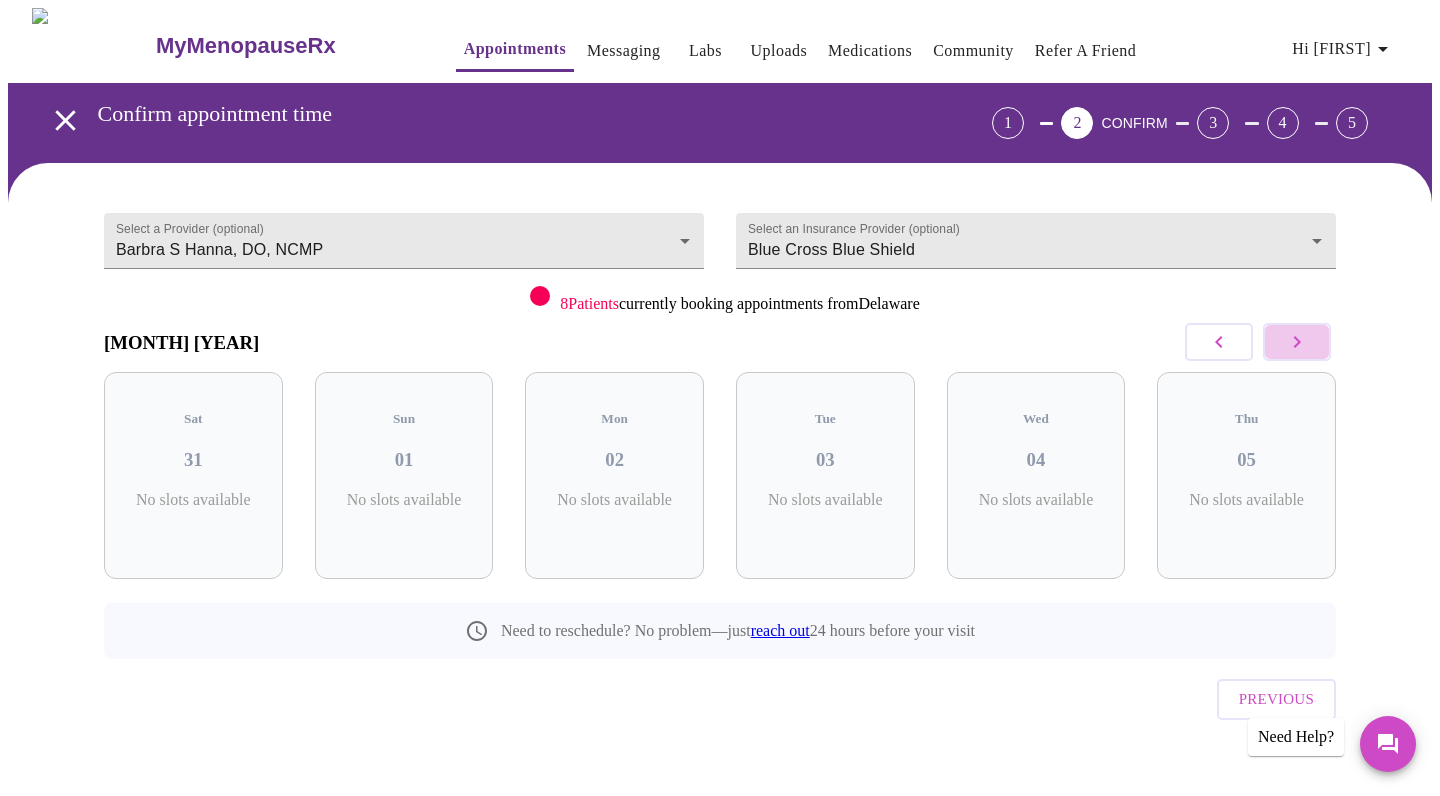 click 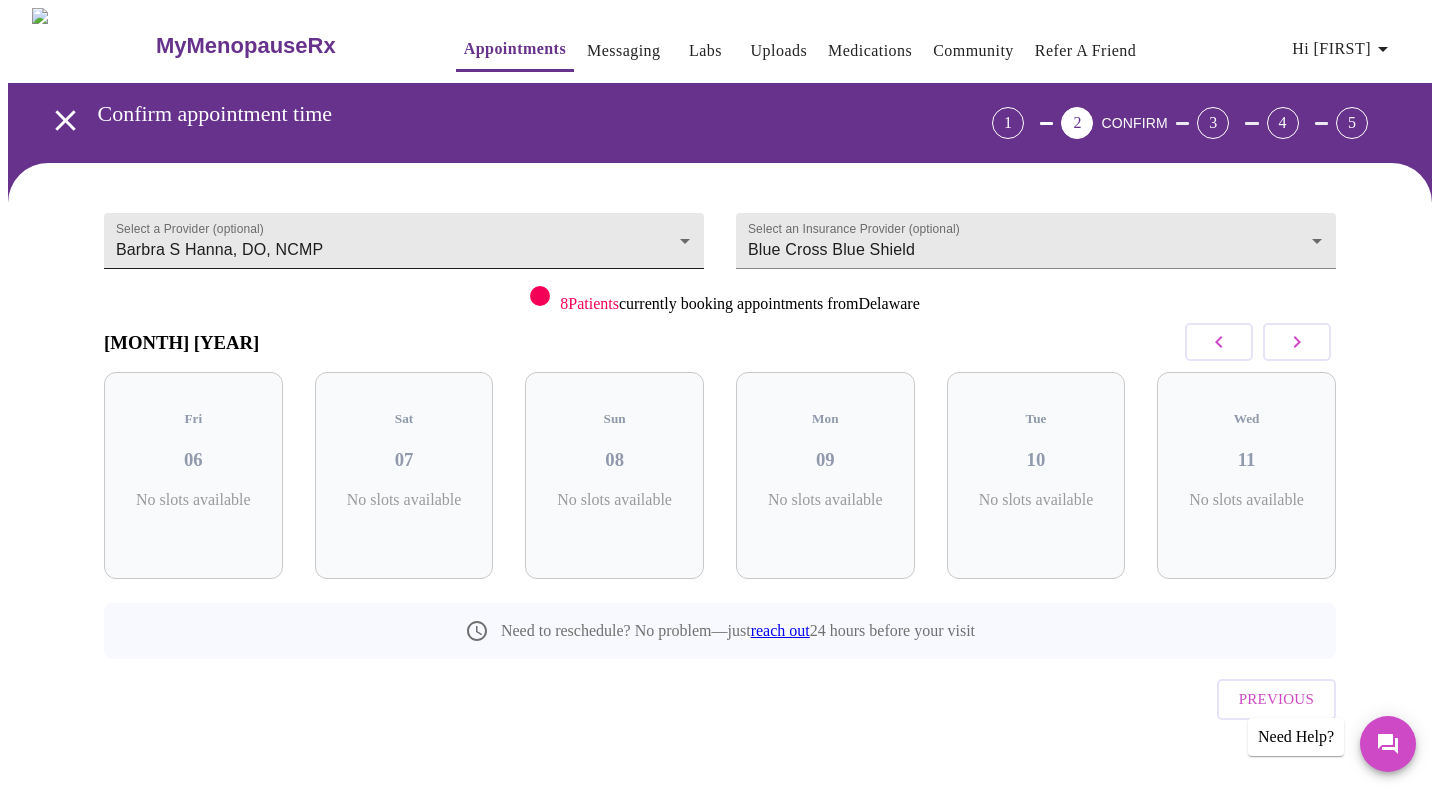 click on "MyMenopauseRx Appointments Messaging Labs Uploads Medications Community Refer a Friend Hi Christine   Confirm appointment time 1 2 CONFIRM 3 4 5 Select a Provider (optional) Barbra S Hanna, DO, NCMP Barbra S Hanna, DO, NCMP Select an Insurance Provider (optional) Blue Cross Blue Shield Blue Cross Blue Shield 8  Patients  currently booking appointments from  Delaware February 2026 Fri 06 No slots available Sat 07 No slots available Sun 08 No slots available Mon 09 No slots available Tue 10 No slots available Wed 11 No slots available Need to reschedule? No problem—just  reach out  24 hours before your visit Previous Need Help? Settings Billing Invoices Log out" at bounding box center [720, 414] 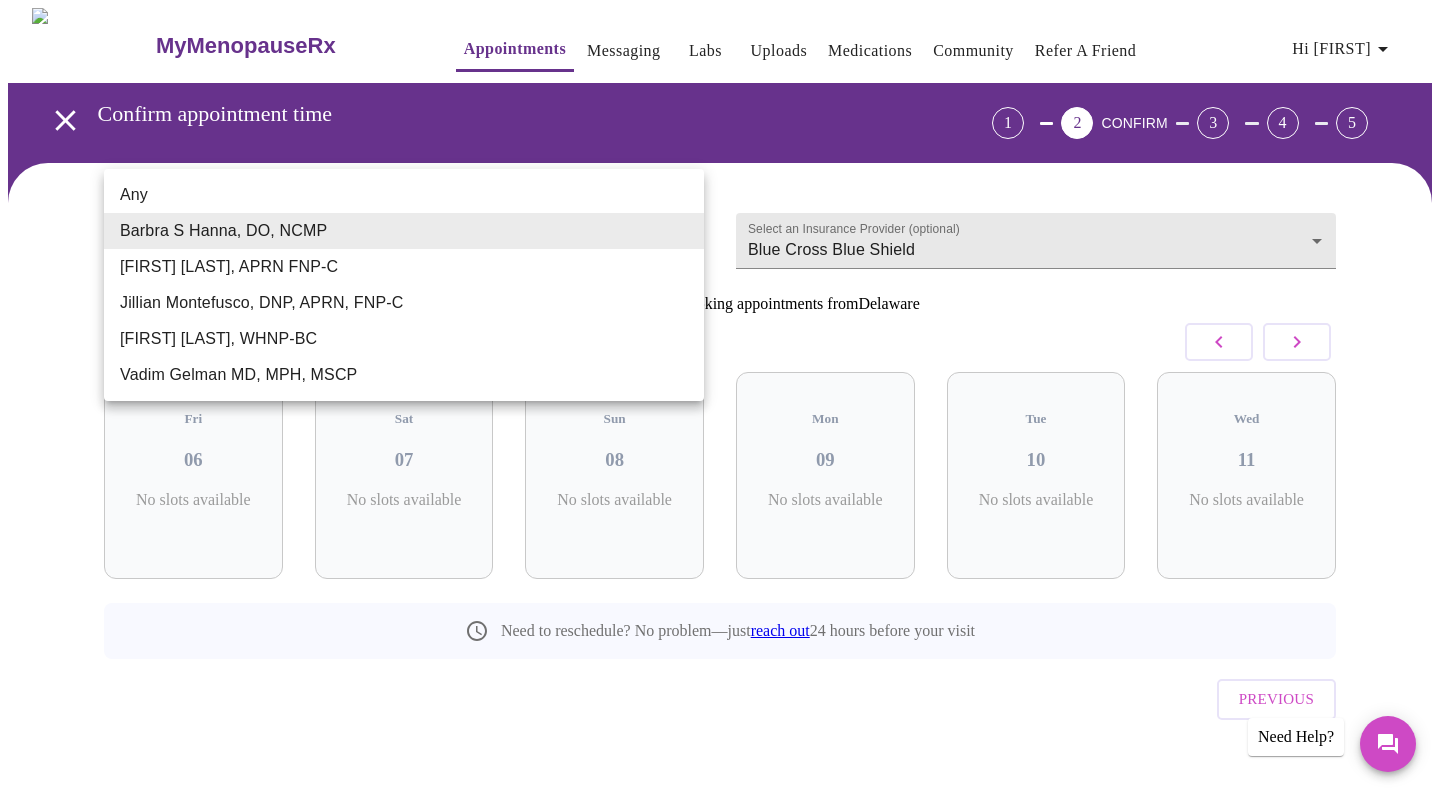 click on "Meghan Matz, WHNP-BC" at bounding box center (404, 339) 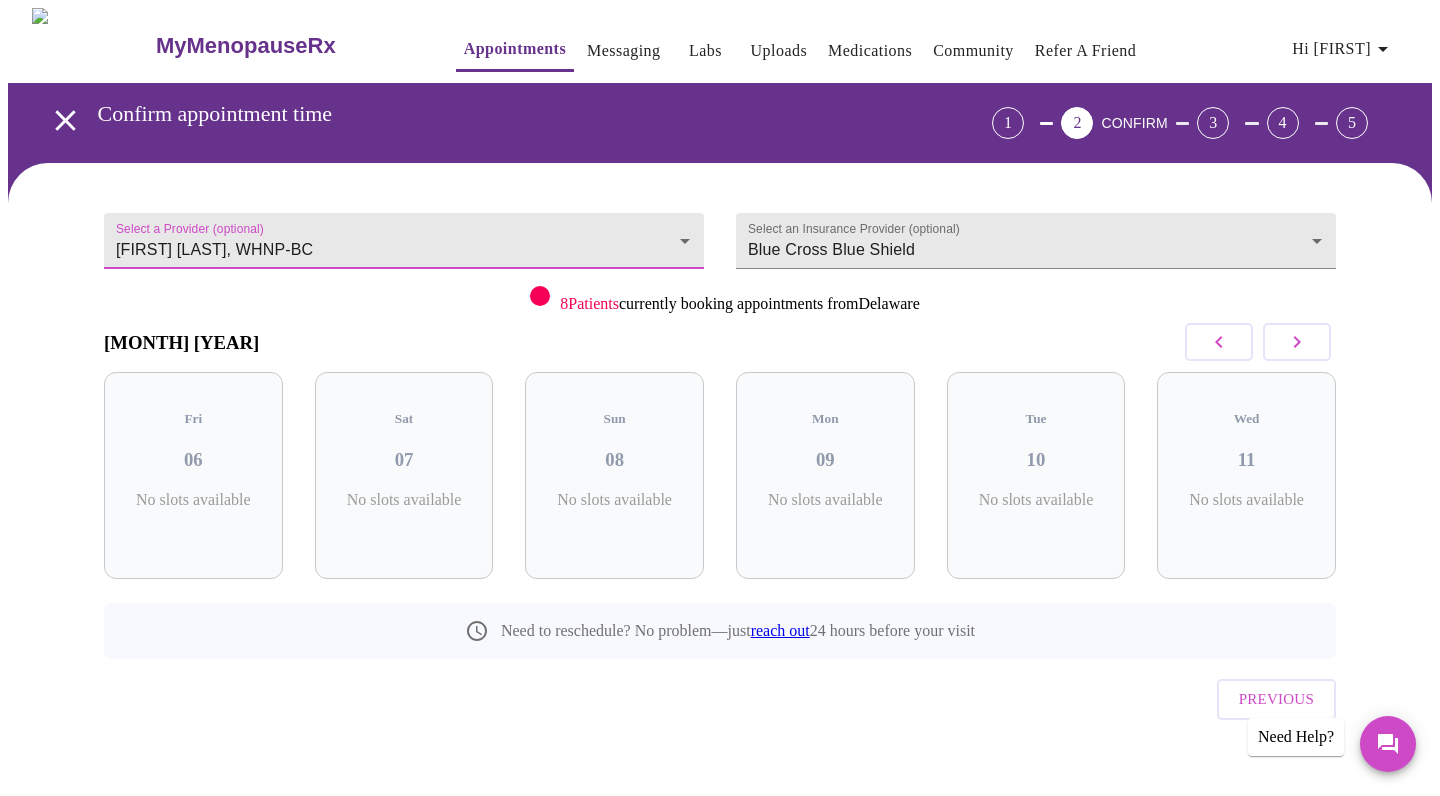 click 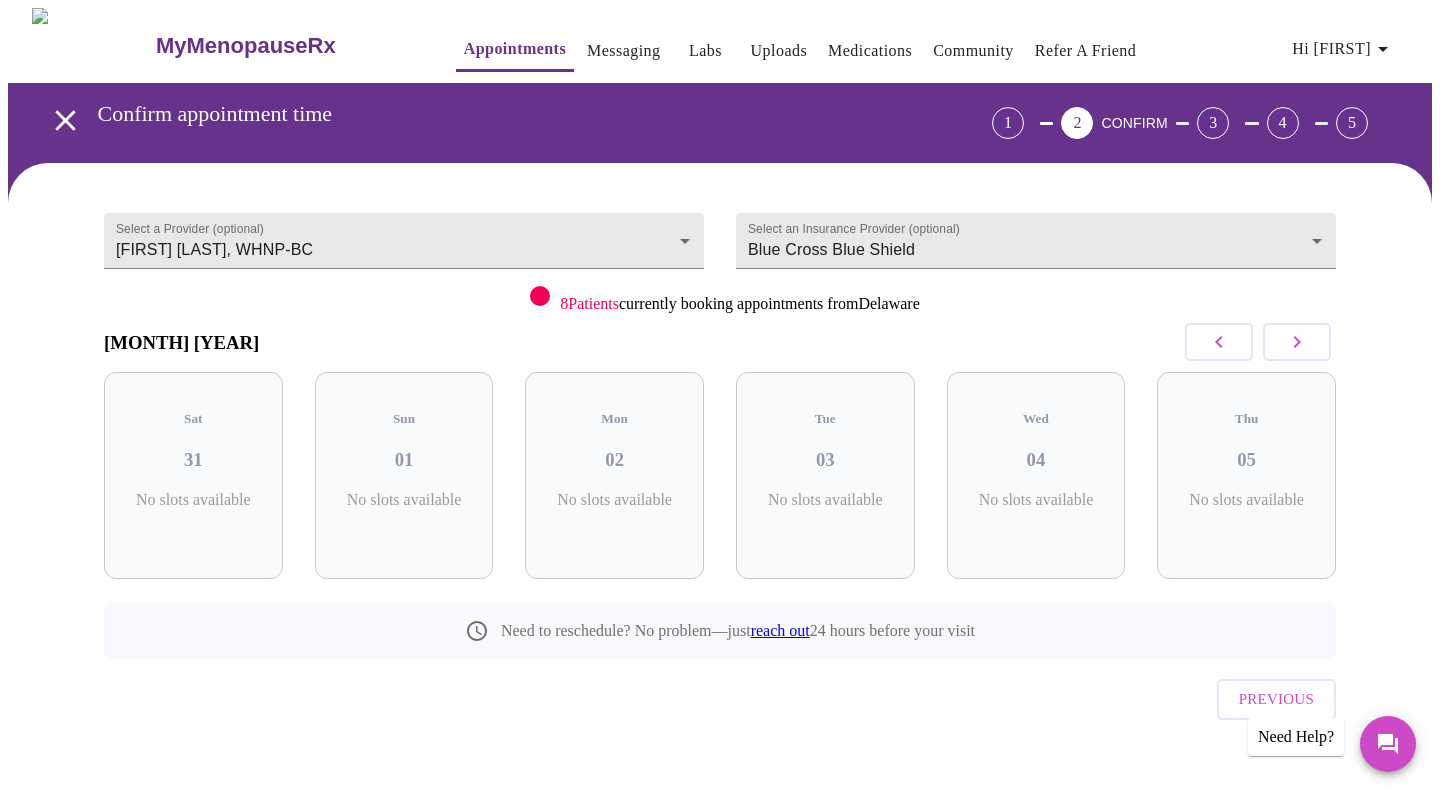click 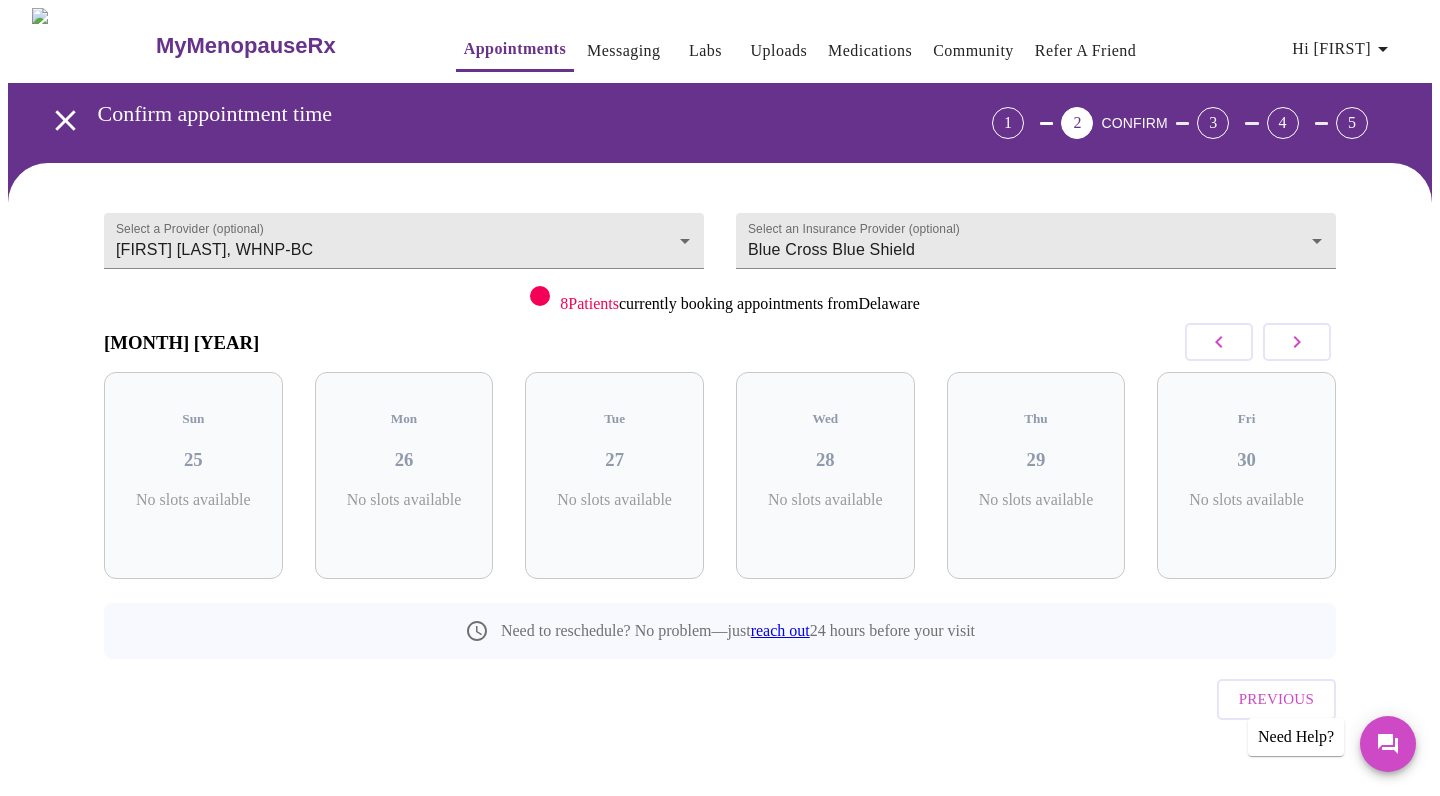 click 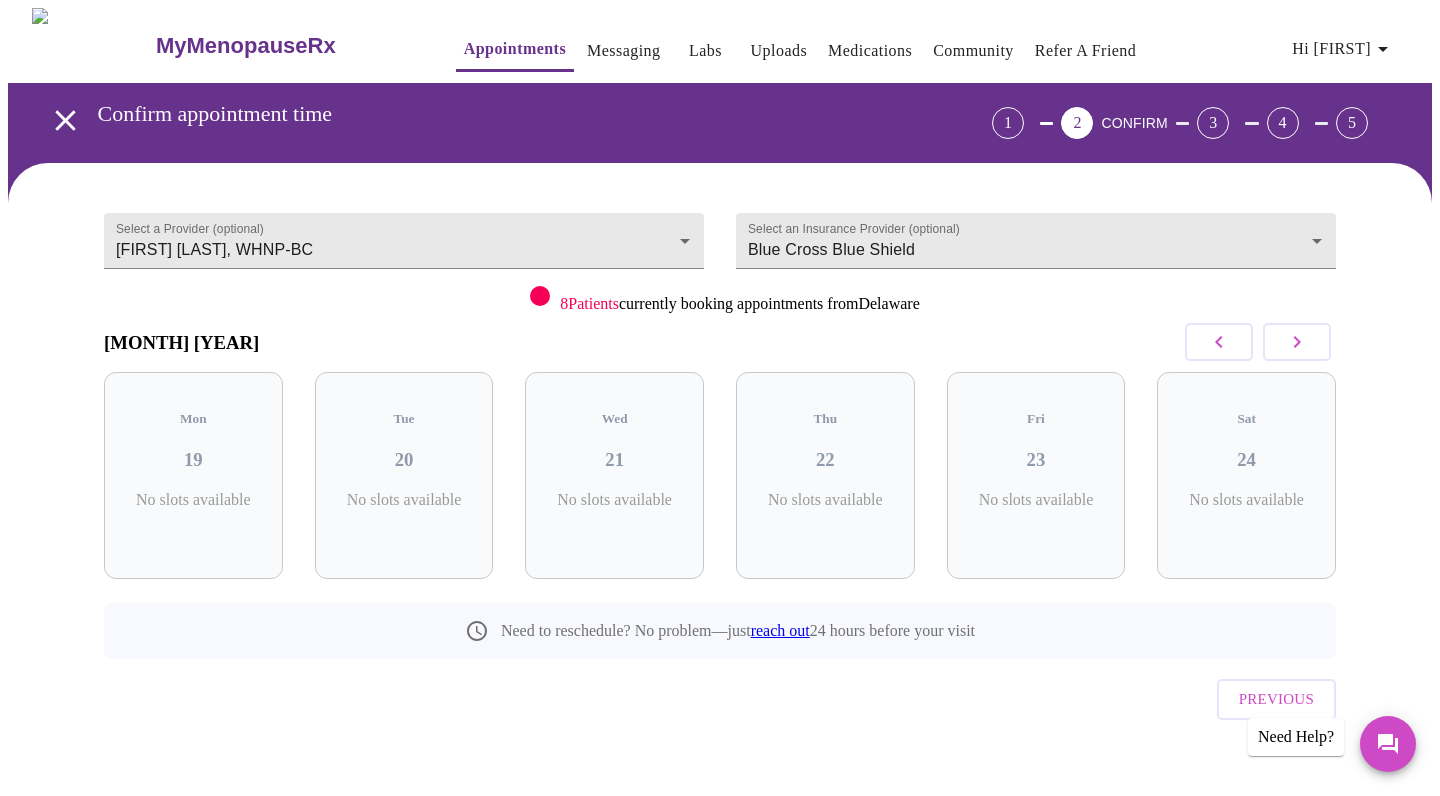 click 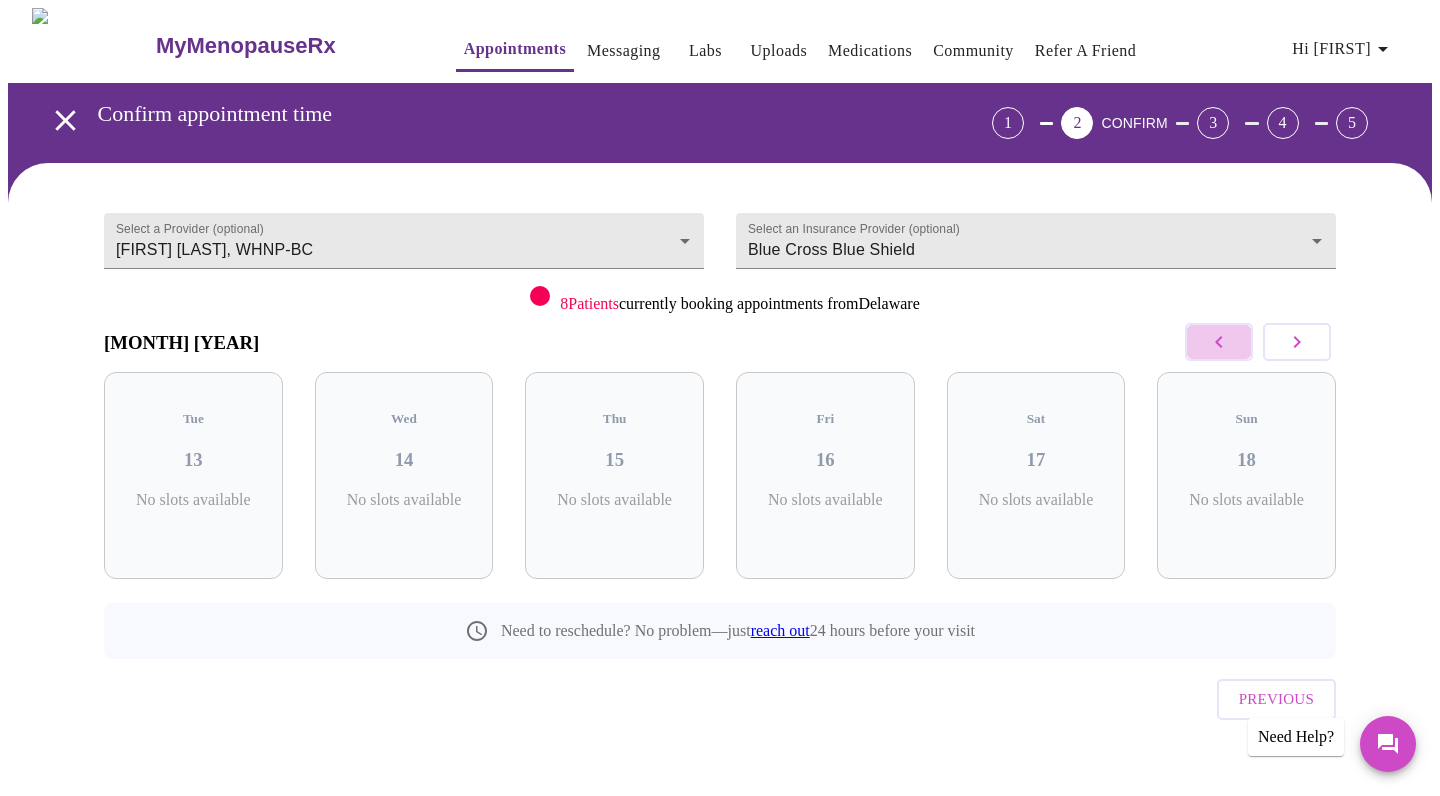 click 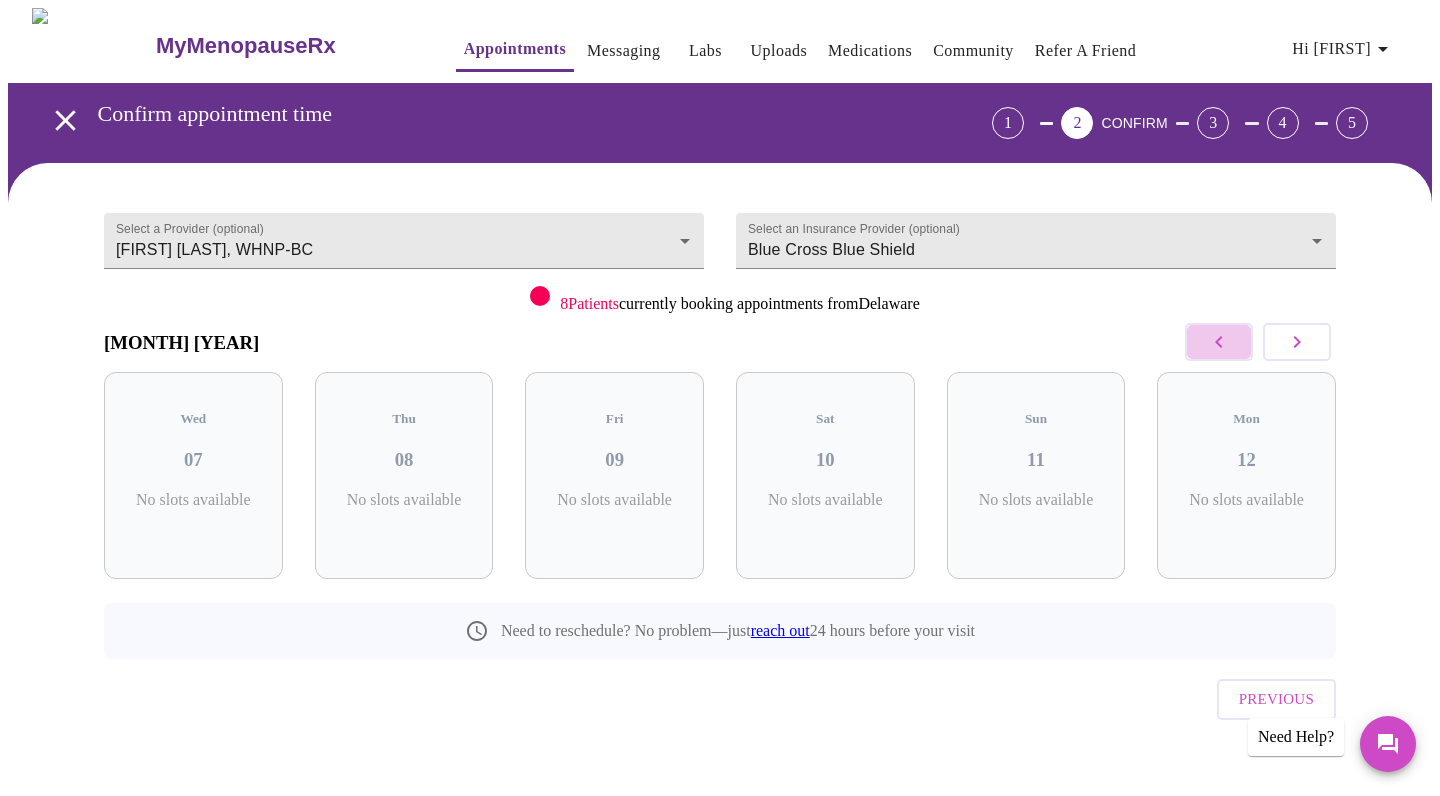 click 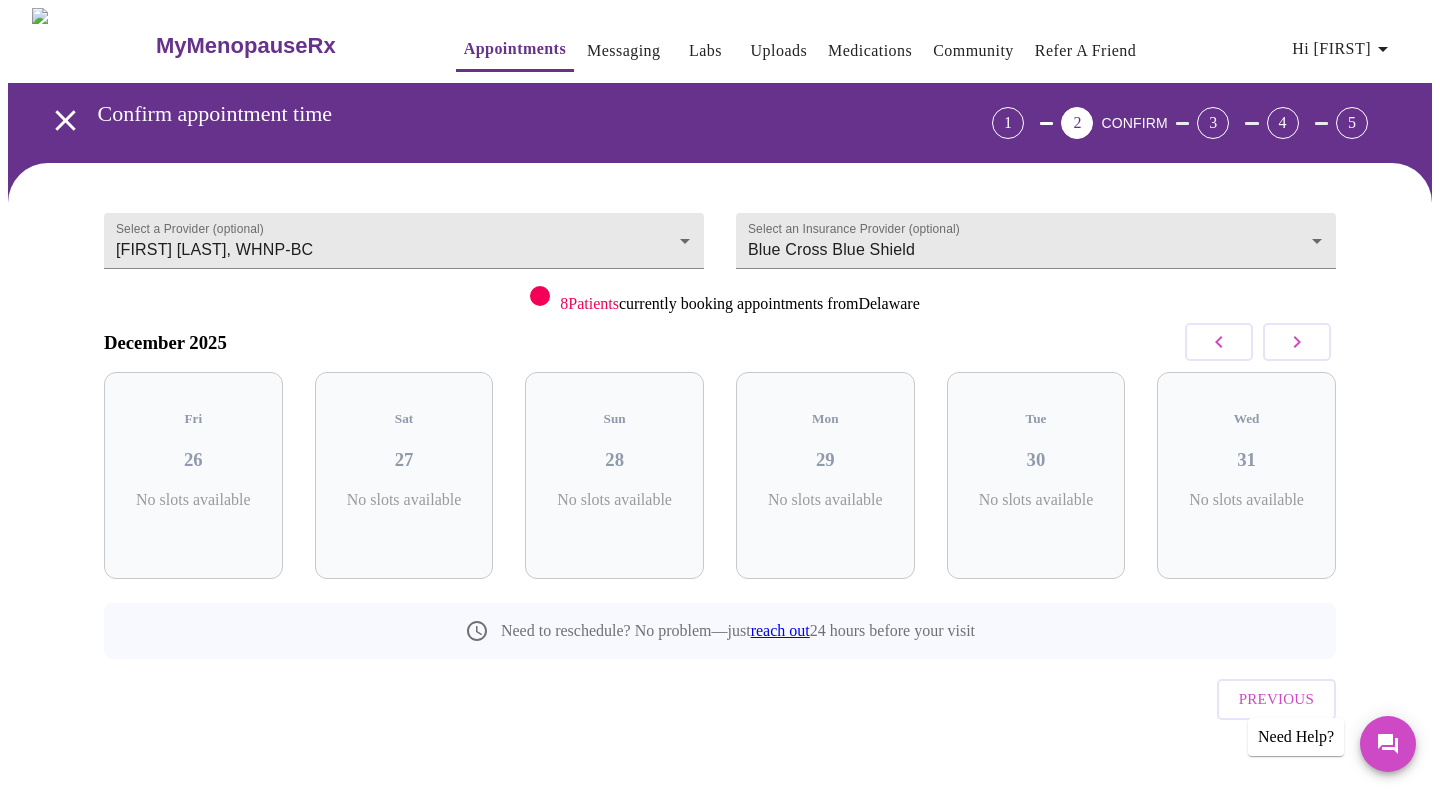 click 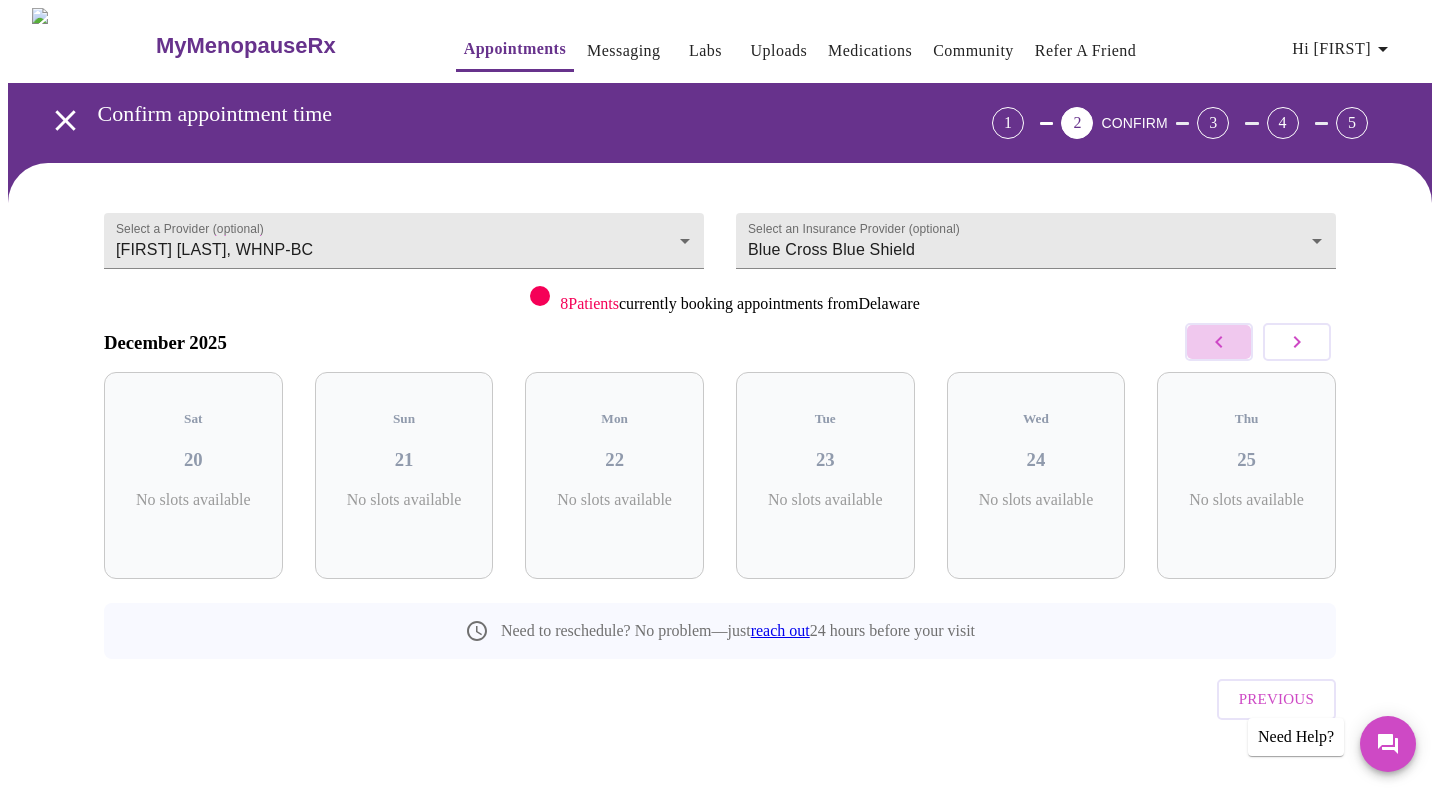click 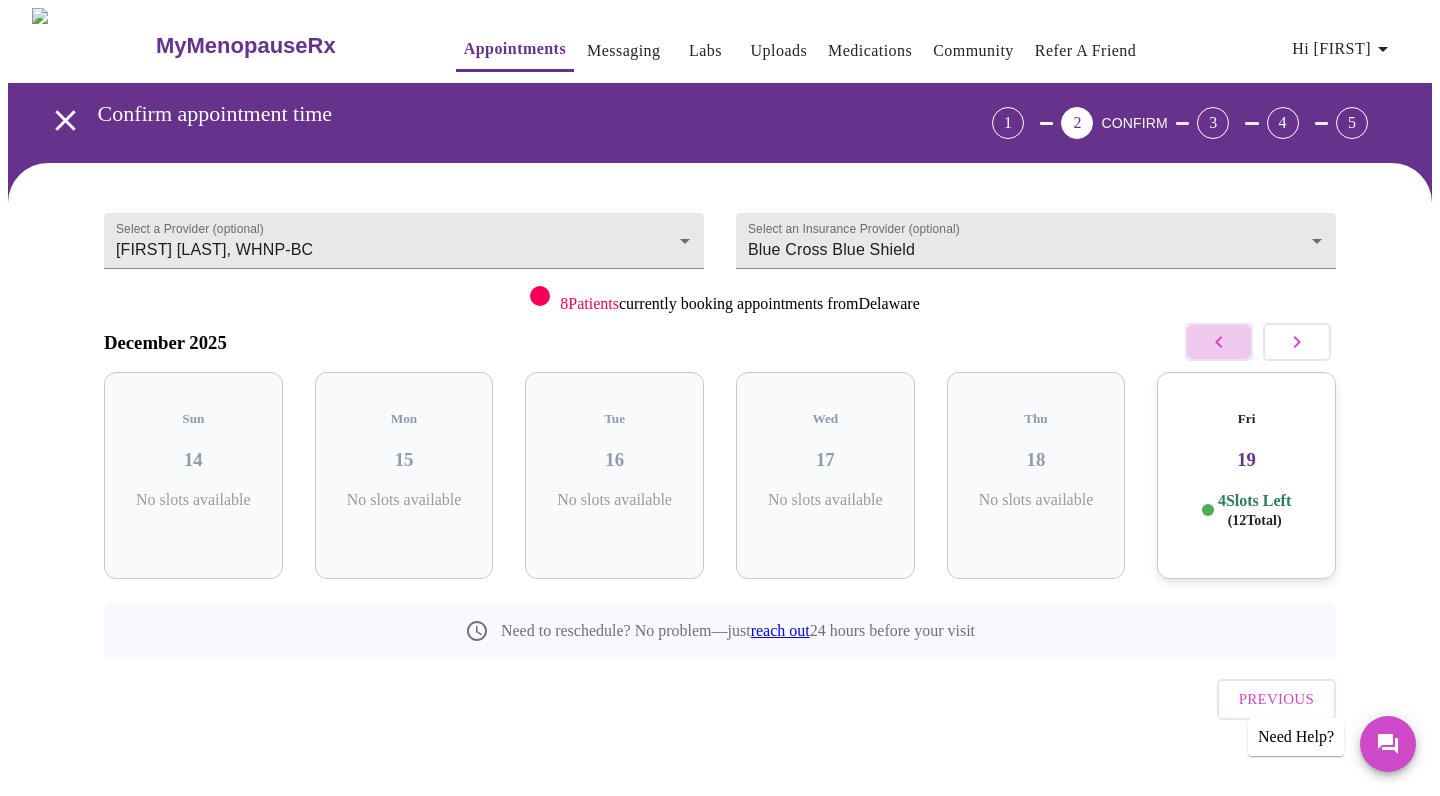 click 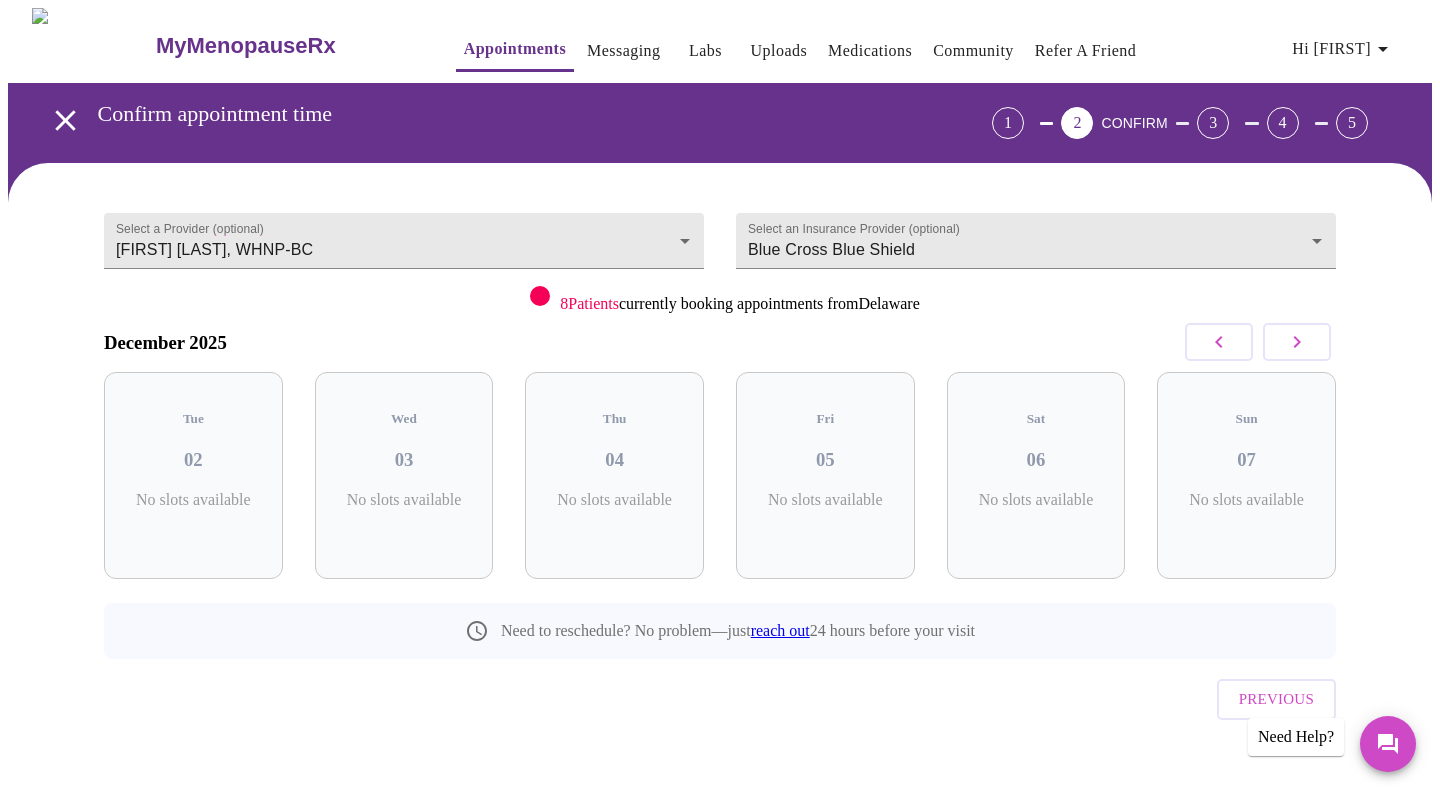 click 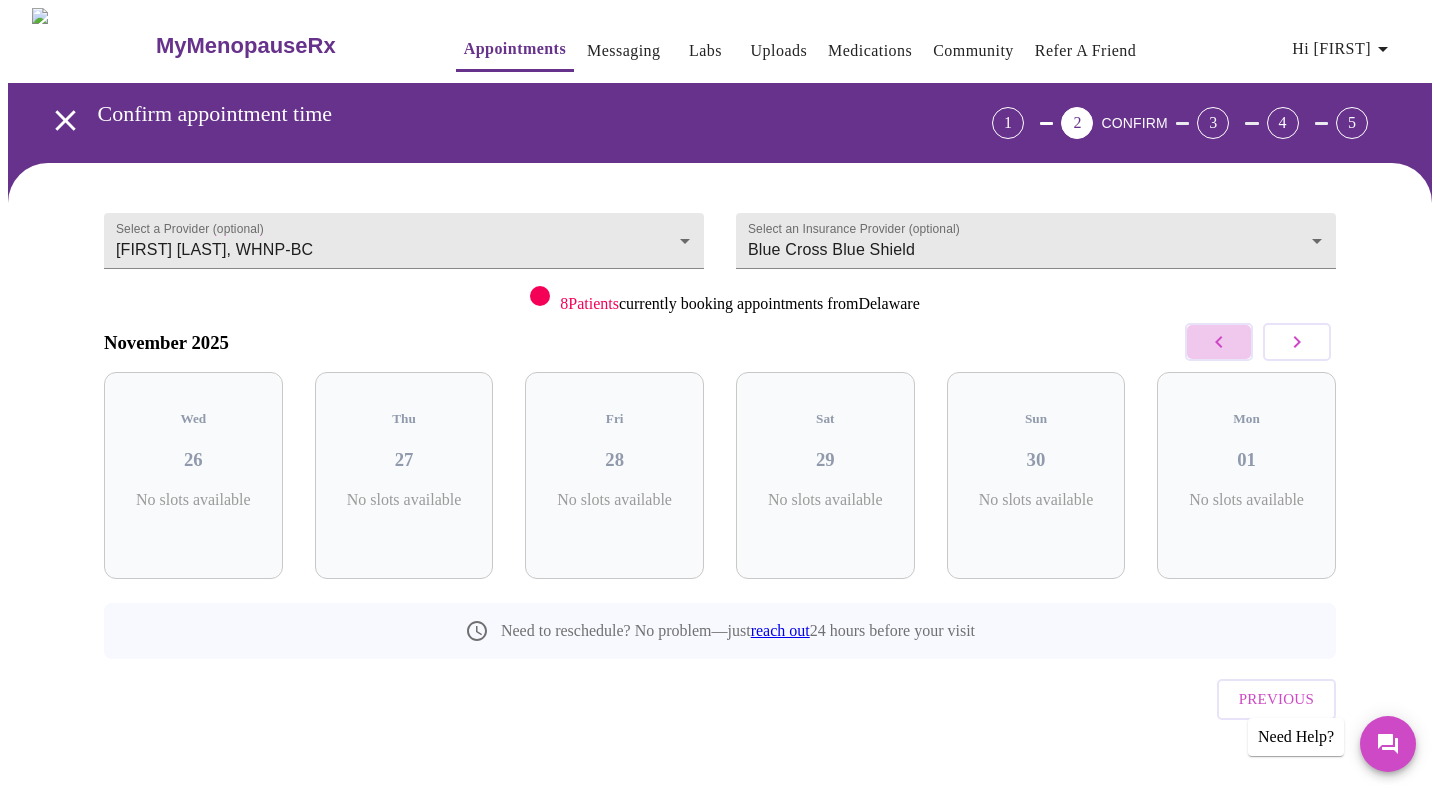 click 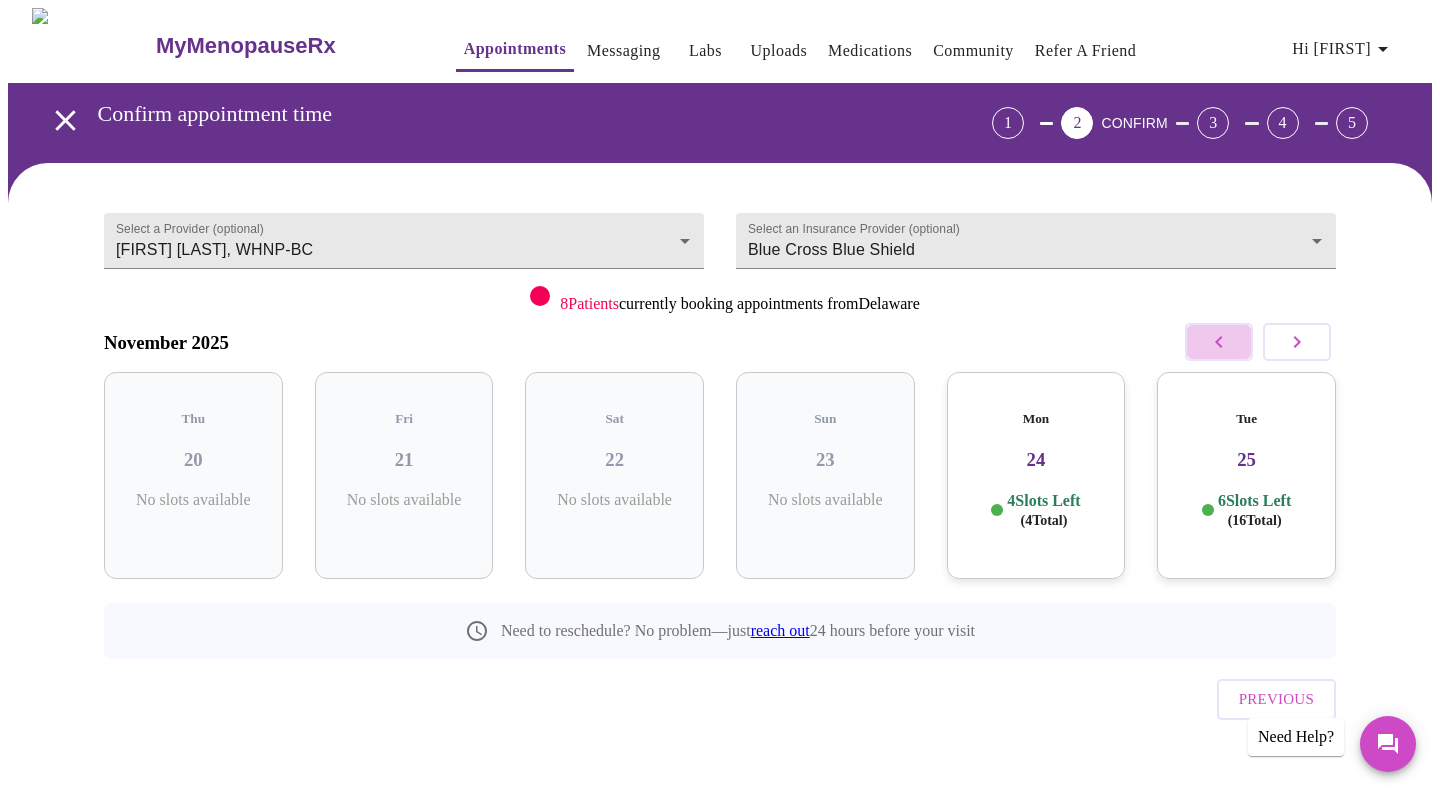 click 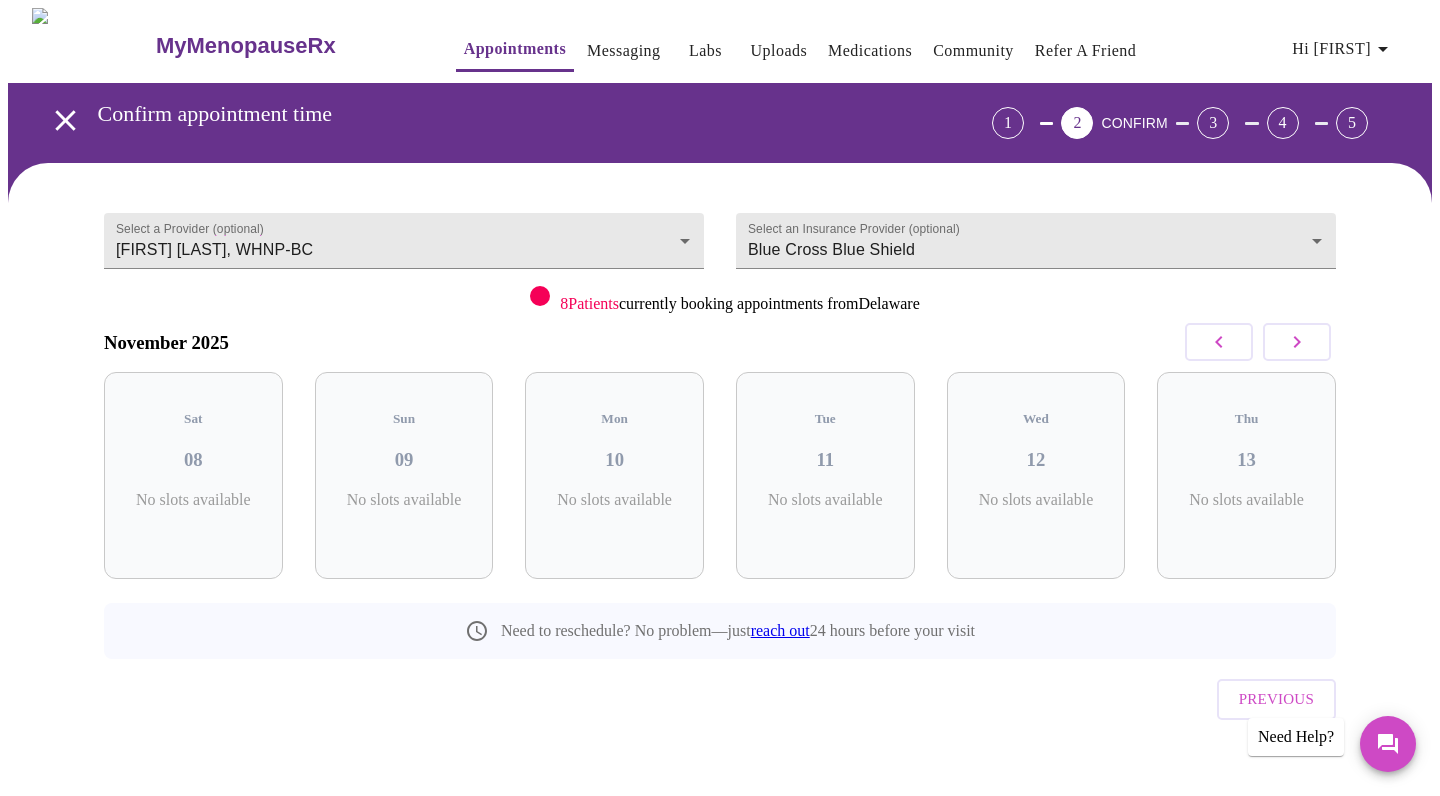 click 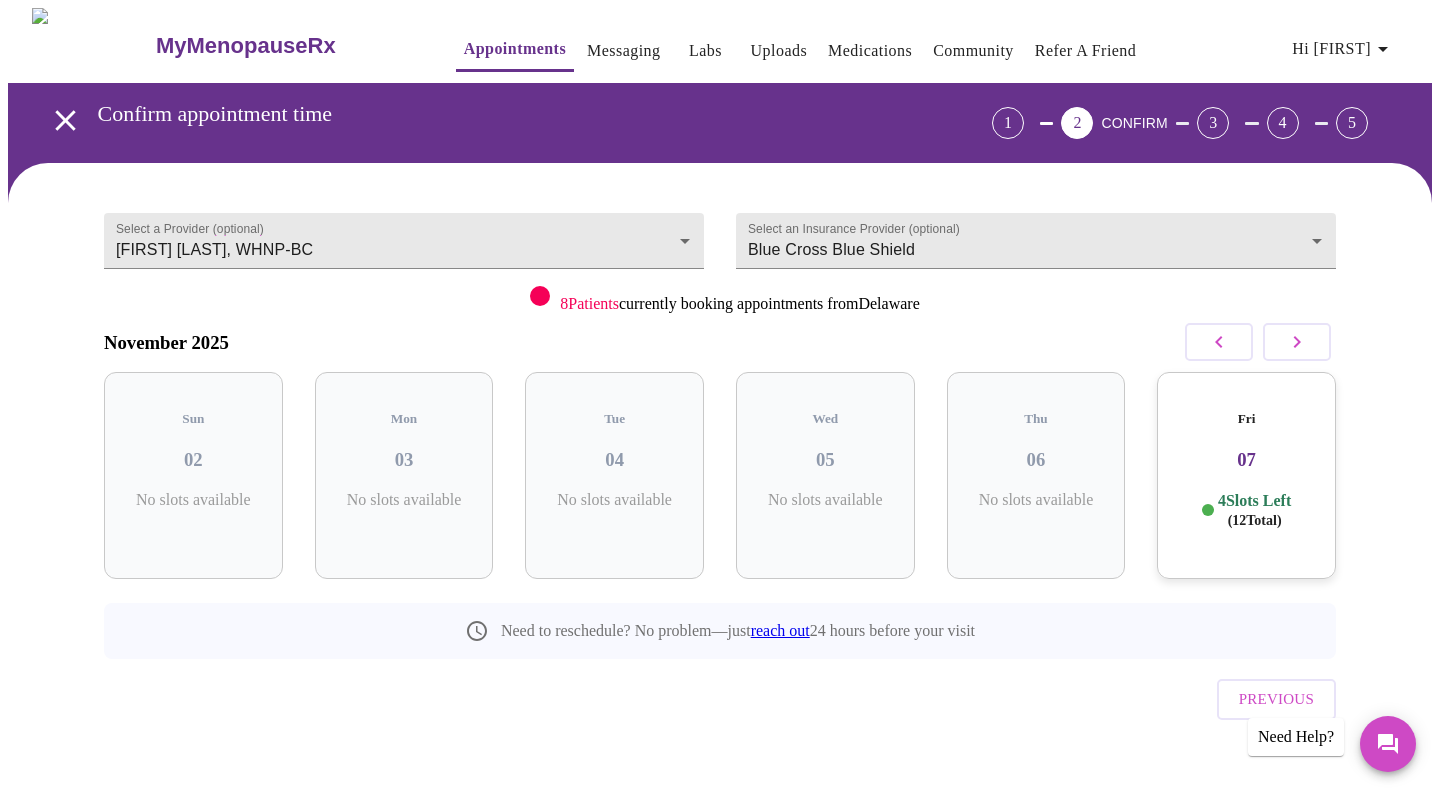 click 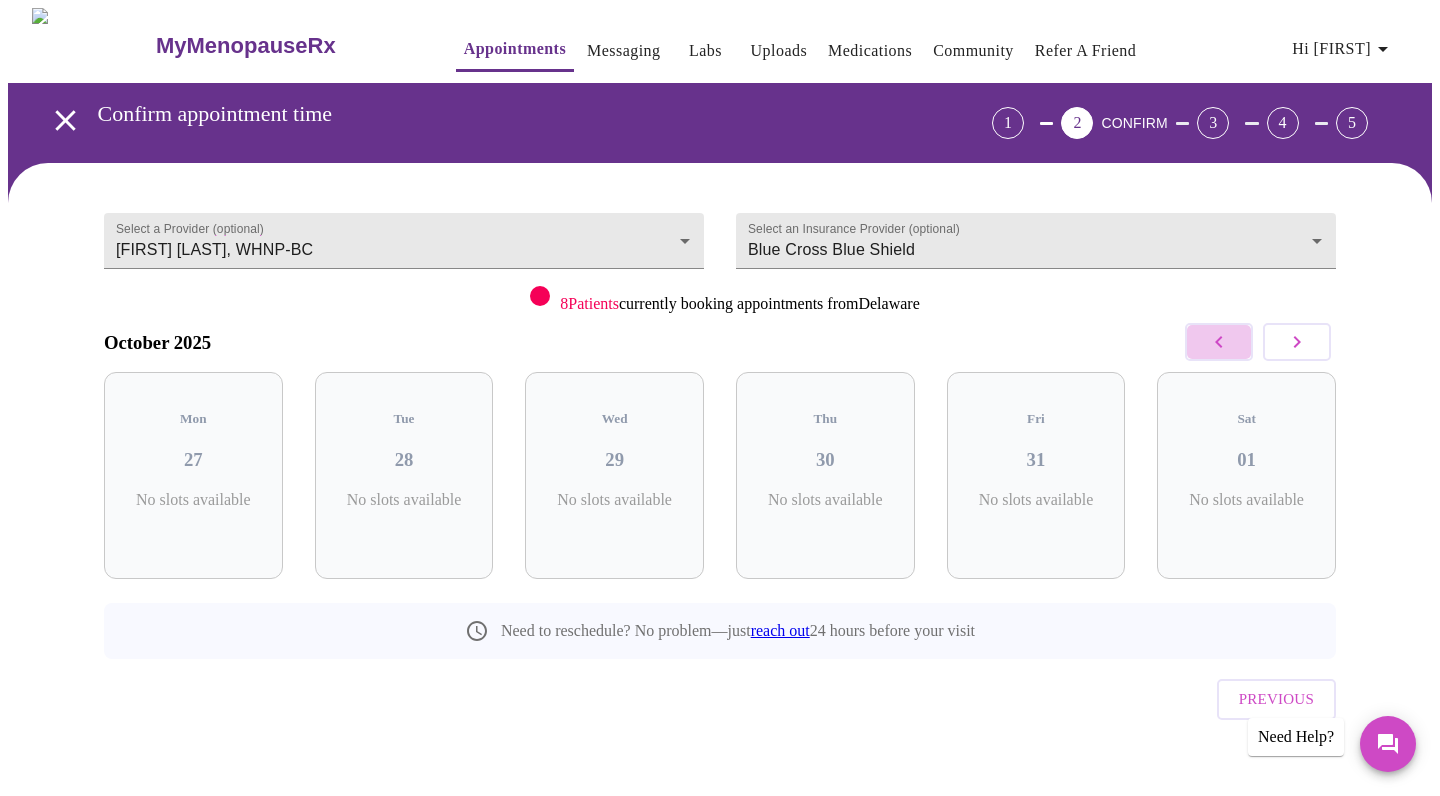 click 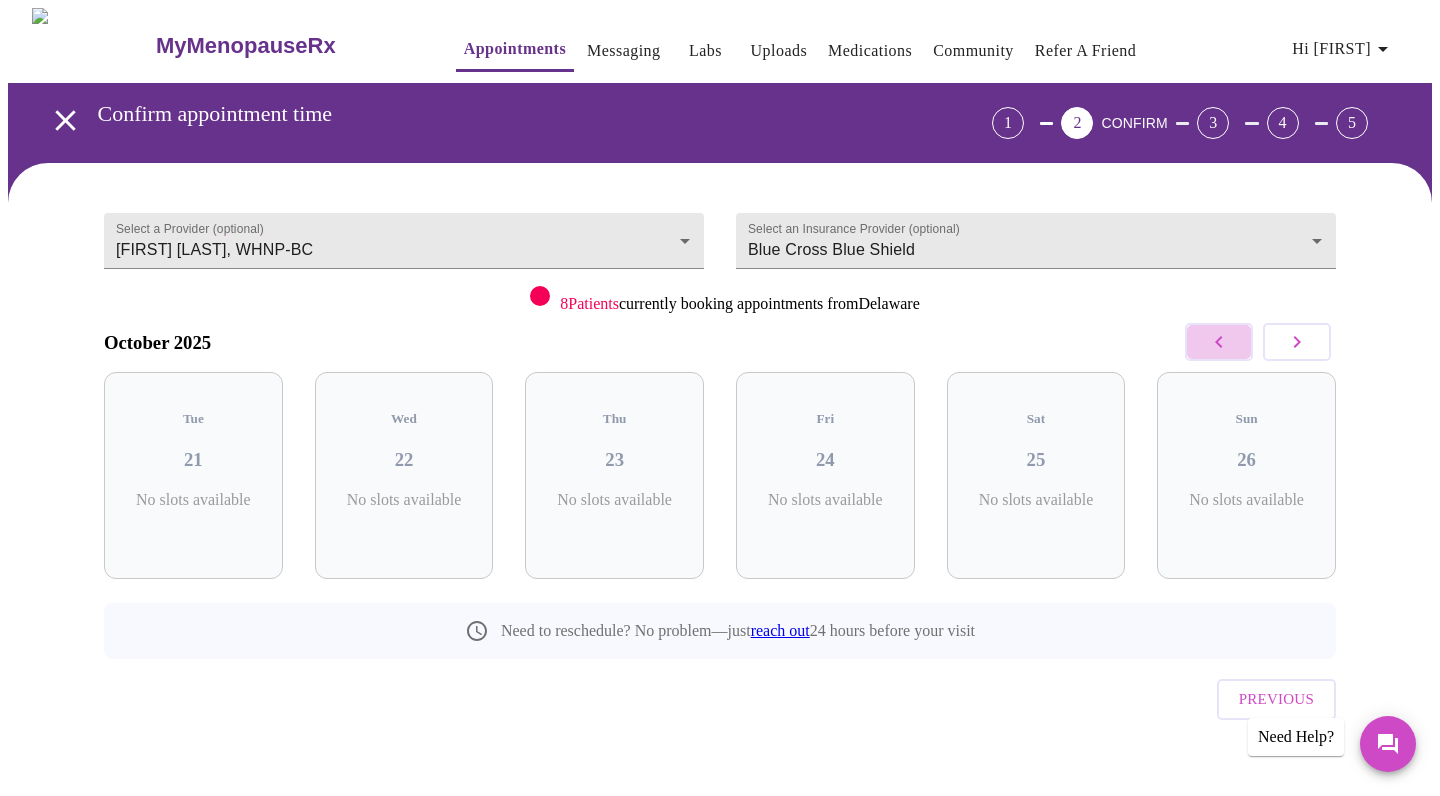 click 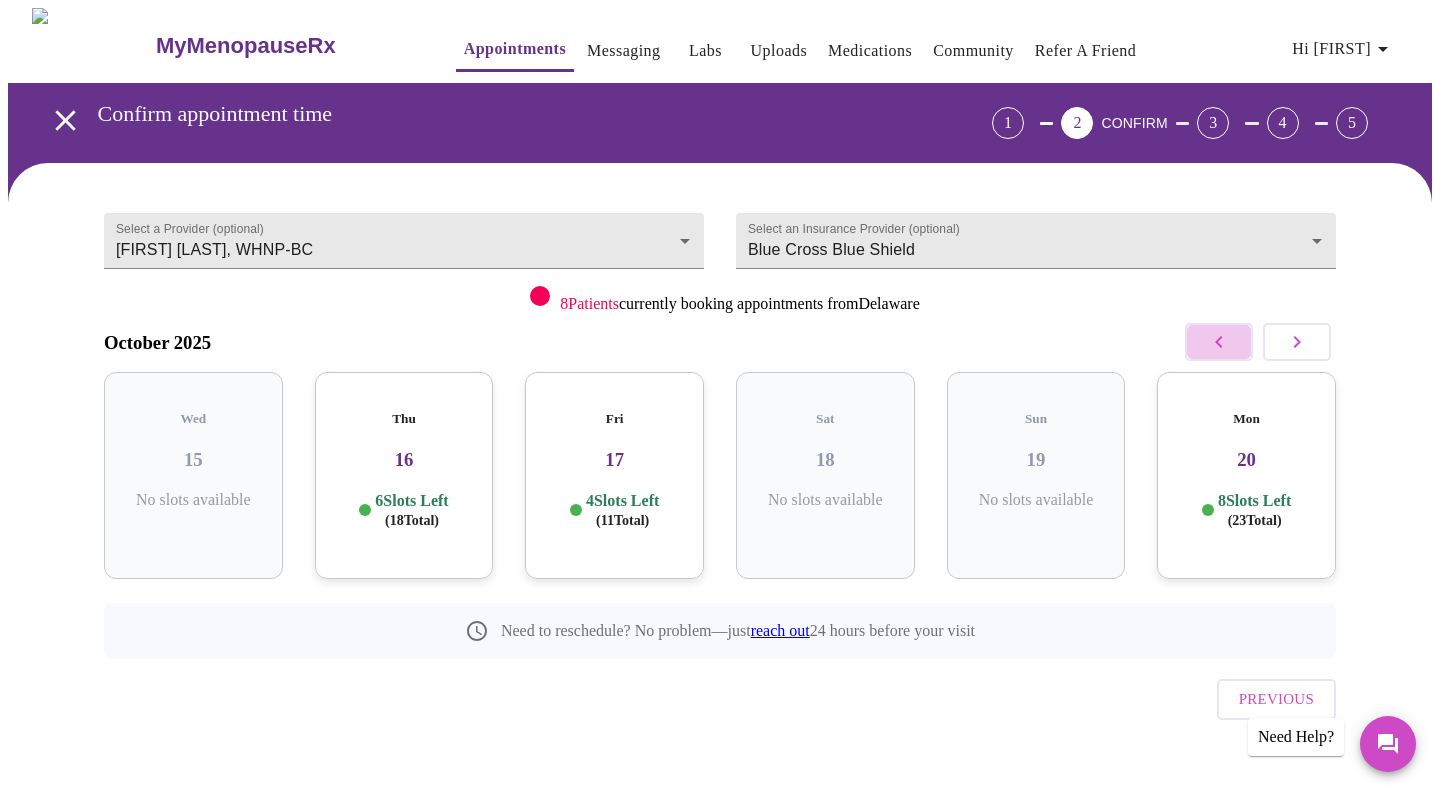 click 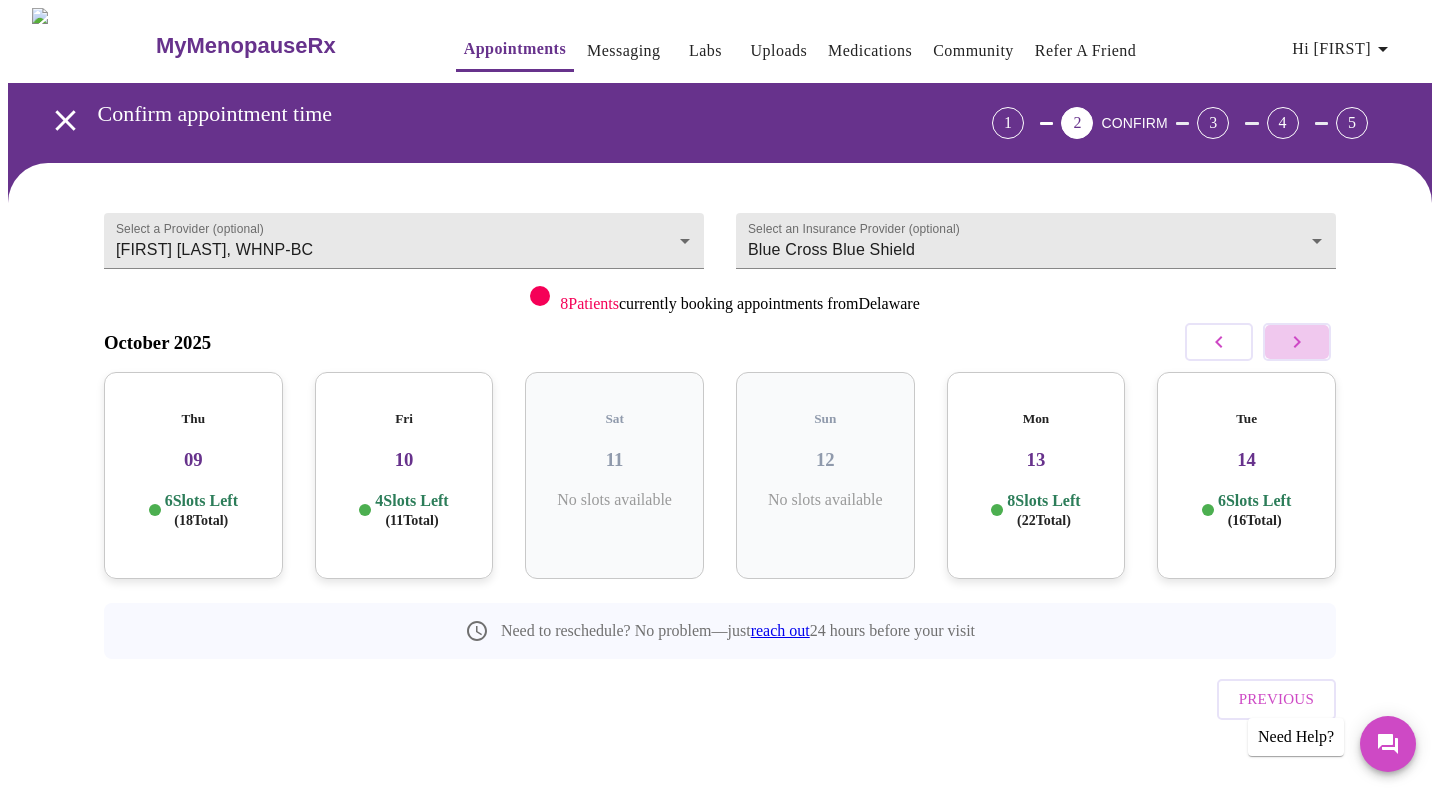 click 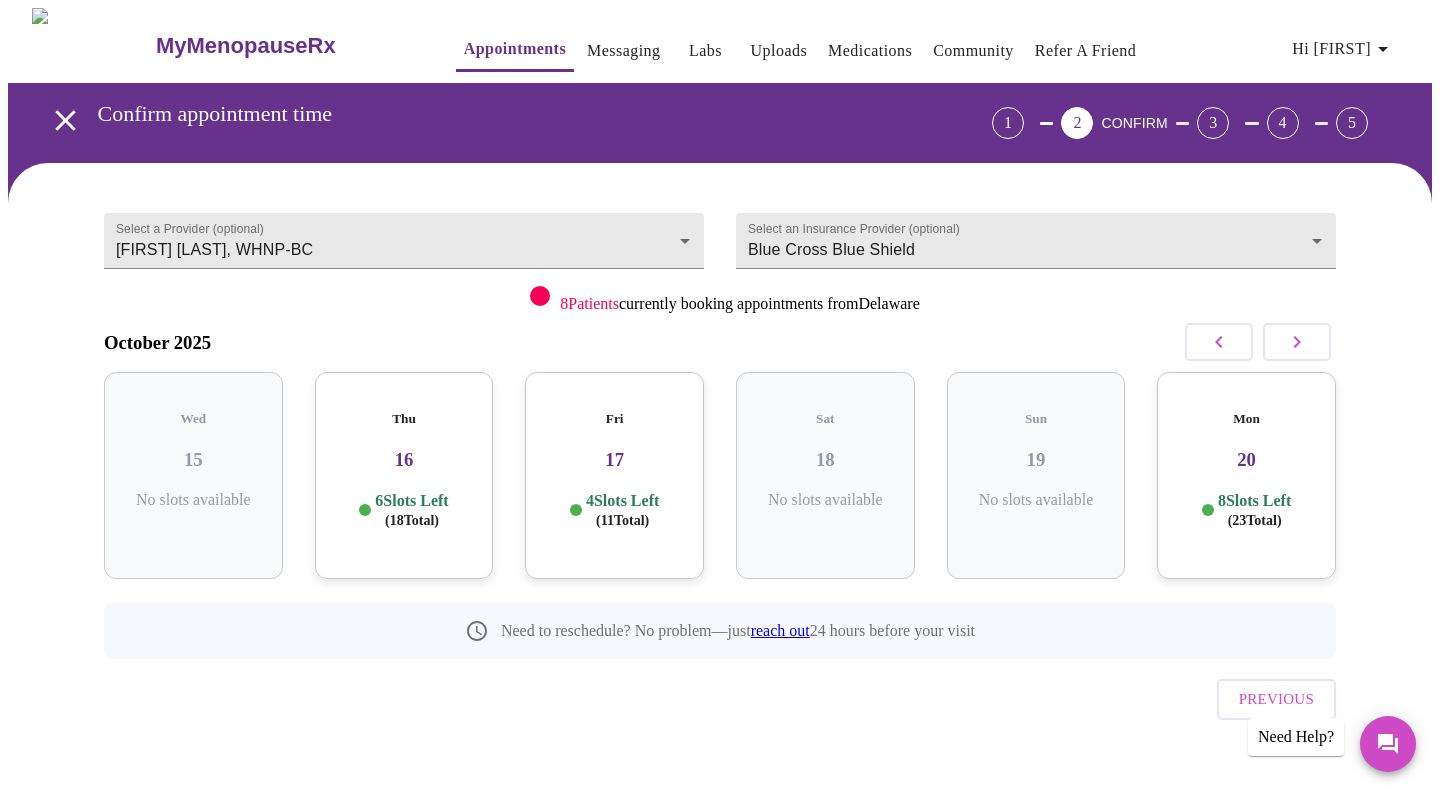 click on "16" at bounding box center [404, 460] 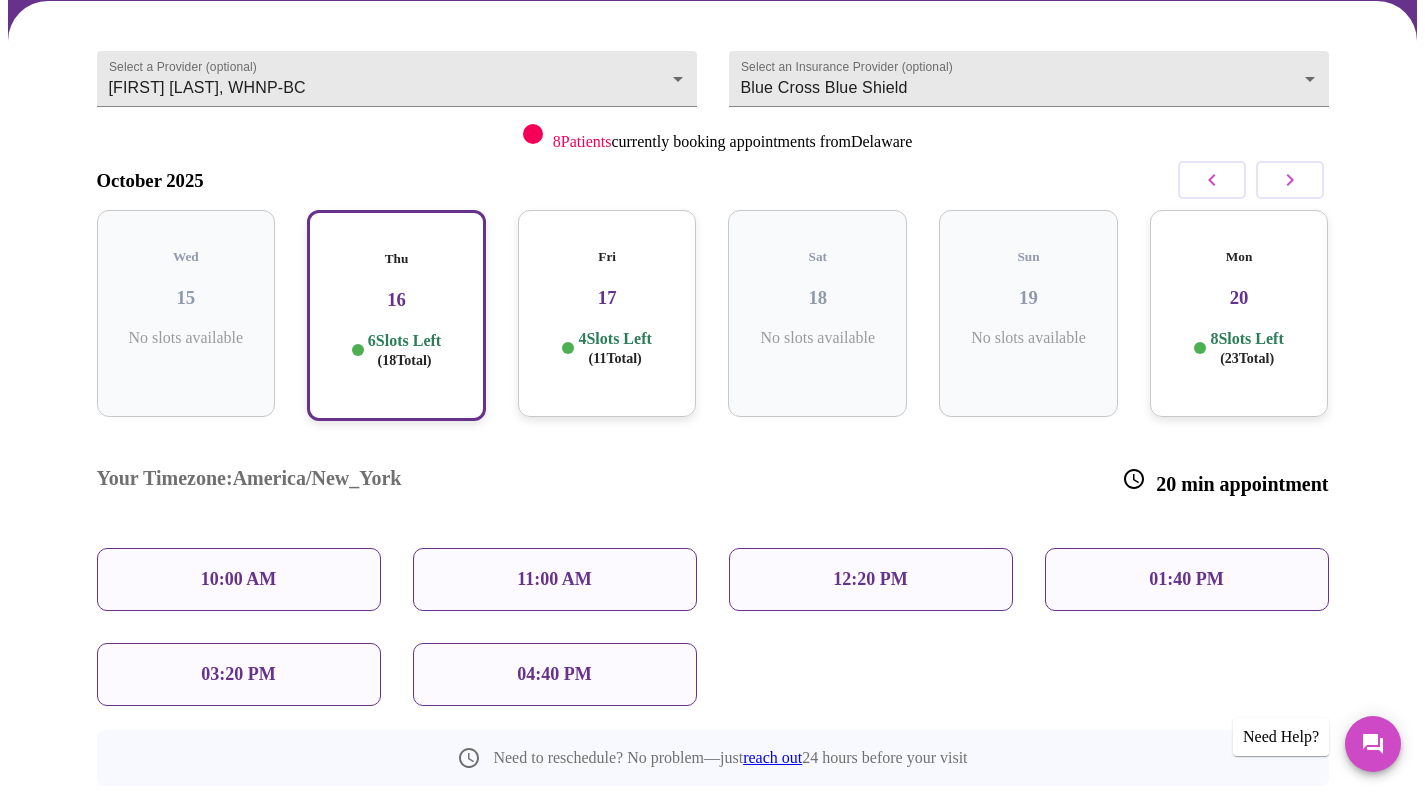 scroll, scrollTop: 185, scrollLeft: 0, axis: vertical 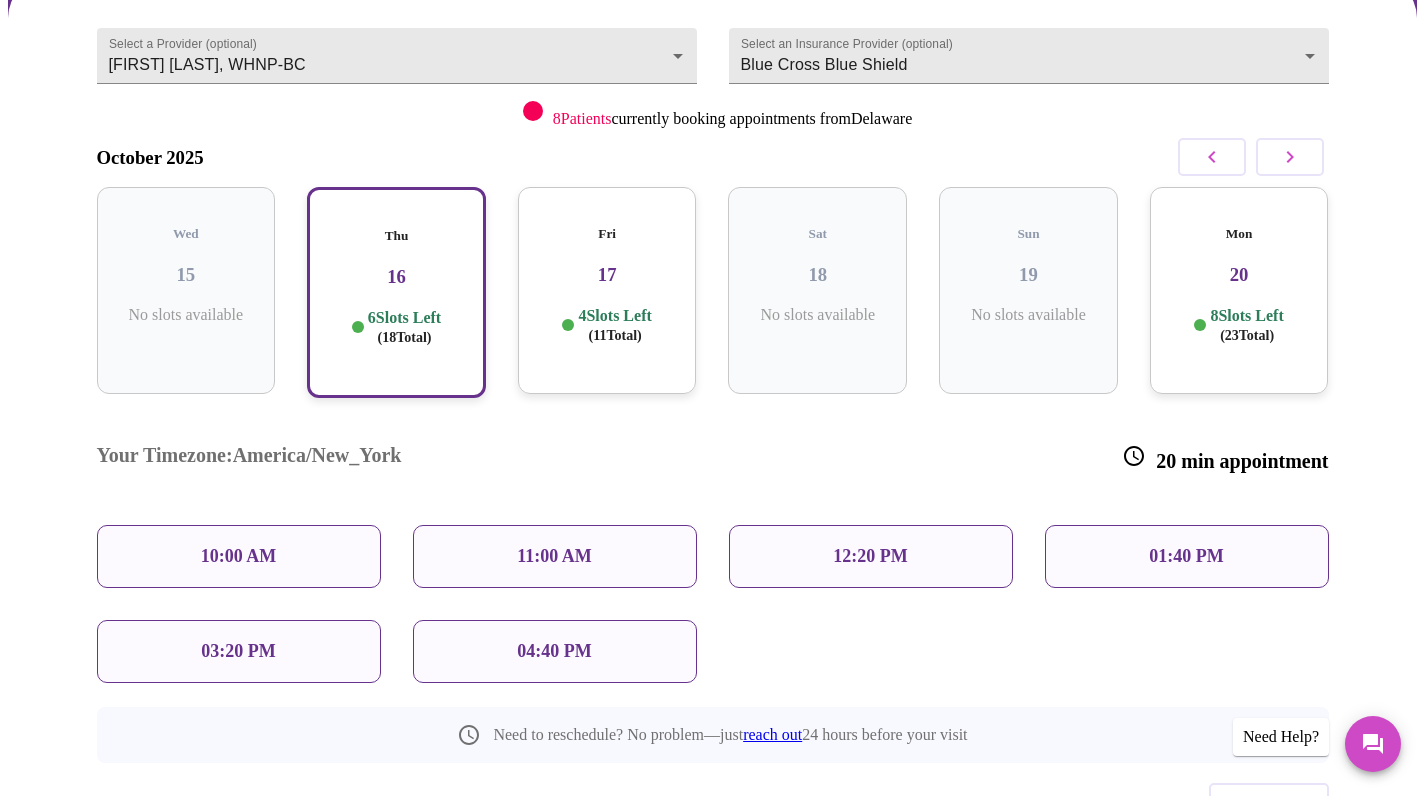 click on "10:00 AM" at bounding box center [239, 556] 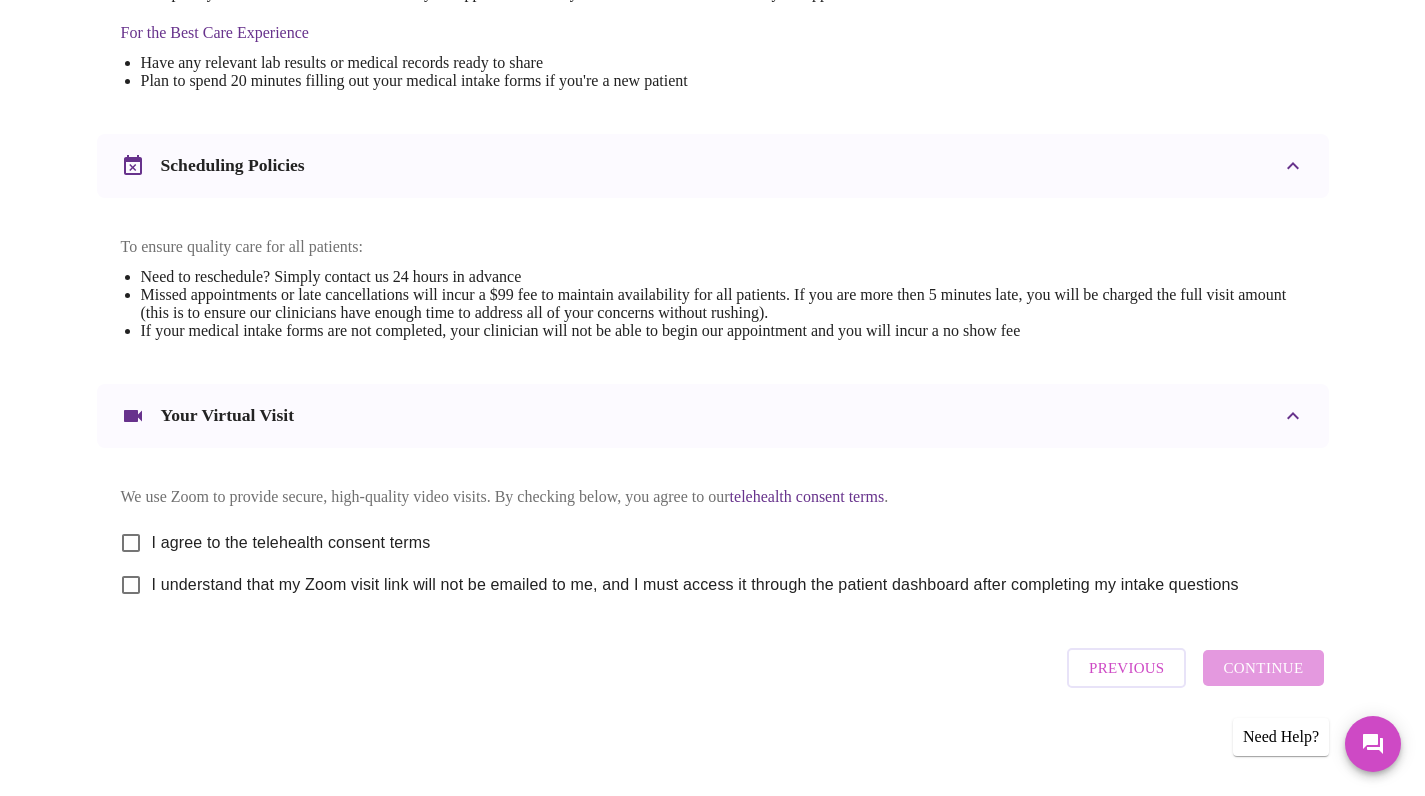 scroll, scrollTop: 653, scrollLeft: 0, axis: vertical 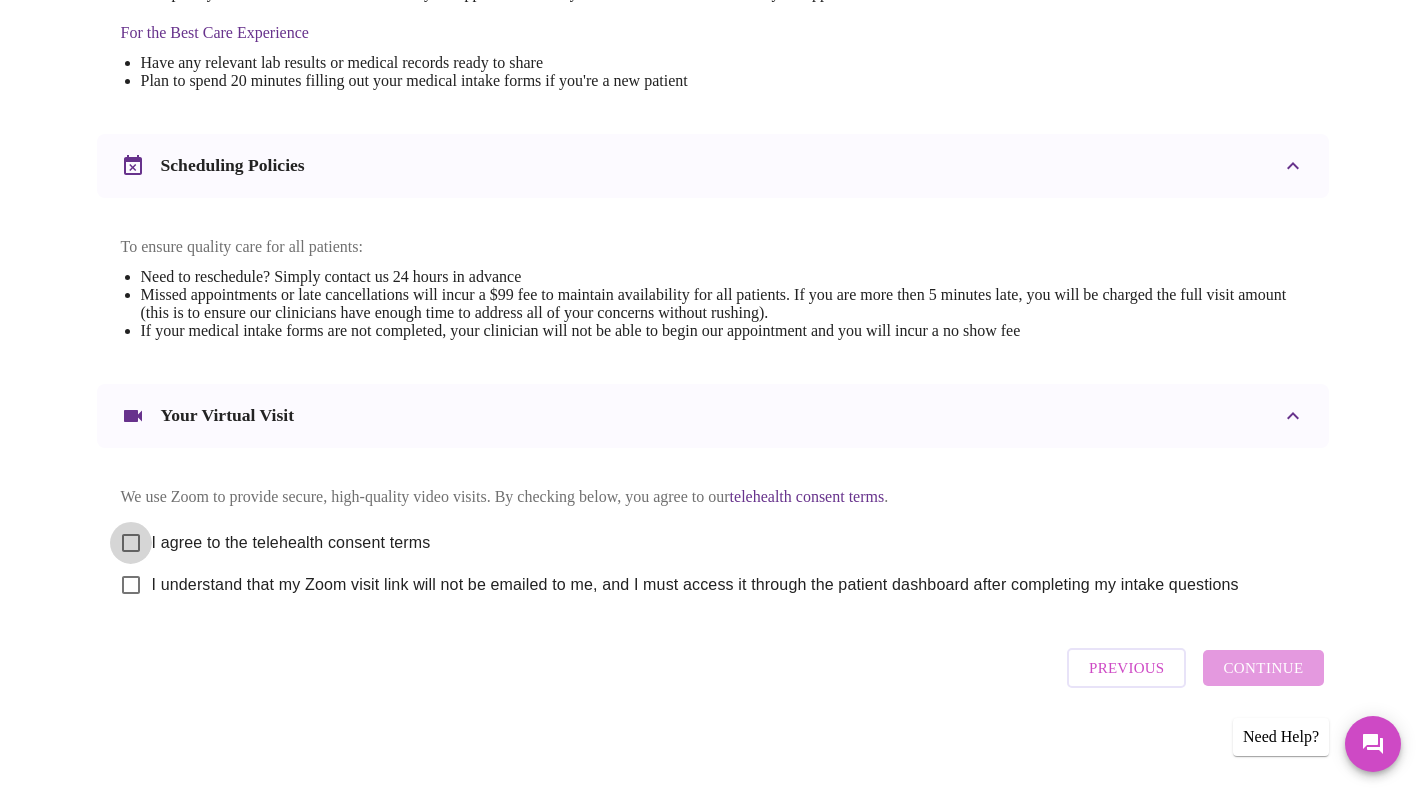 click on "I agree to the telehealth consent terms" at bounding box center [131, 543] 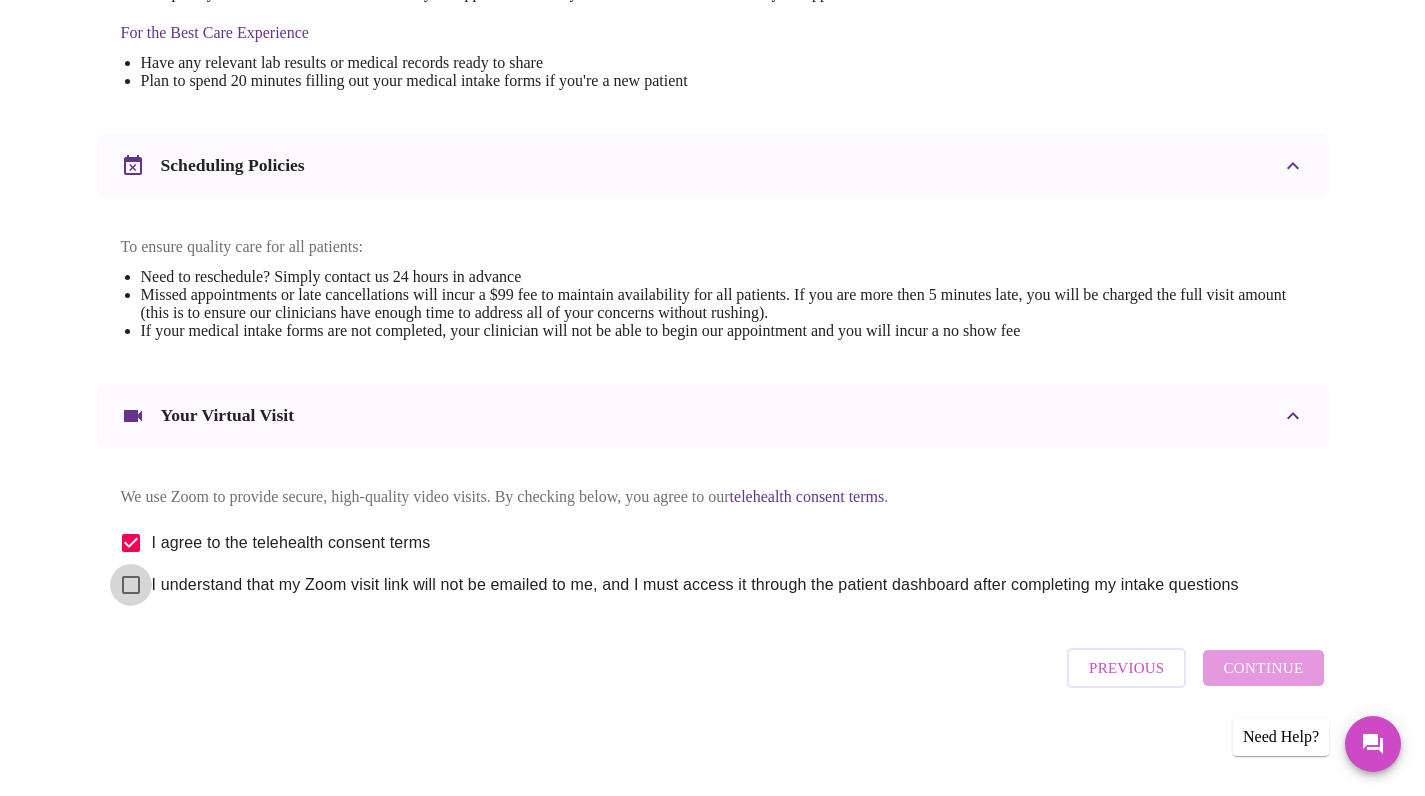 click on "I understand that my Zoom visit link will not be emailed to me, and I must access it through the patient dashboard after completing my intake questions" at bounding box center [131, 585] 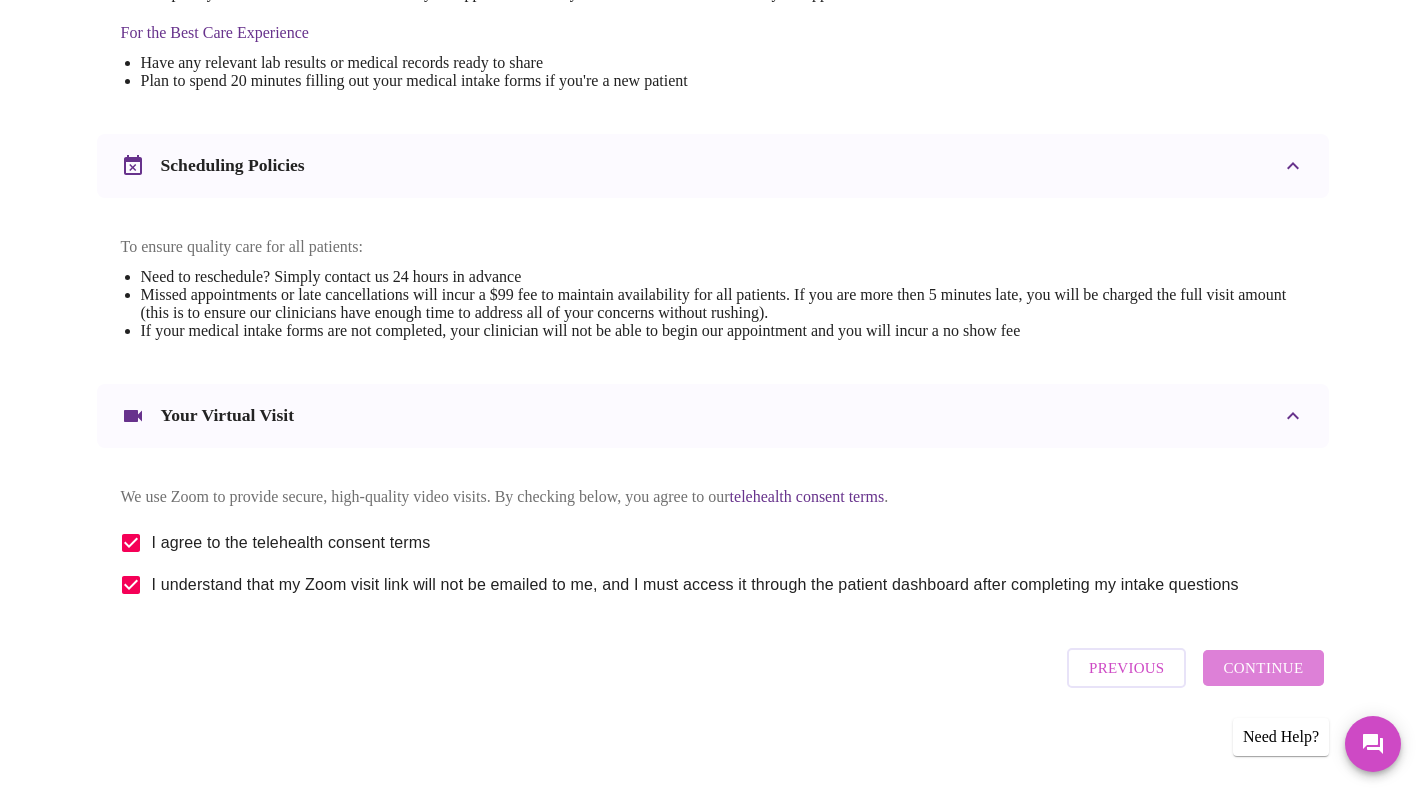 click on "Continue" at bounding box center (1263, 668) 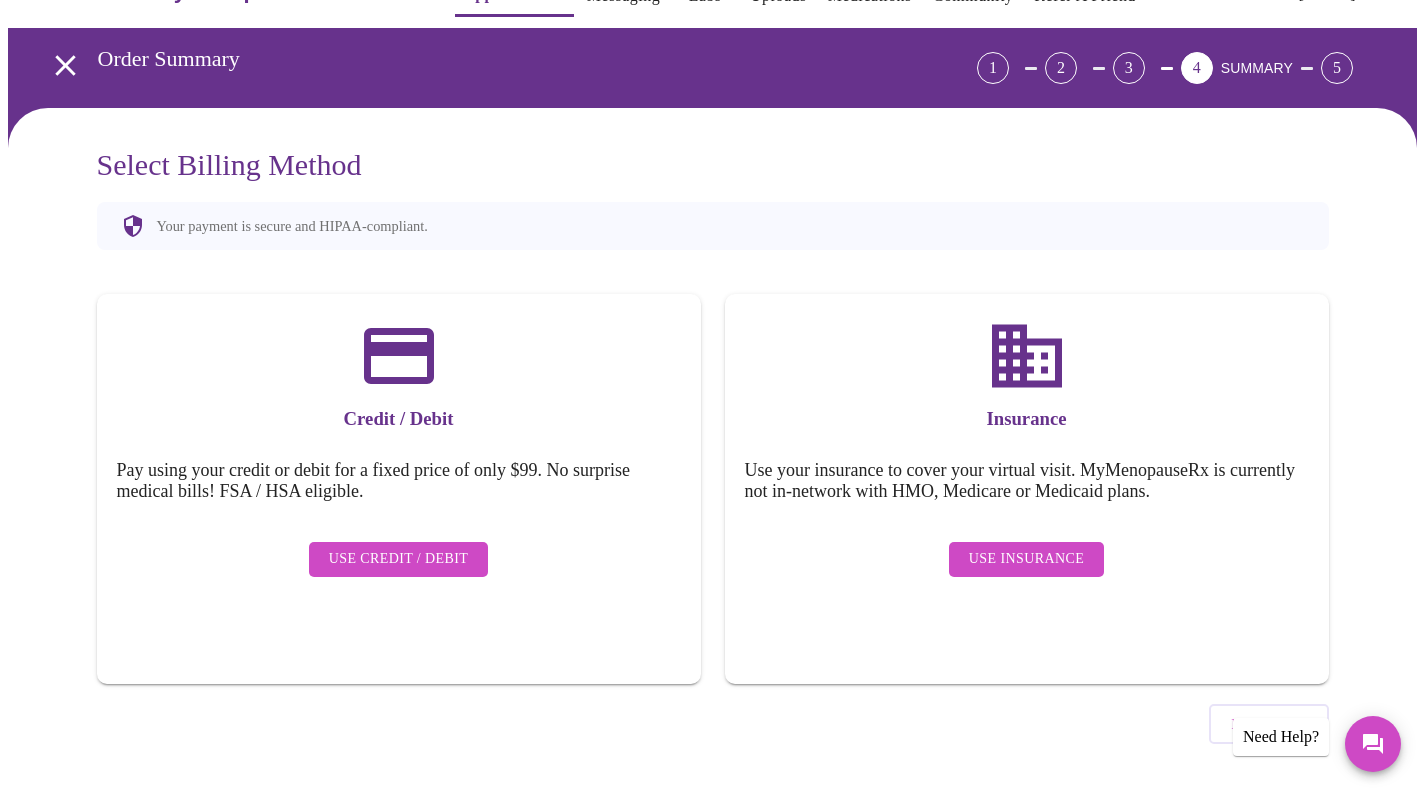 click on "Use Insurance" at bounding box center [1026, 559] 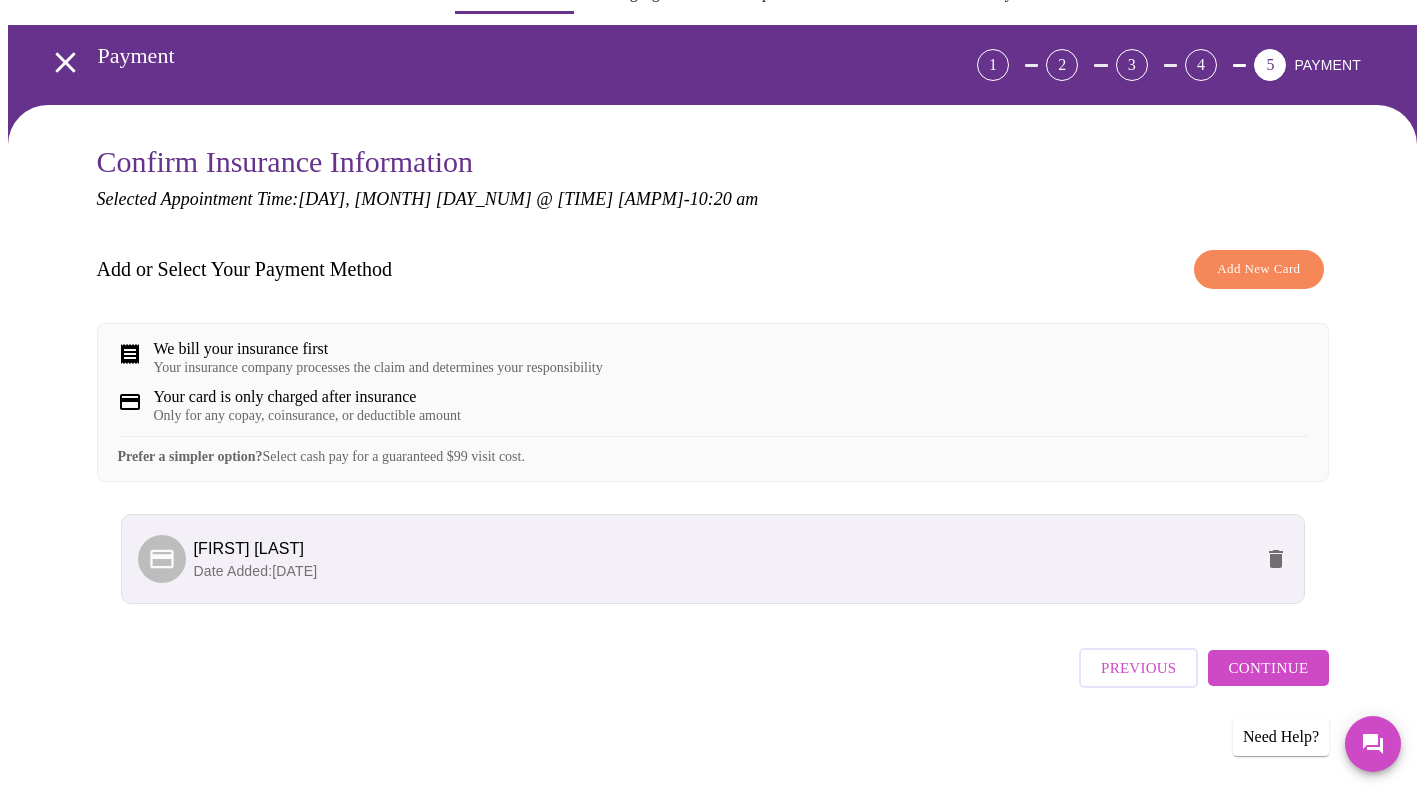 scroll, scrollTop: 74, scrollLeft: 0, axis: vertical 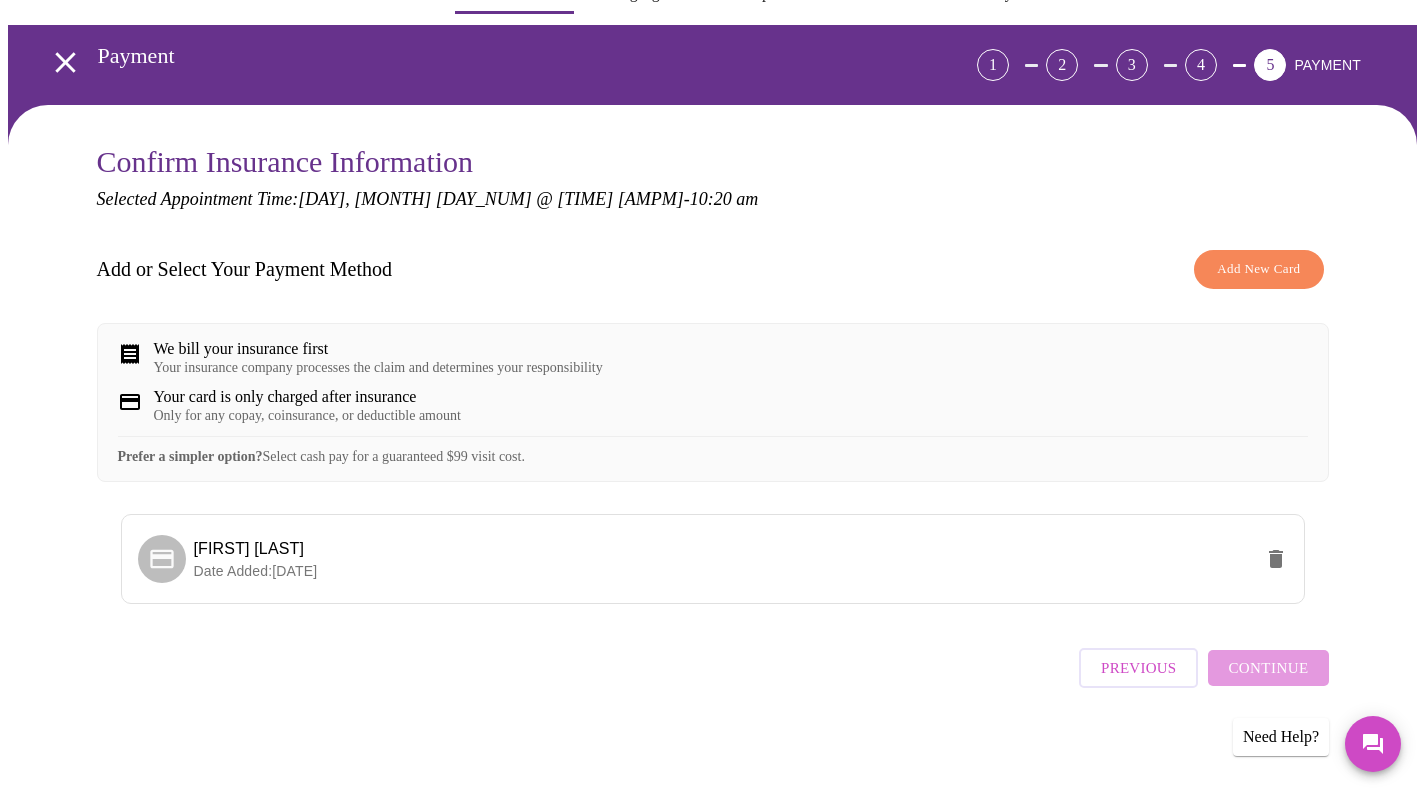 click on "We bill your insurance first Your insurance company processes the claim and determines your responsibility" at bounding box center [713, 358] 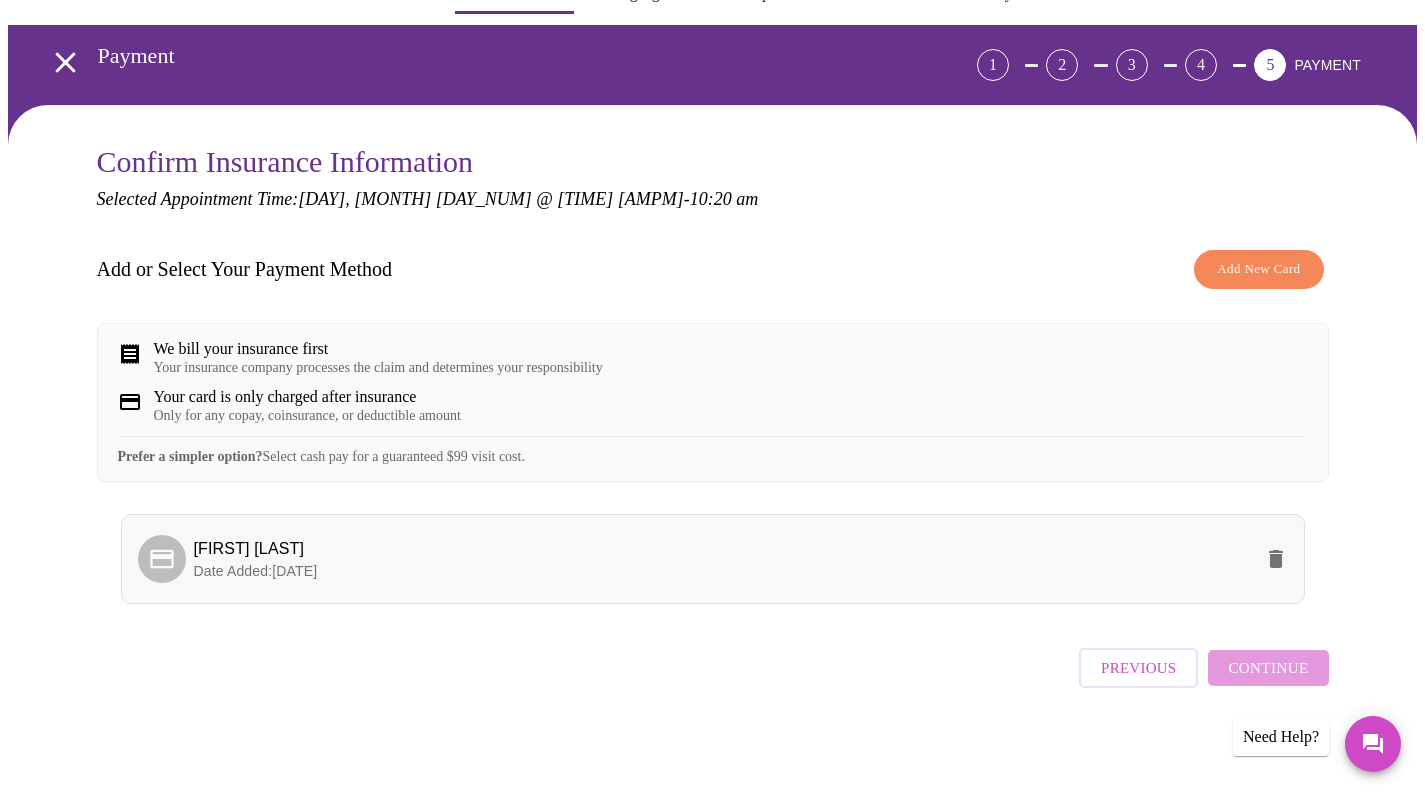 click on "Christine Burkhardt" at bounding box center (249, 548) 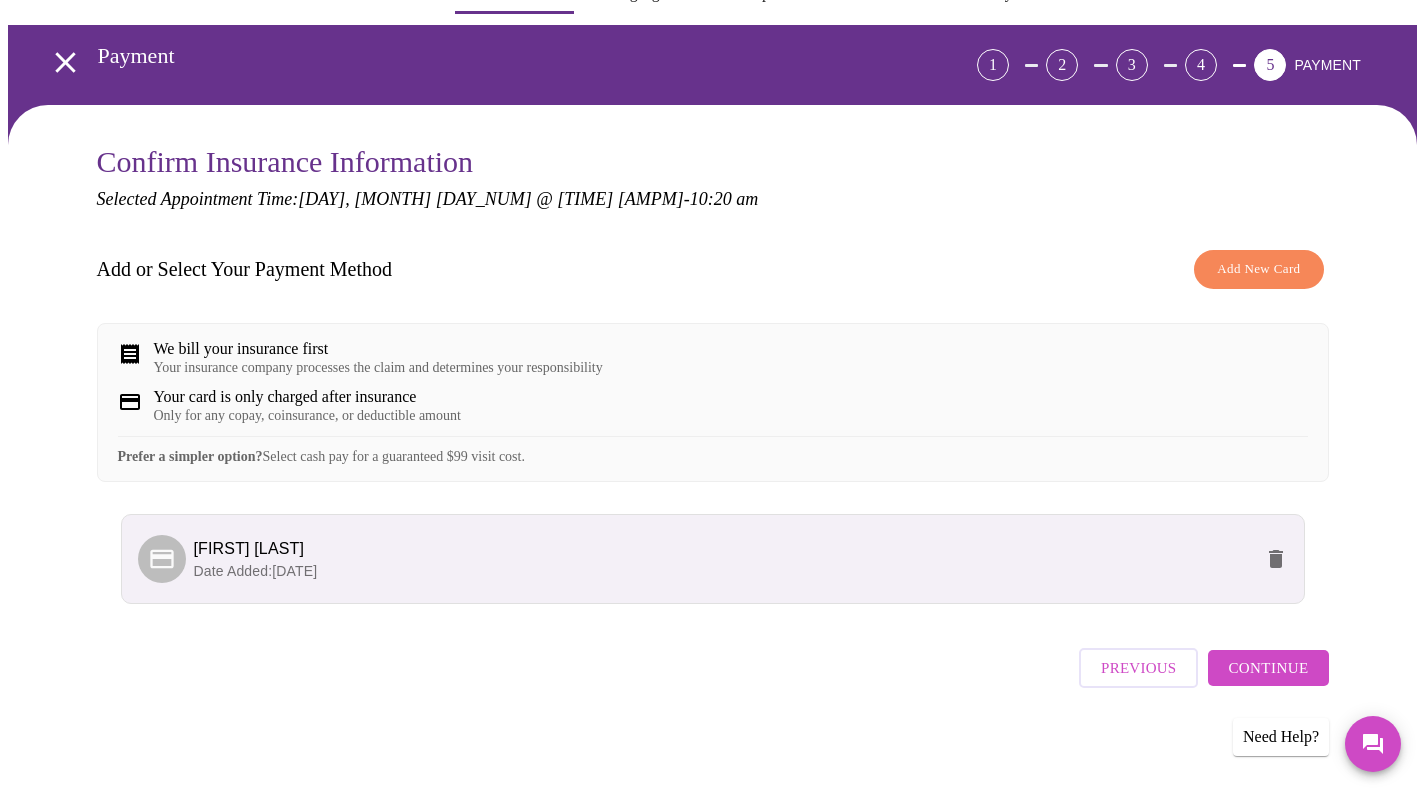 click on "Continue" at bounding box center [1268, 668] 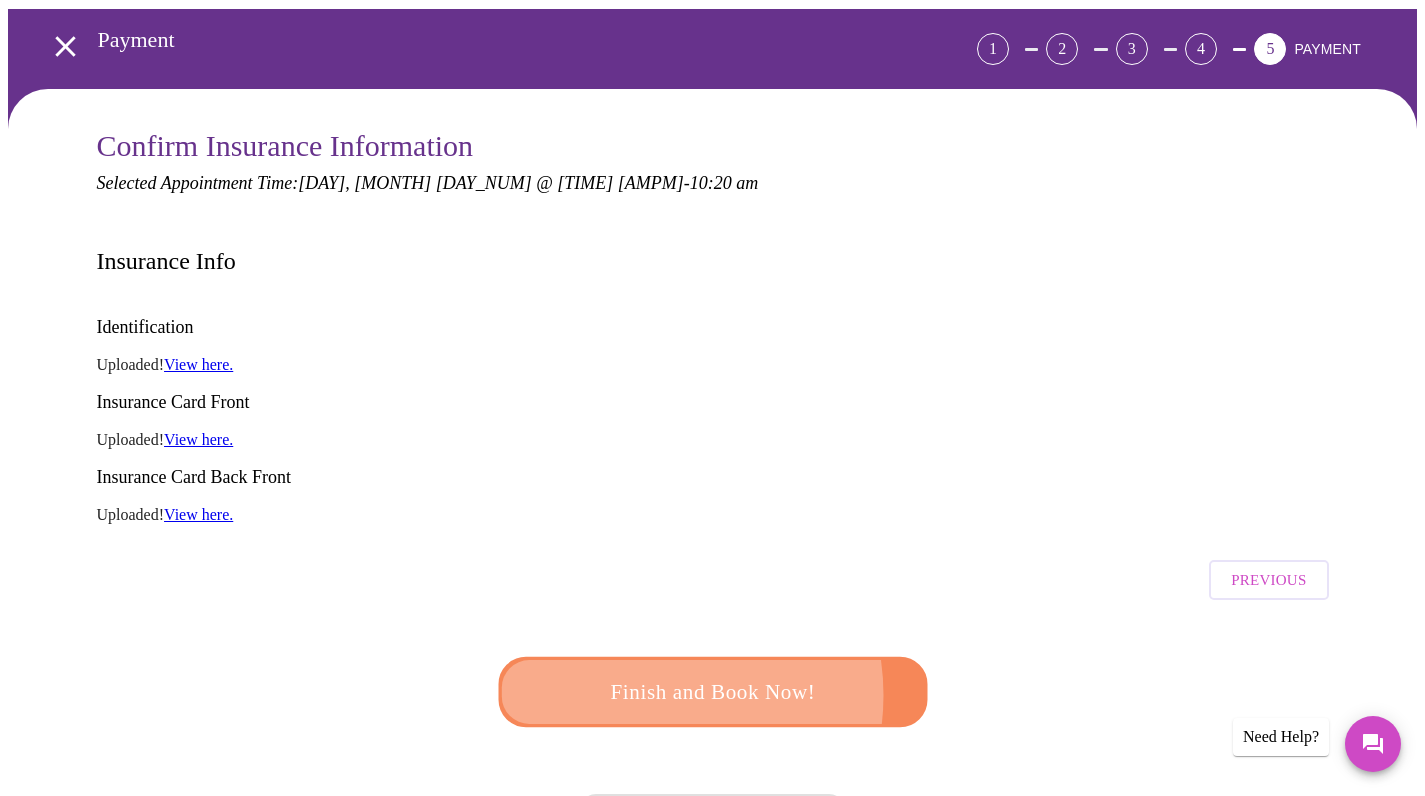 click on "Finish and Book Now!" at bounding box center [713, 692] 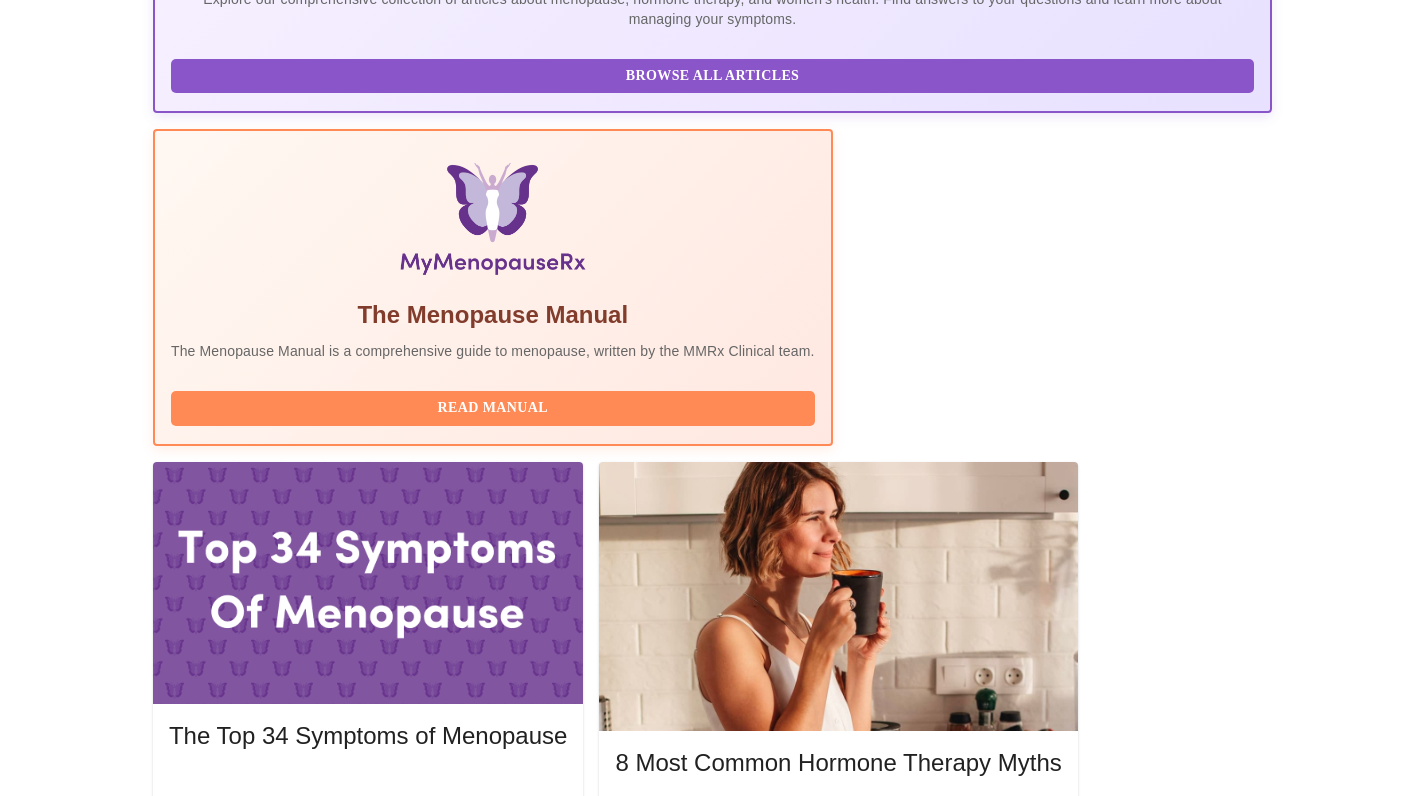 scroll, scrollTop: 538, scrollLeft: 0, axis: vertical 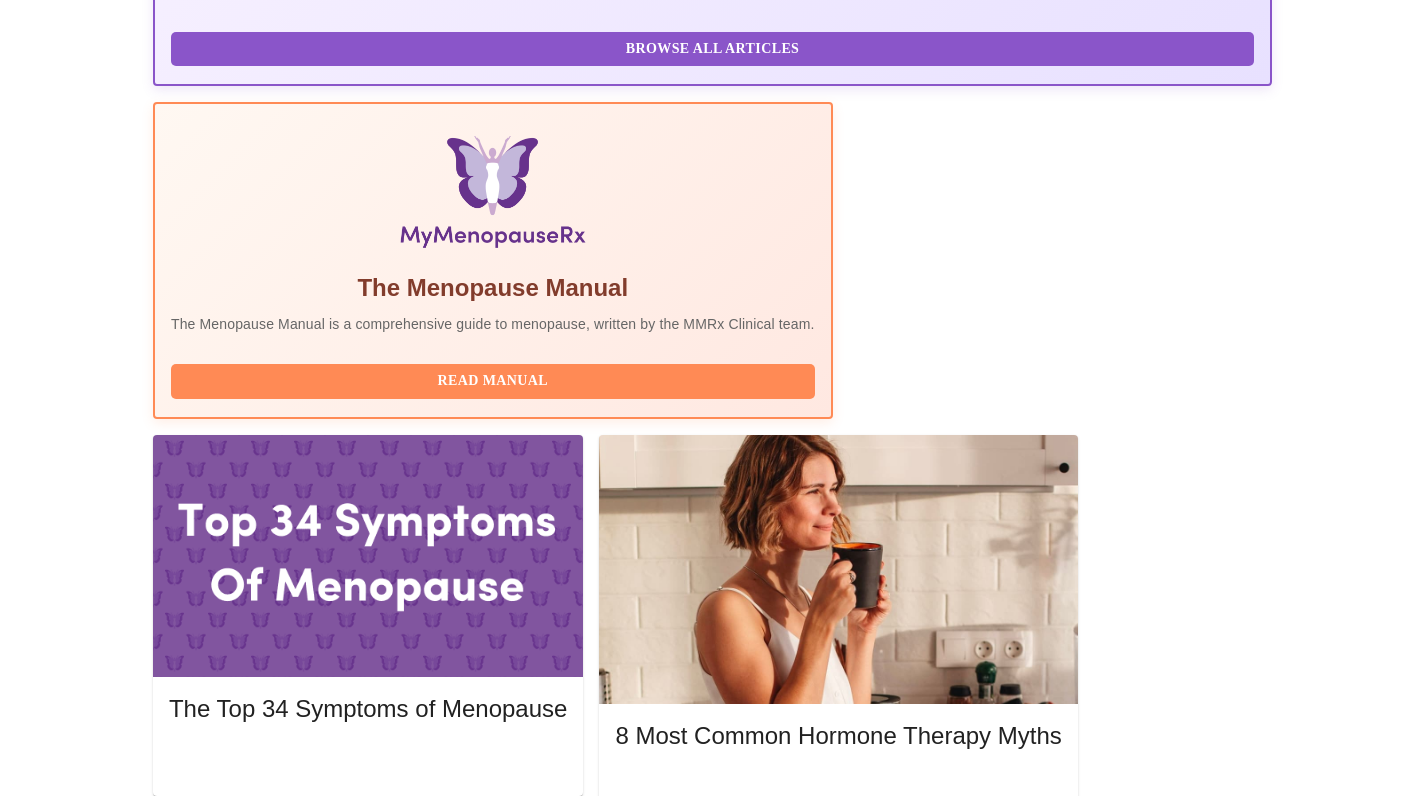 click on "Reschedule" at bounding box center [1192, 2013] 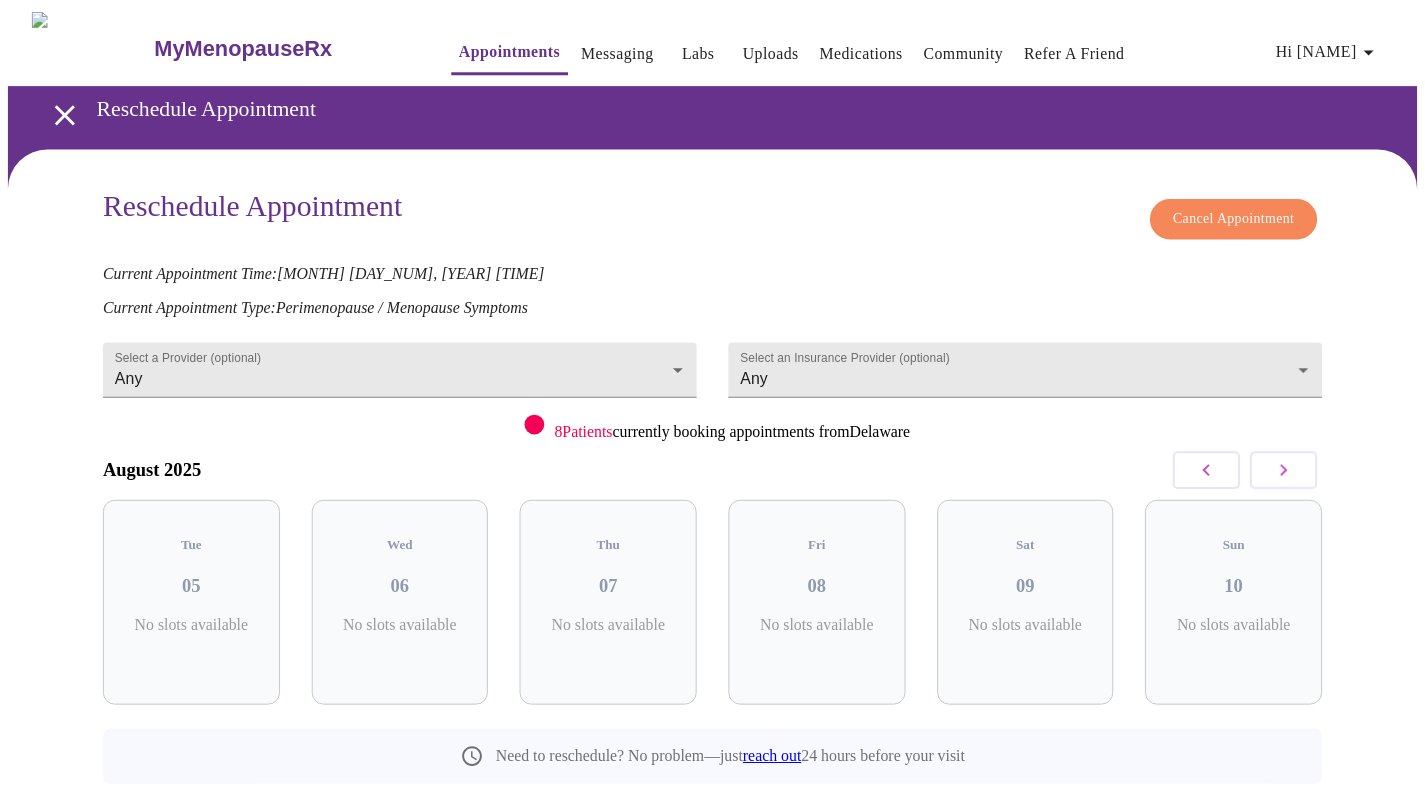 scroll, scrollTop: 0, scrollLeft: 0, axis: both 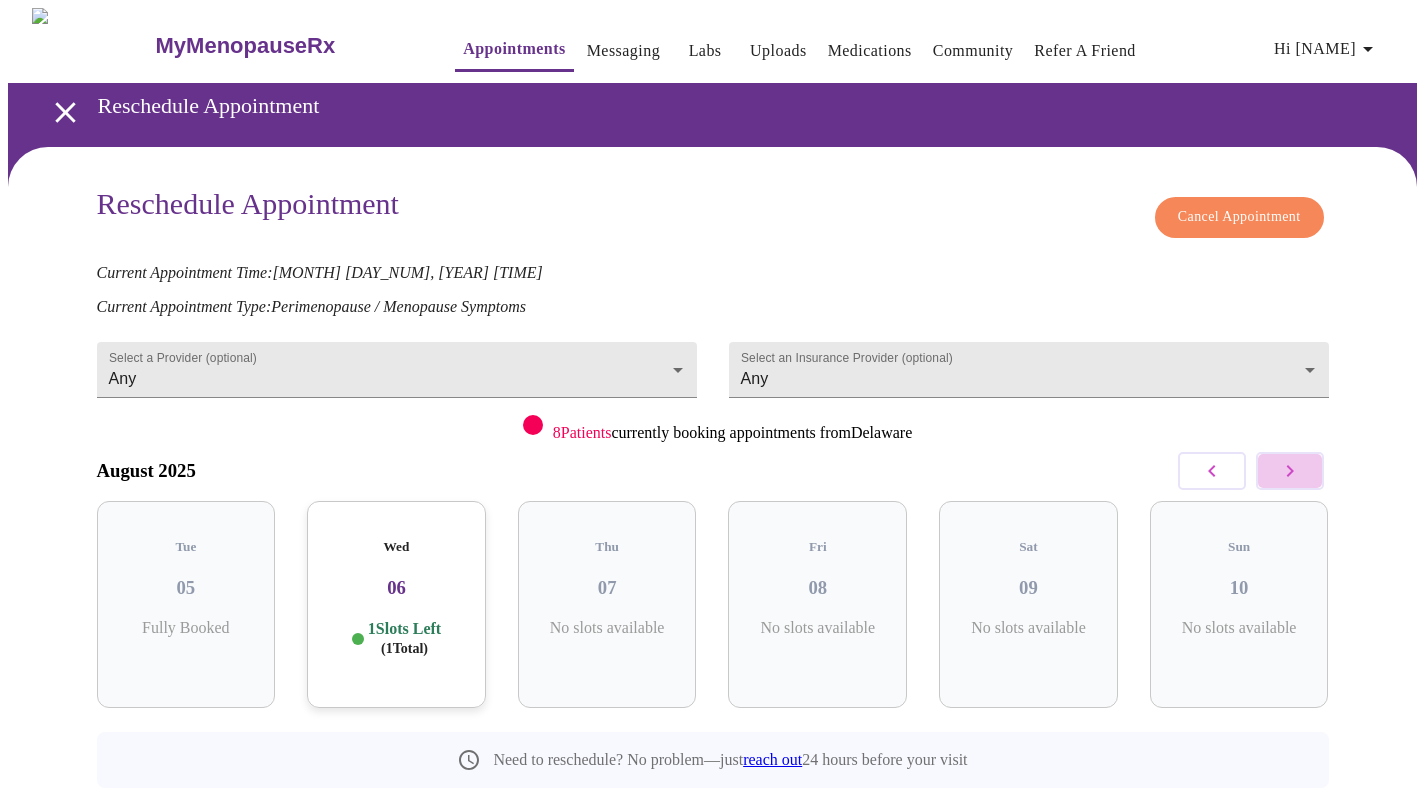 click 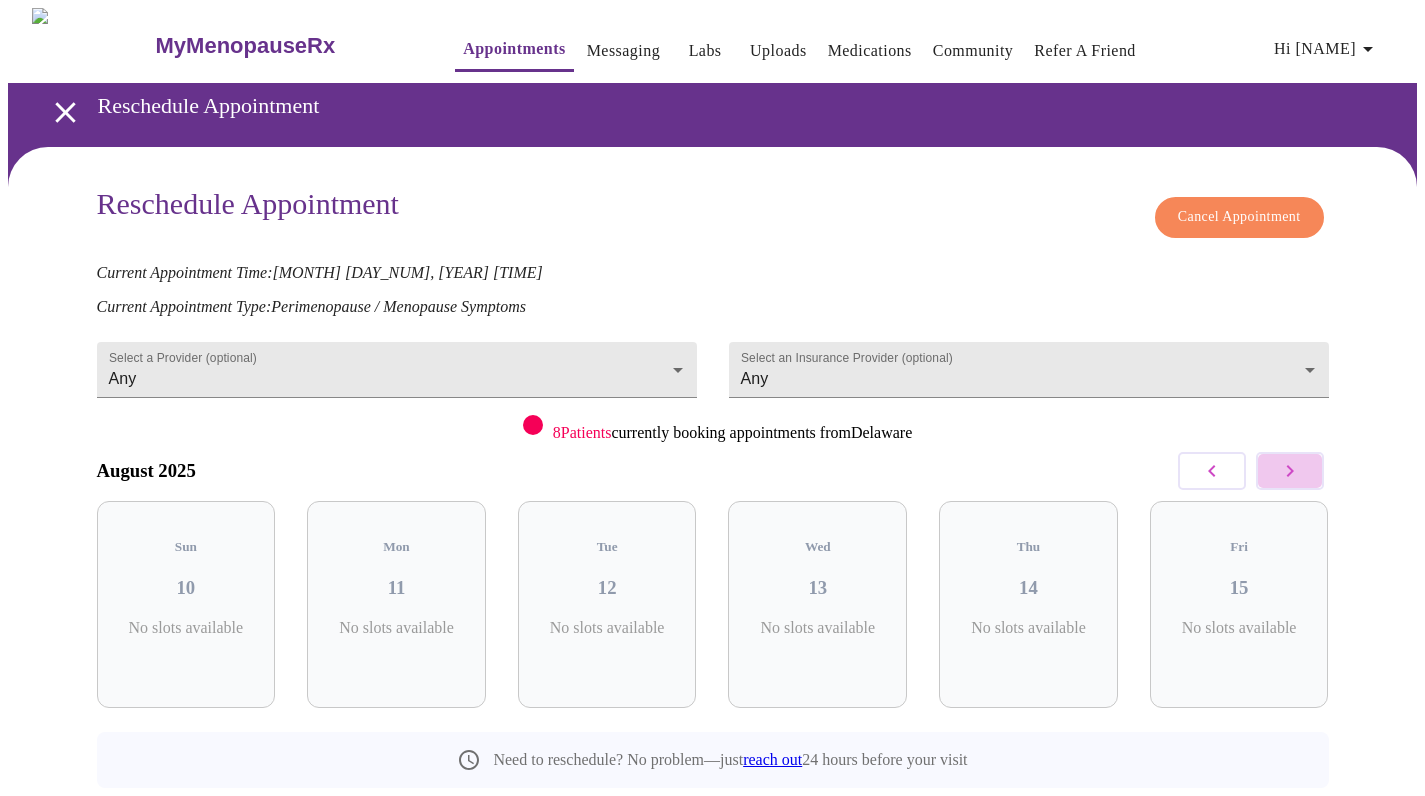 click 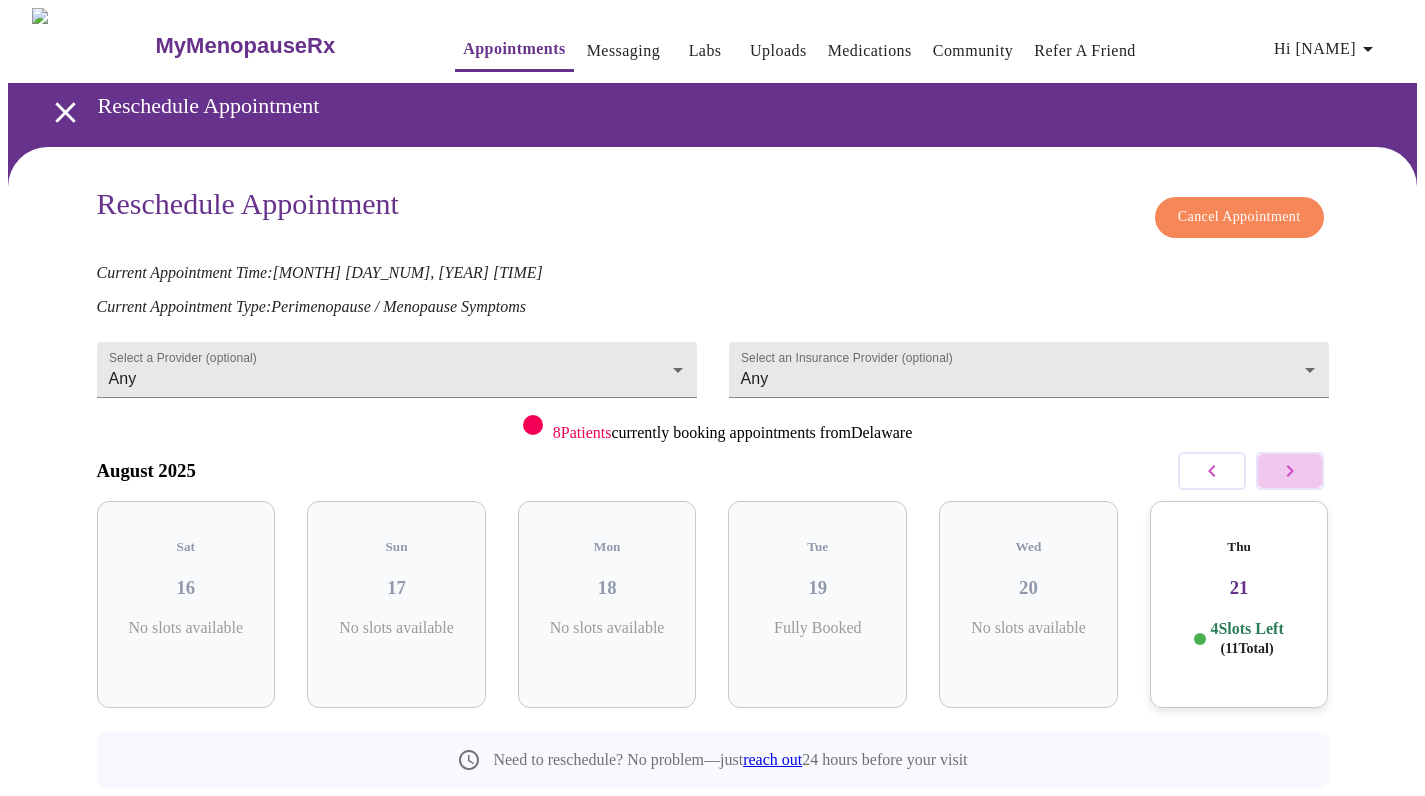 click 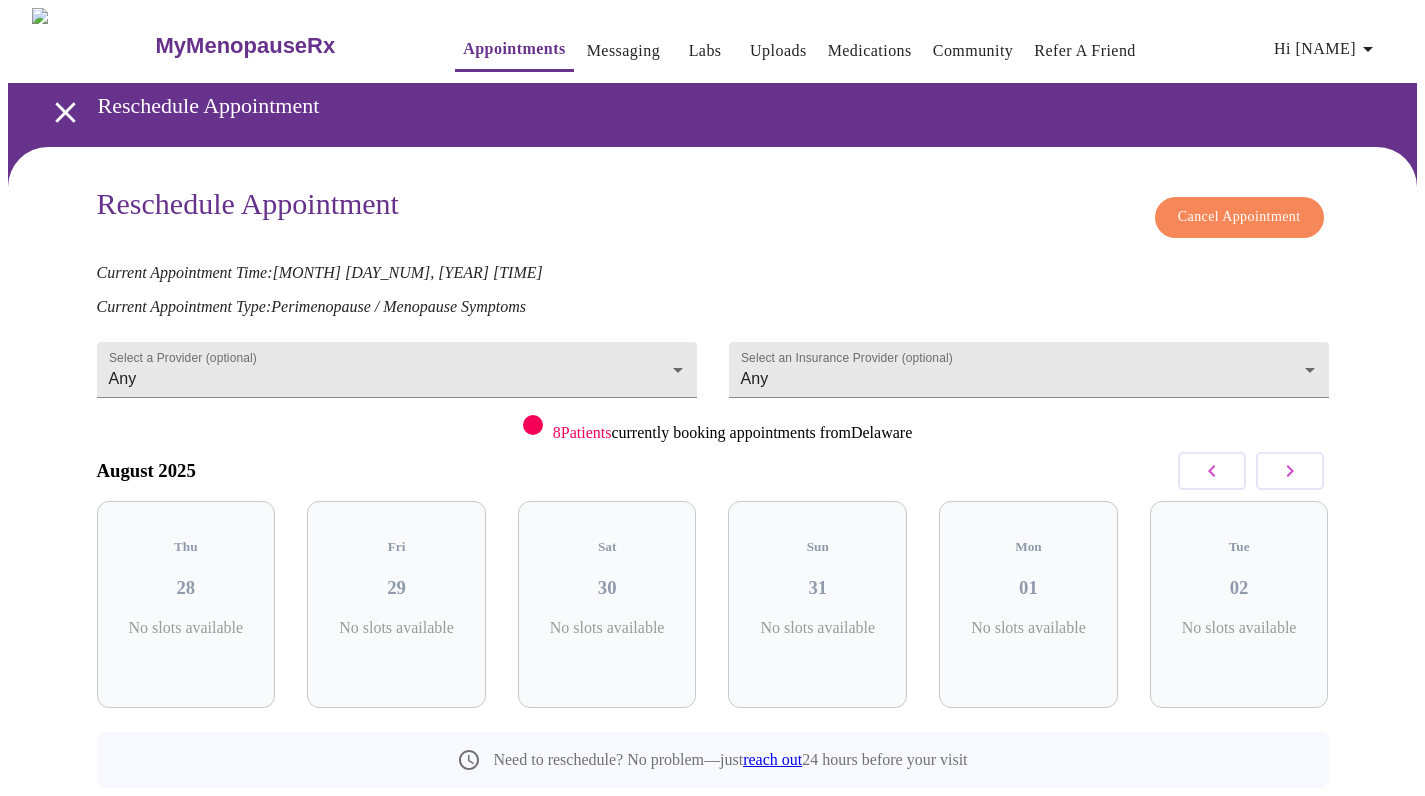 click 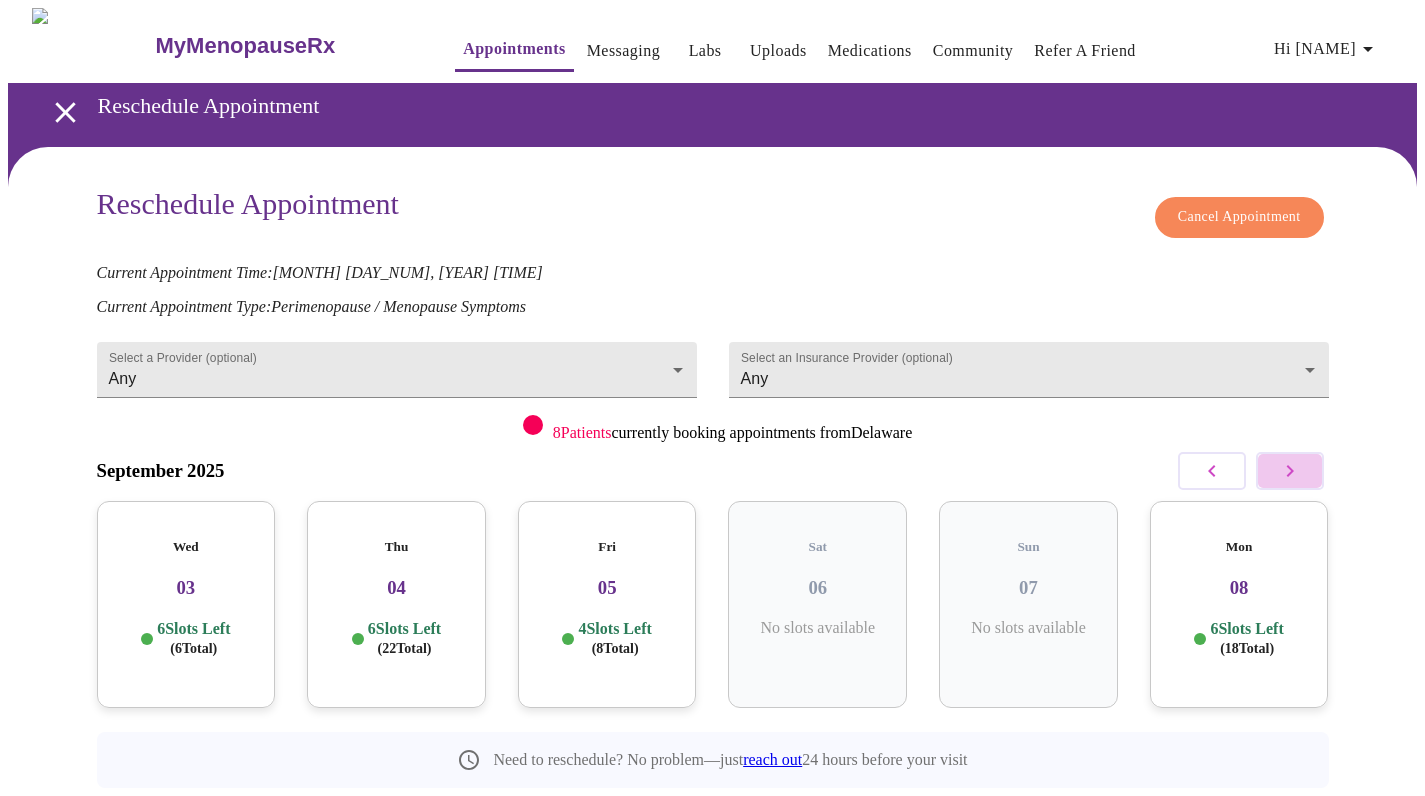 click 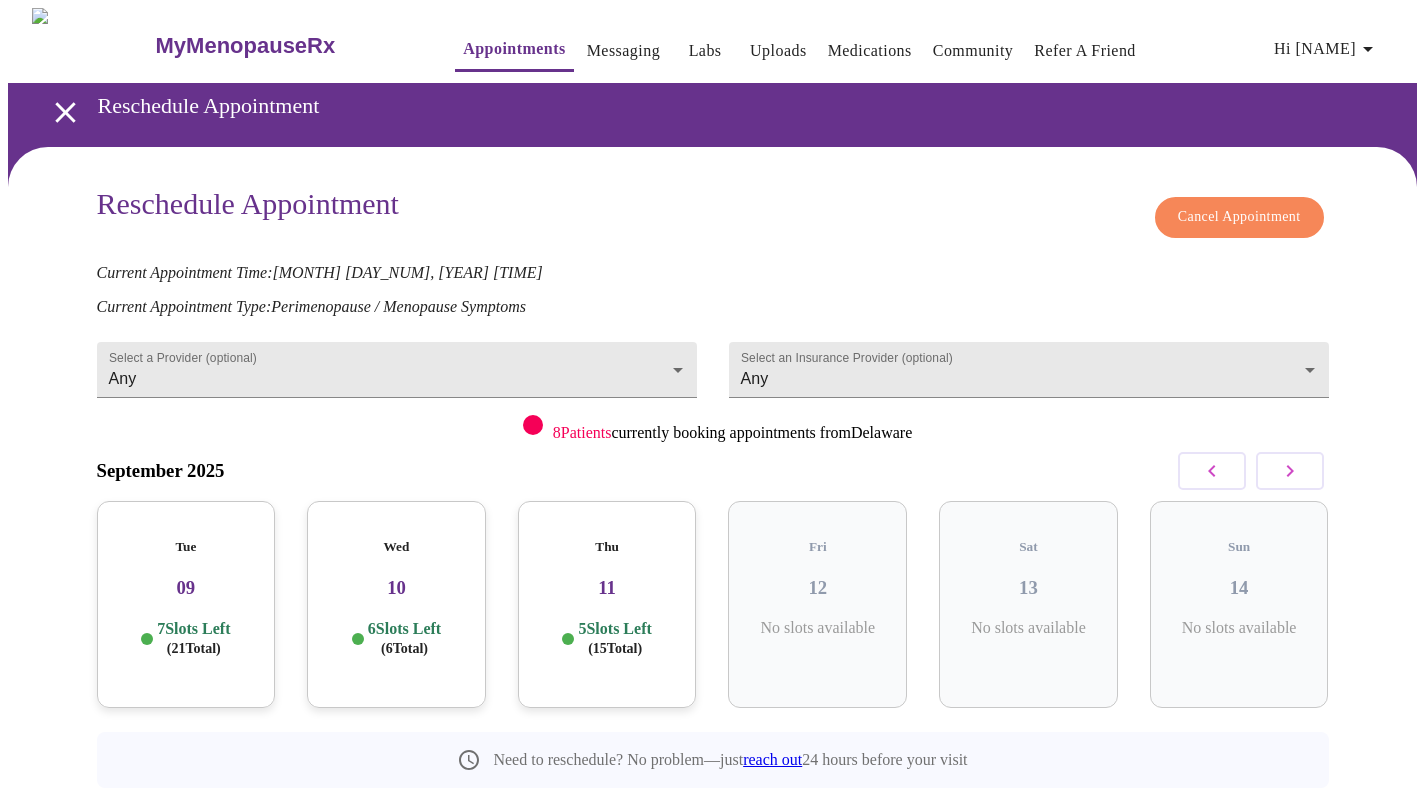click 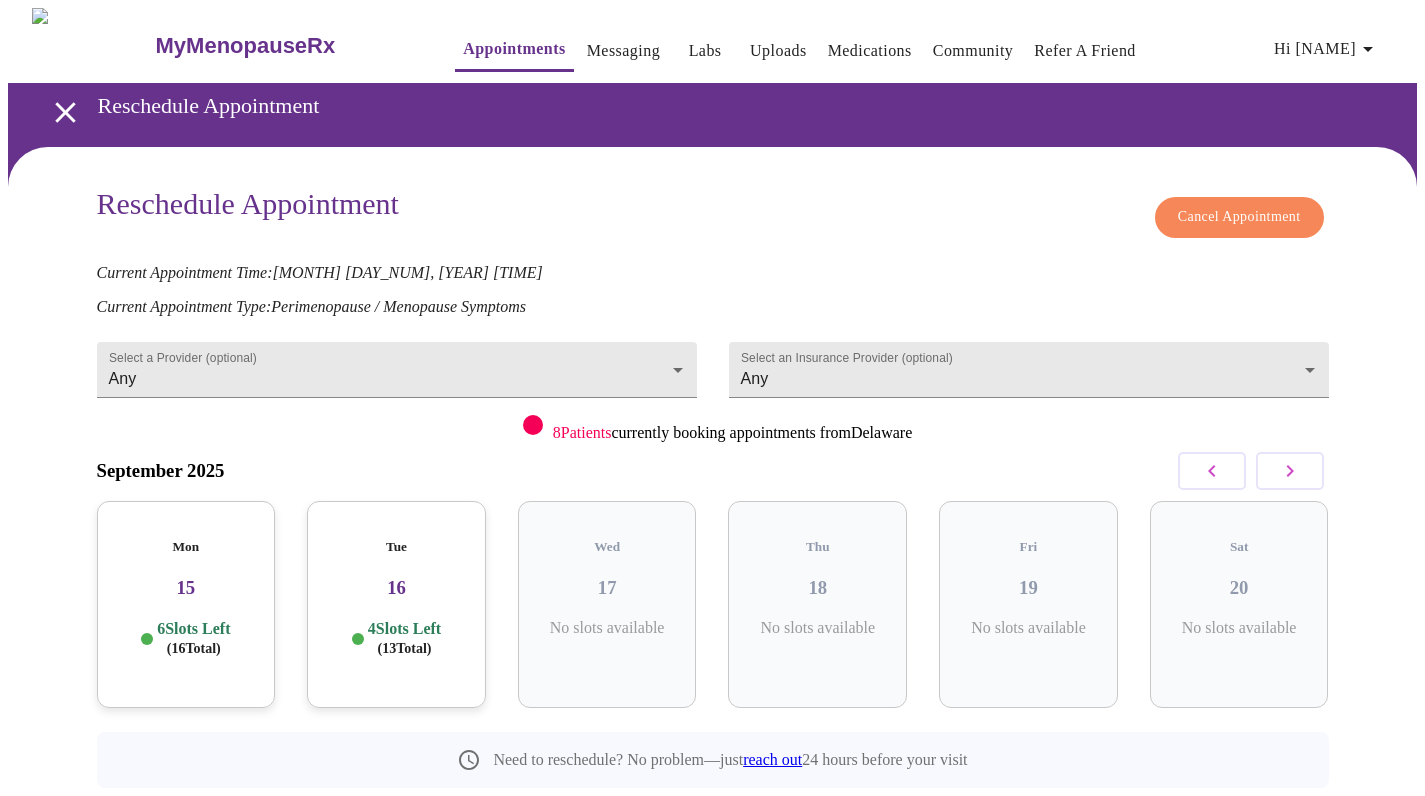 click 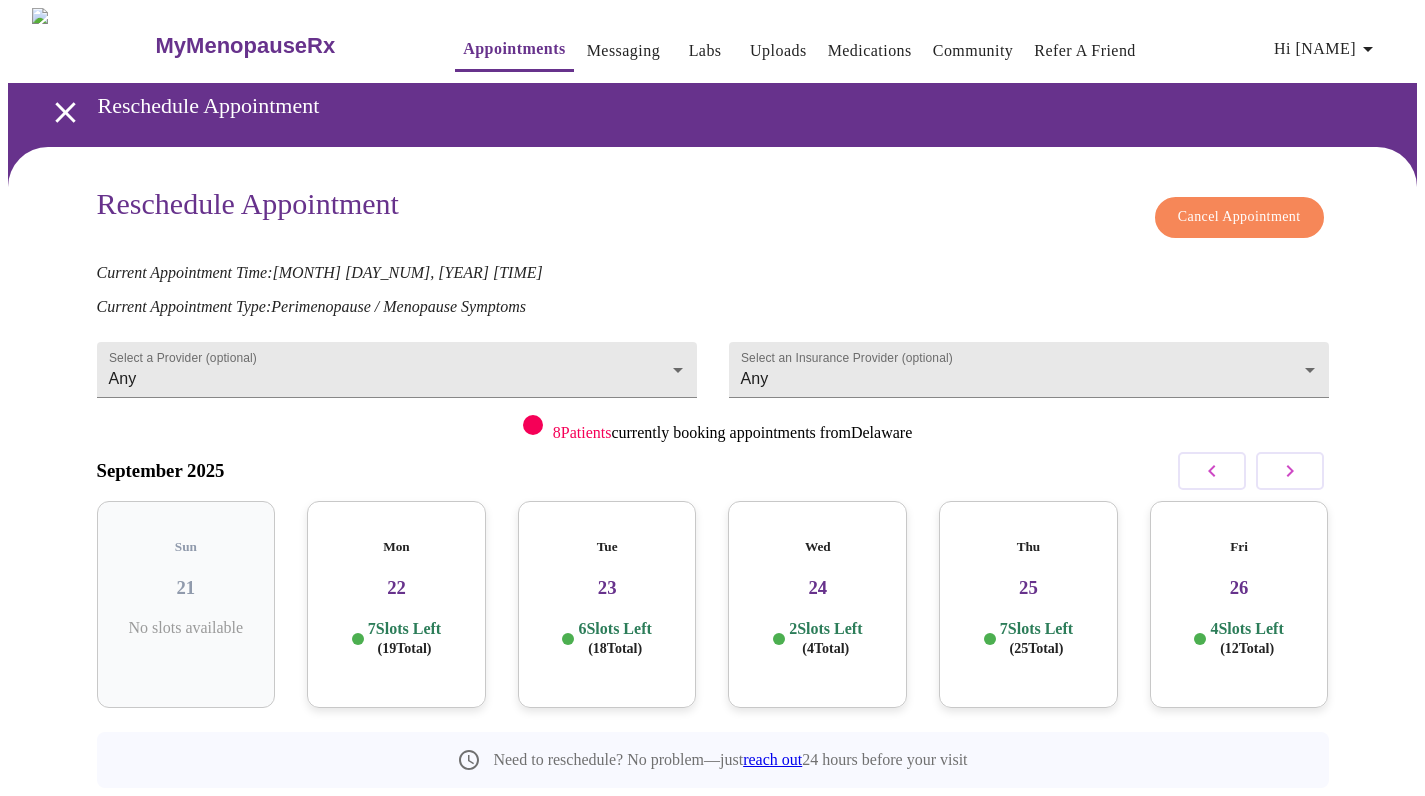 click 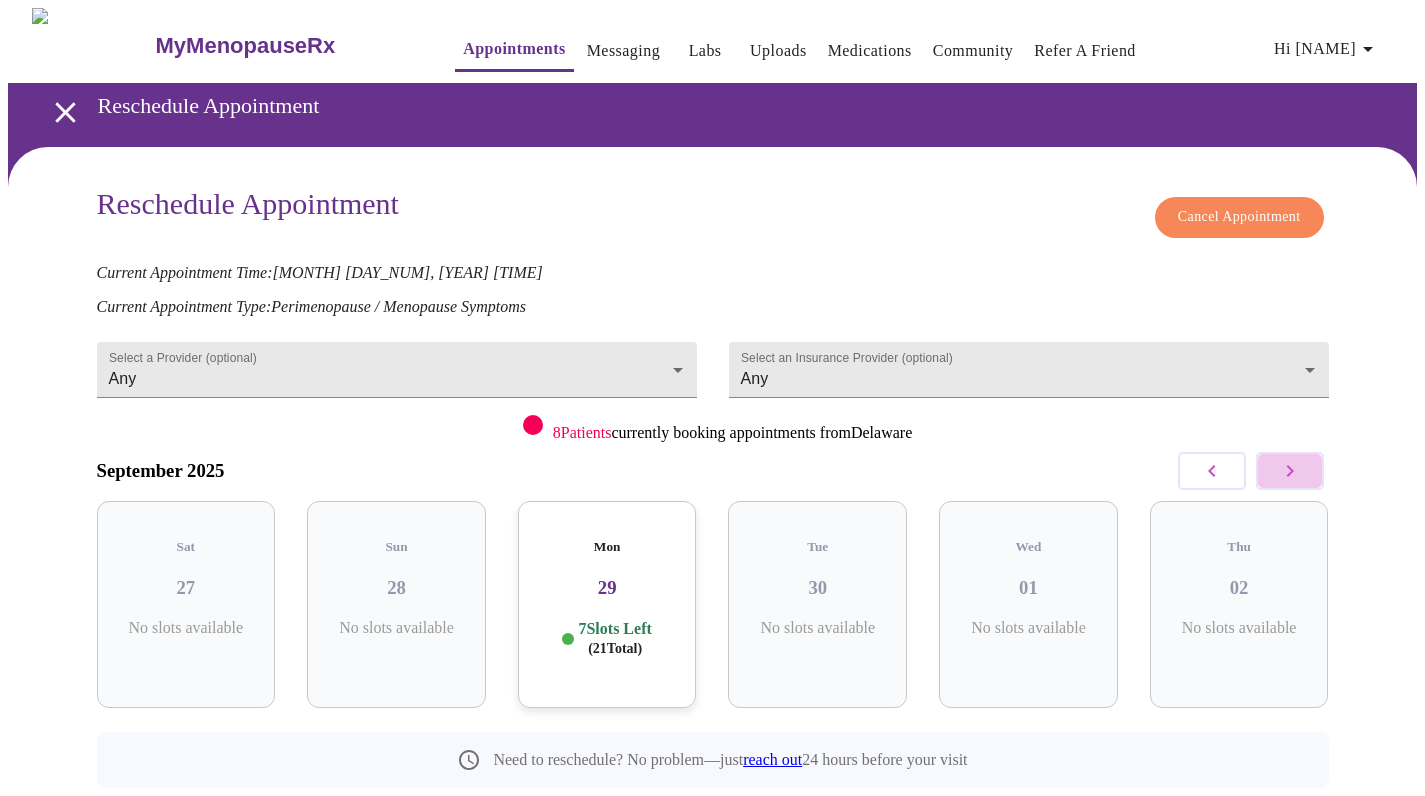 click 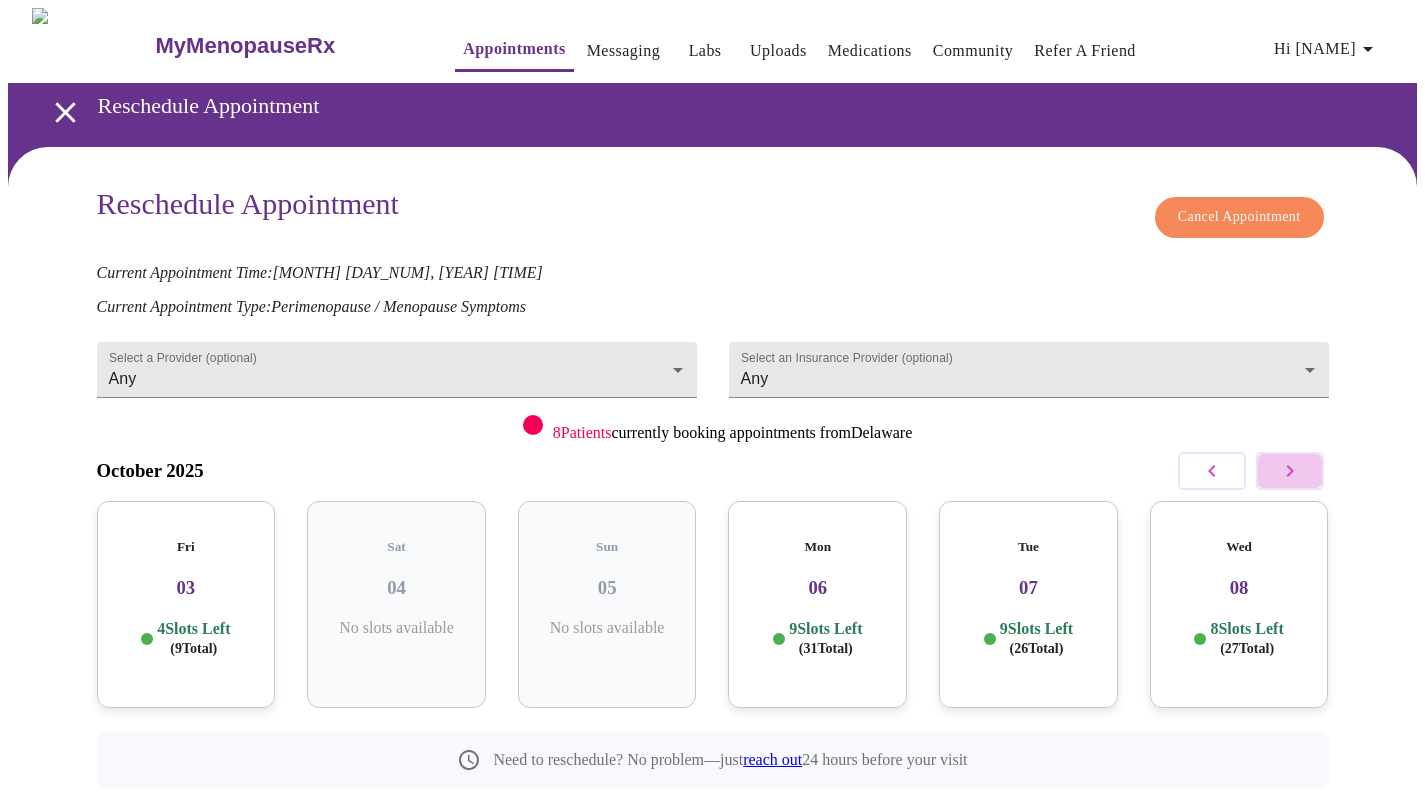click 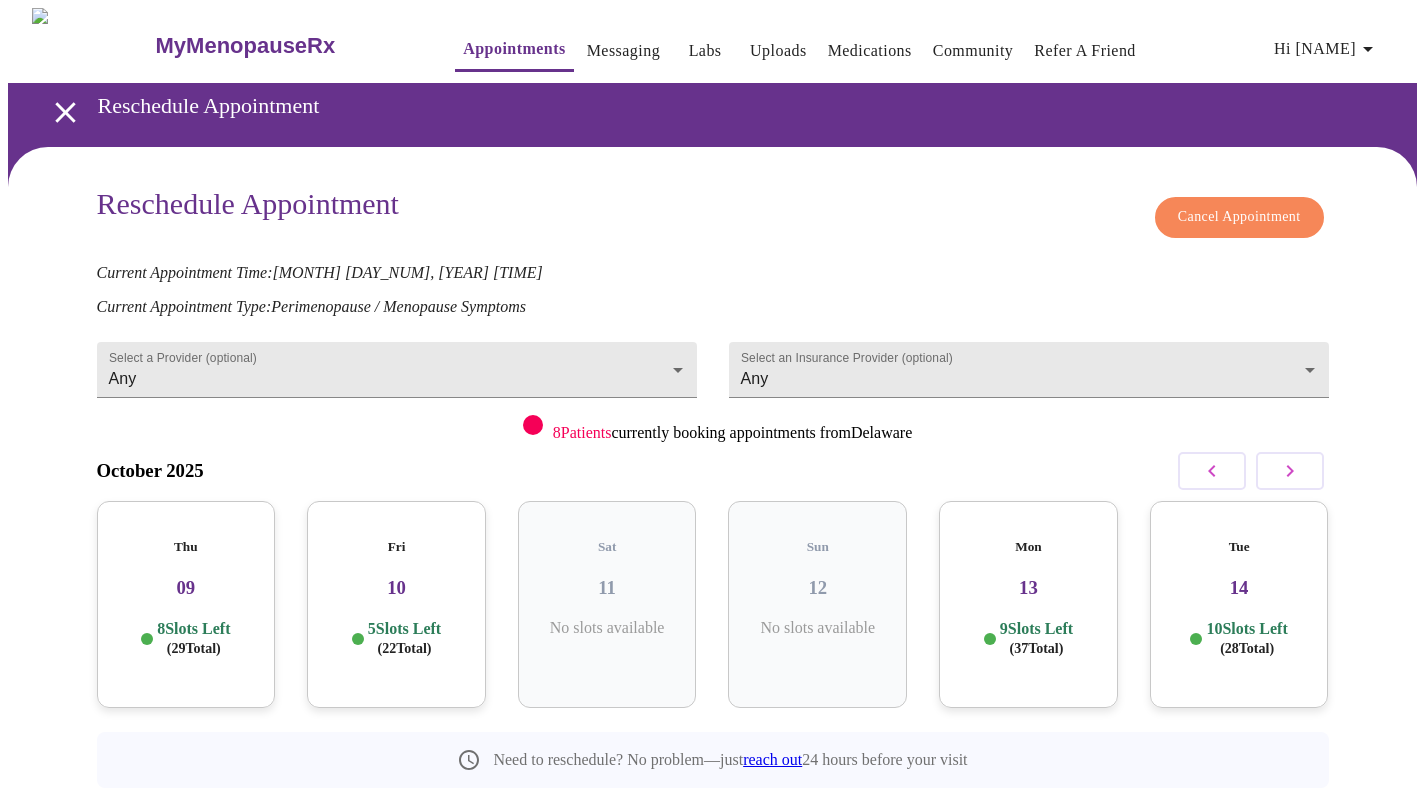 click 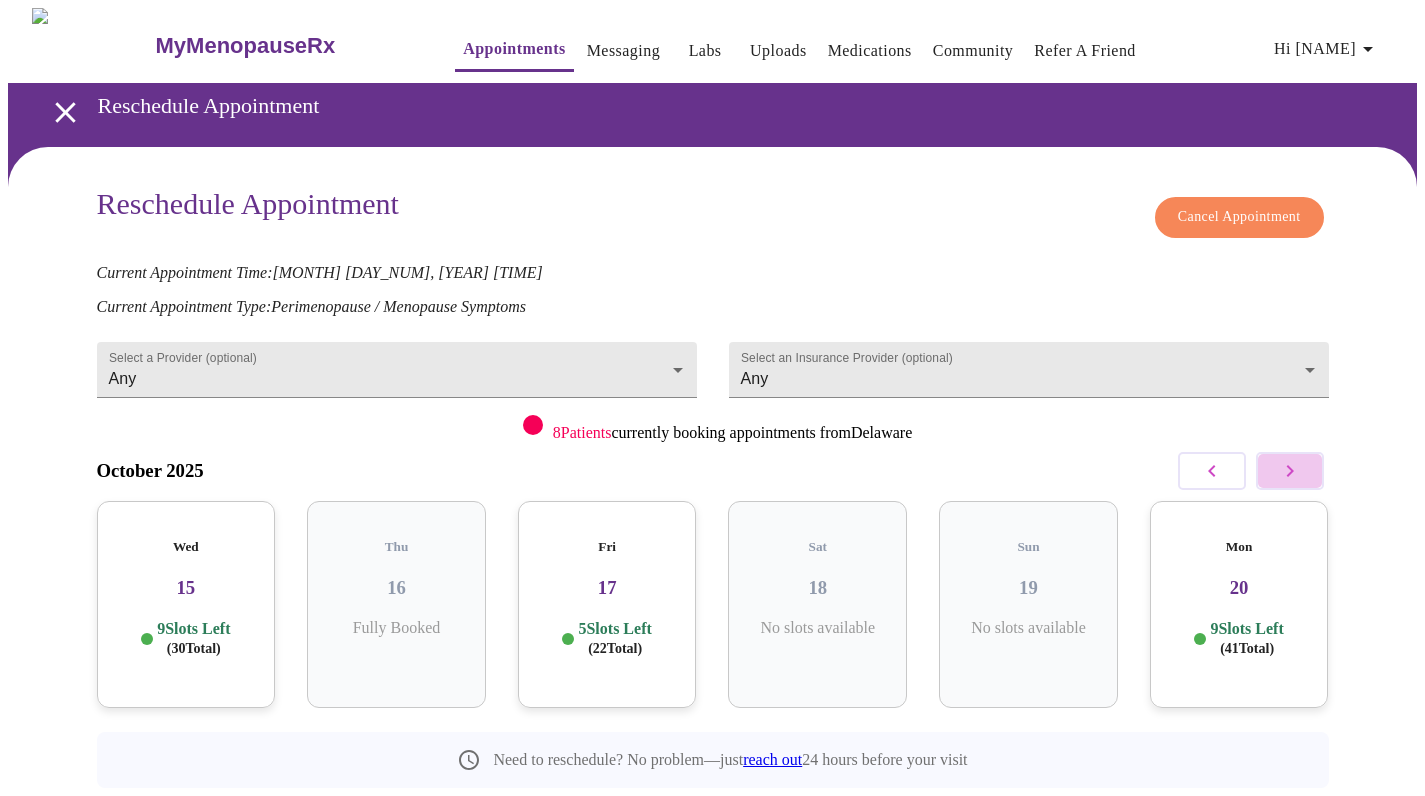 click 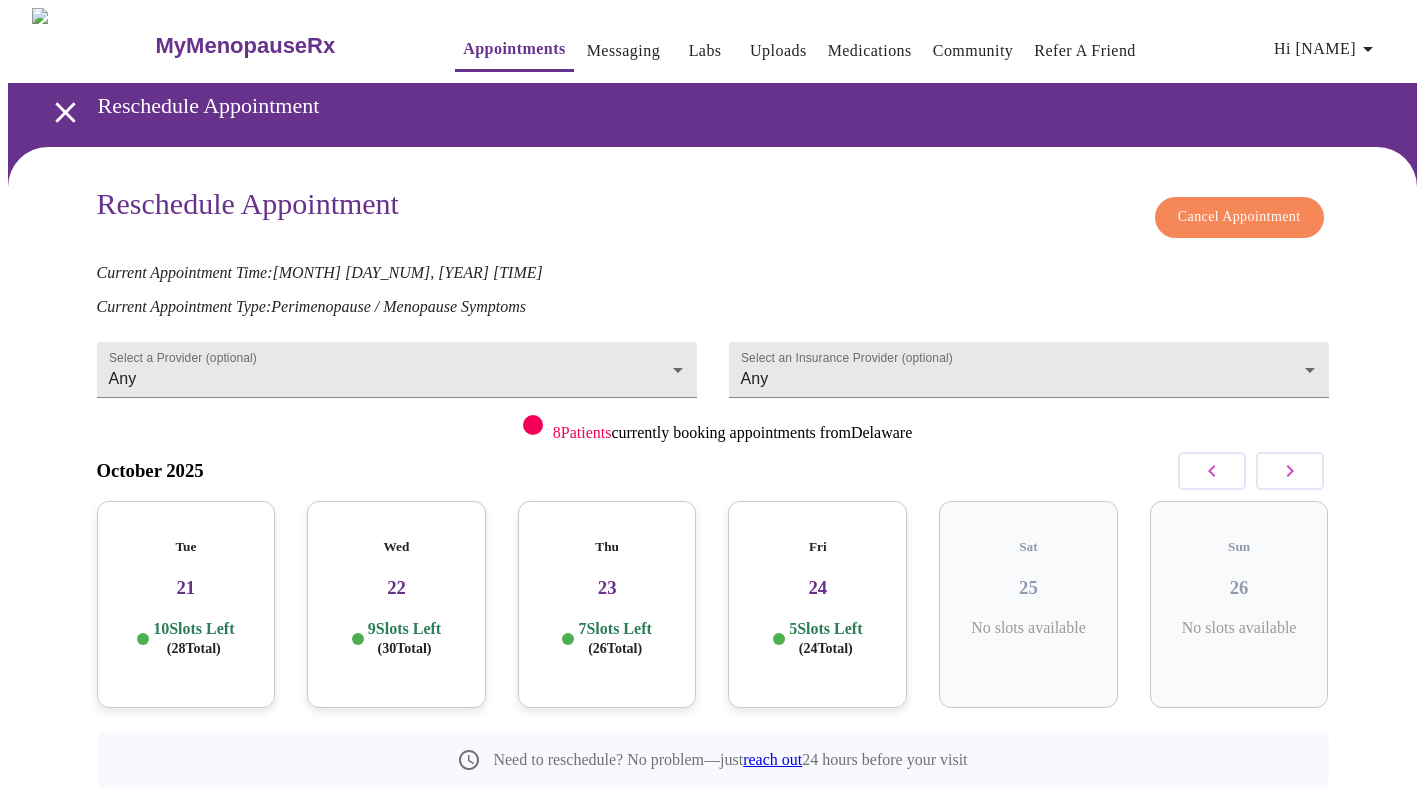 click on "Thu 23 7  Slots Left ( 26  Total)" at bounding box center [607, 604] 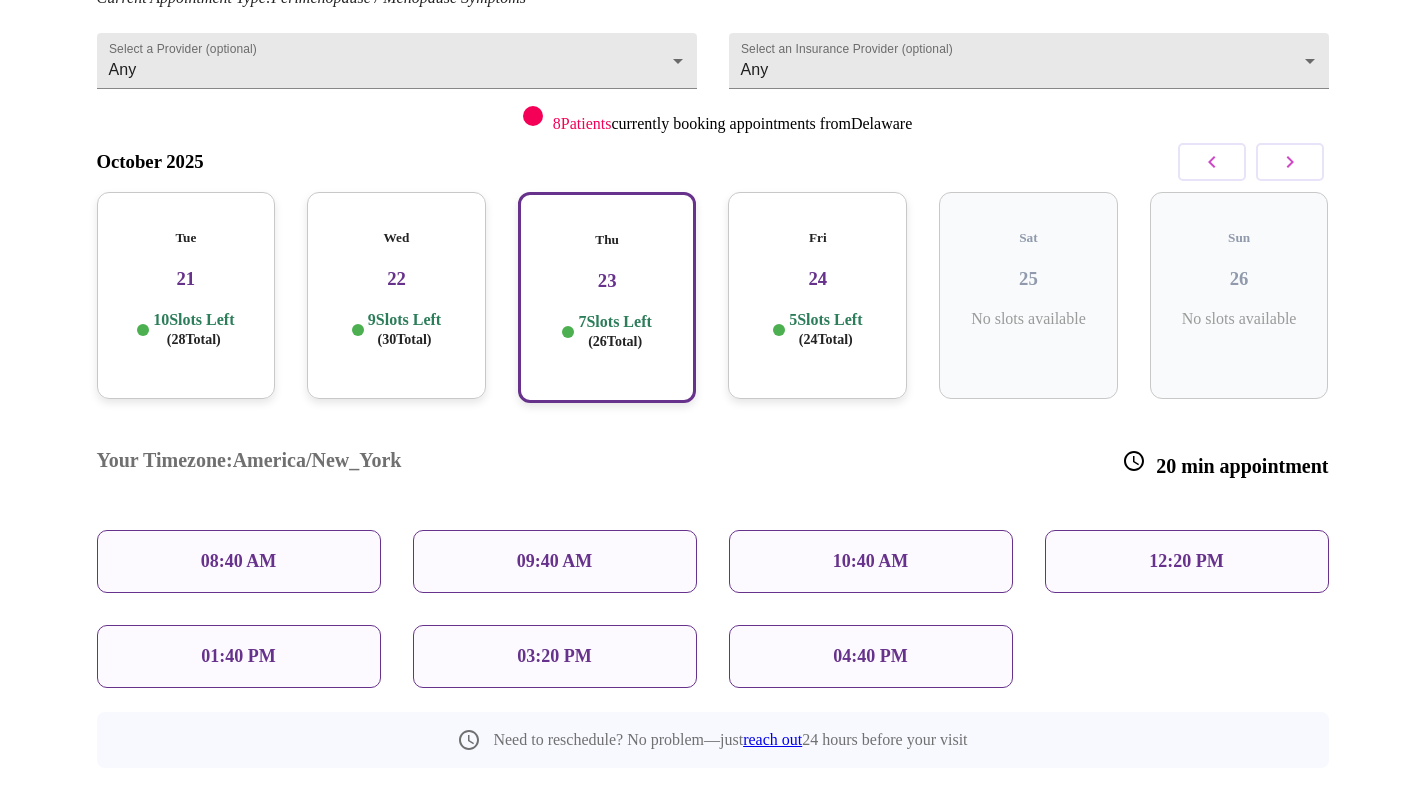 scroll, scrollTop: 308, scrollLeft: 0, axis: vertical 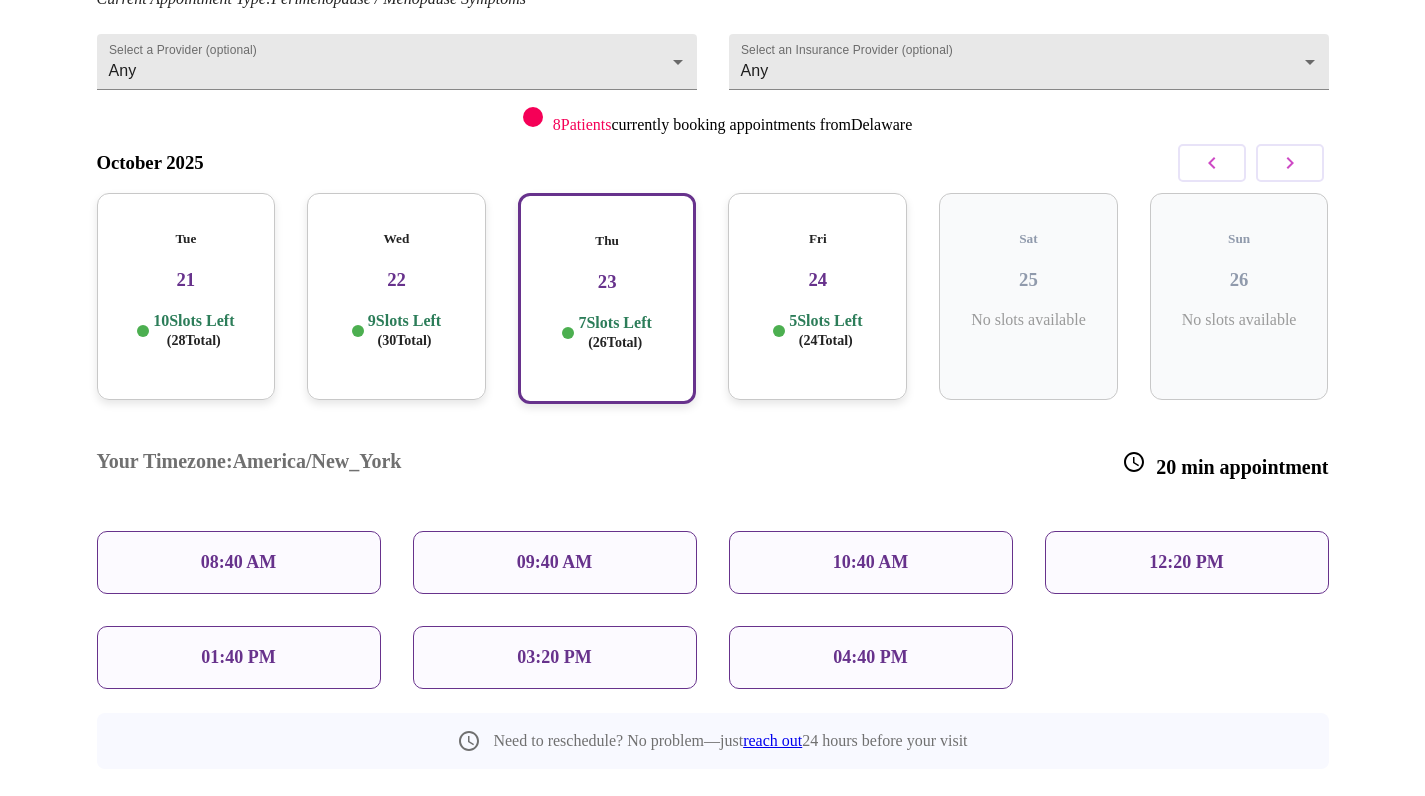 click on "08:40 AM" at bounding box center (239, 562) 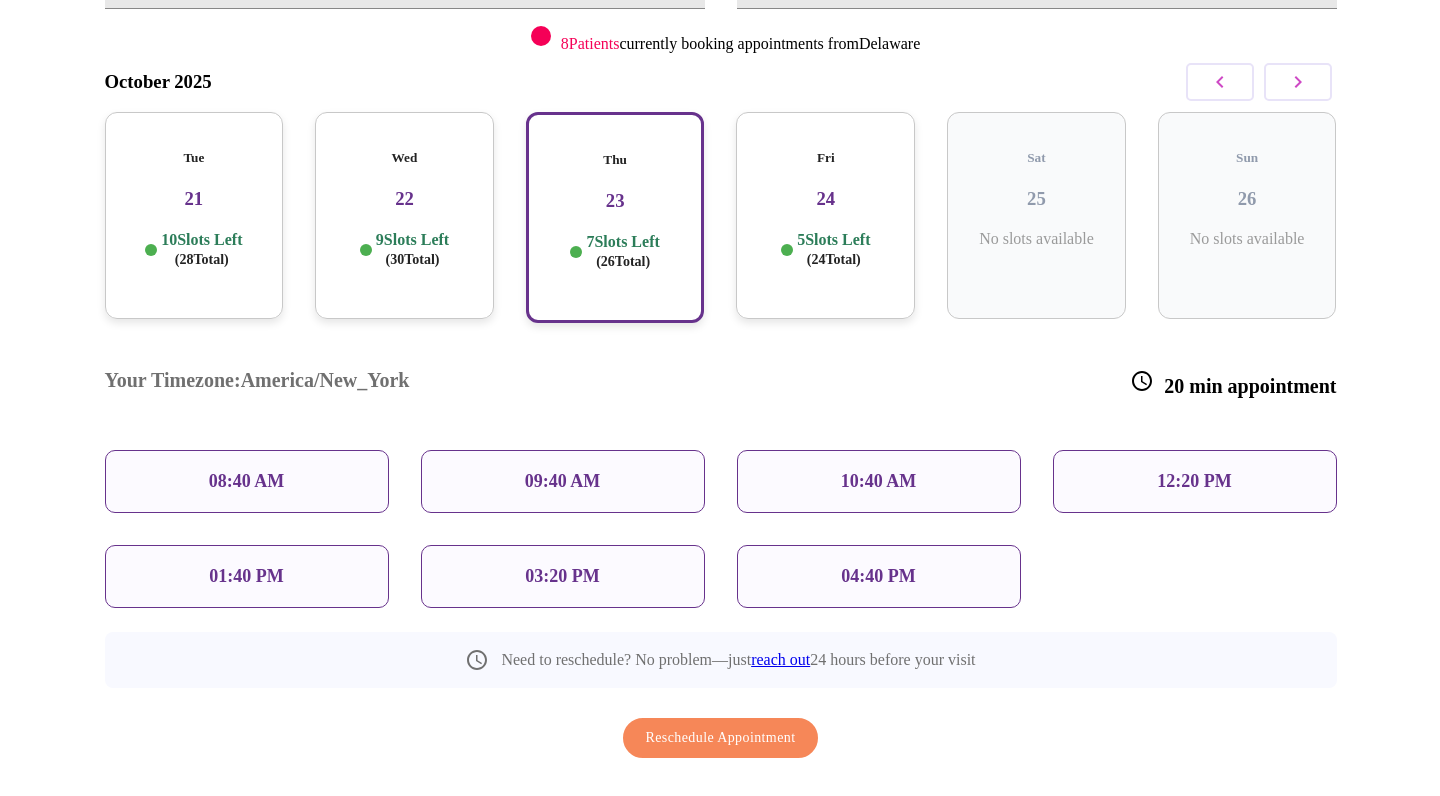 scroll, scrollTop: 388, scrollLeft: 0, axis: vertical 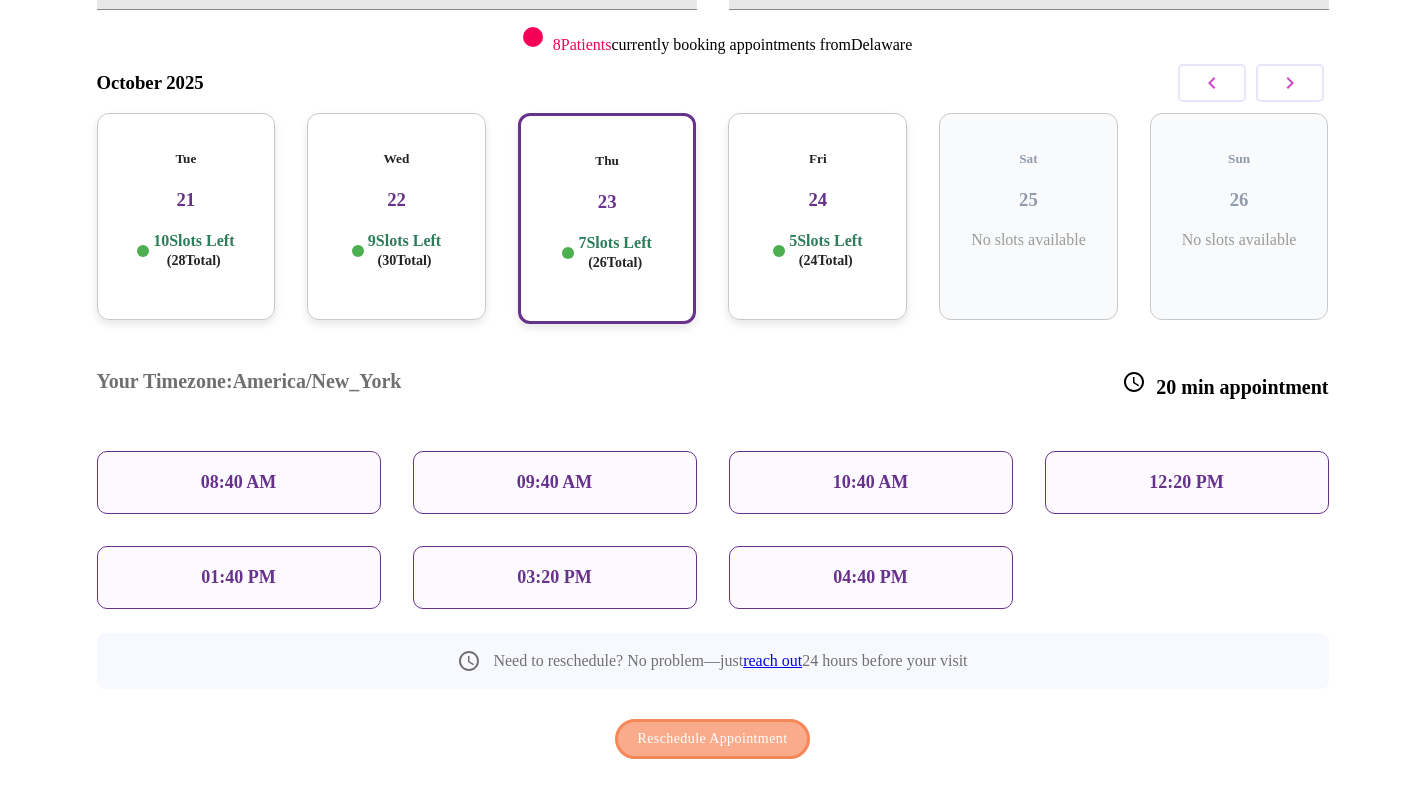 click on "Reschedule Appointment" at bounding box center (713, 739) 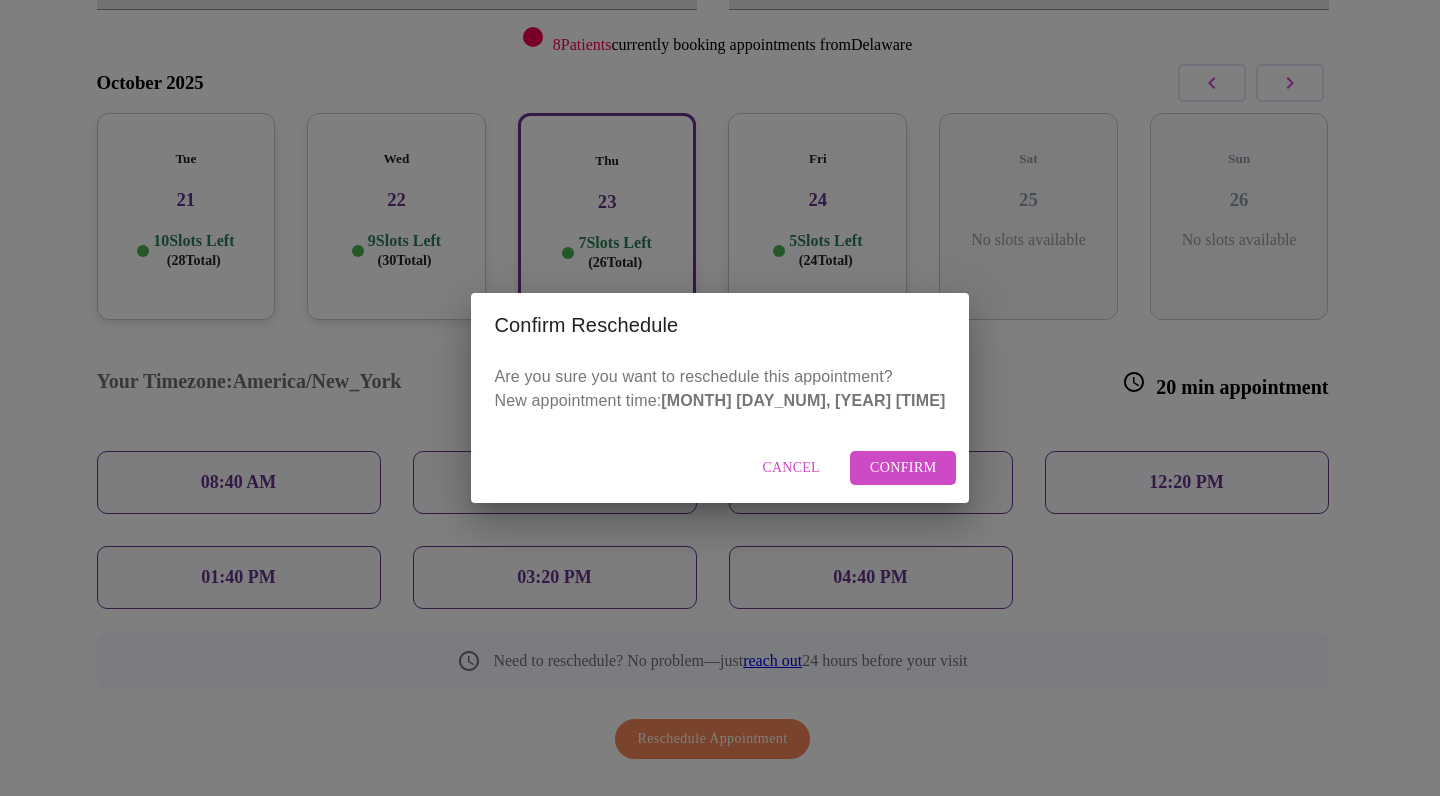 click on "Confirm" at bounding box center (903, 468) 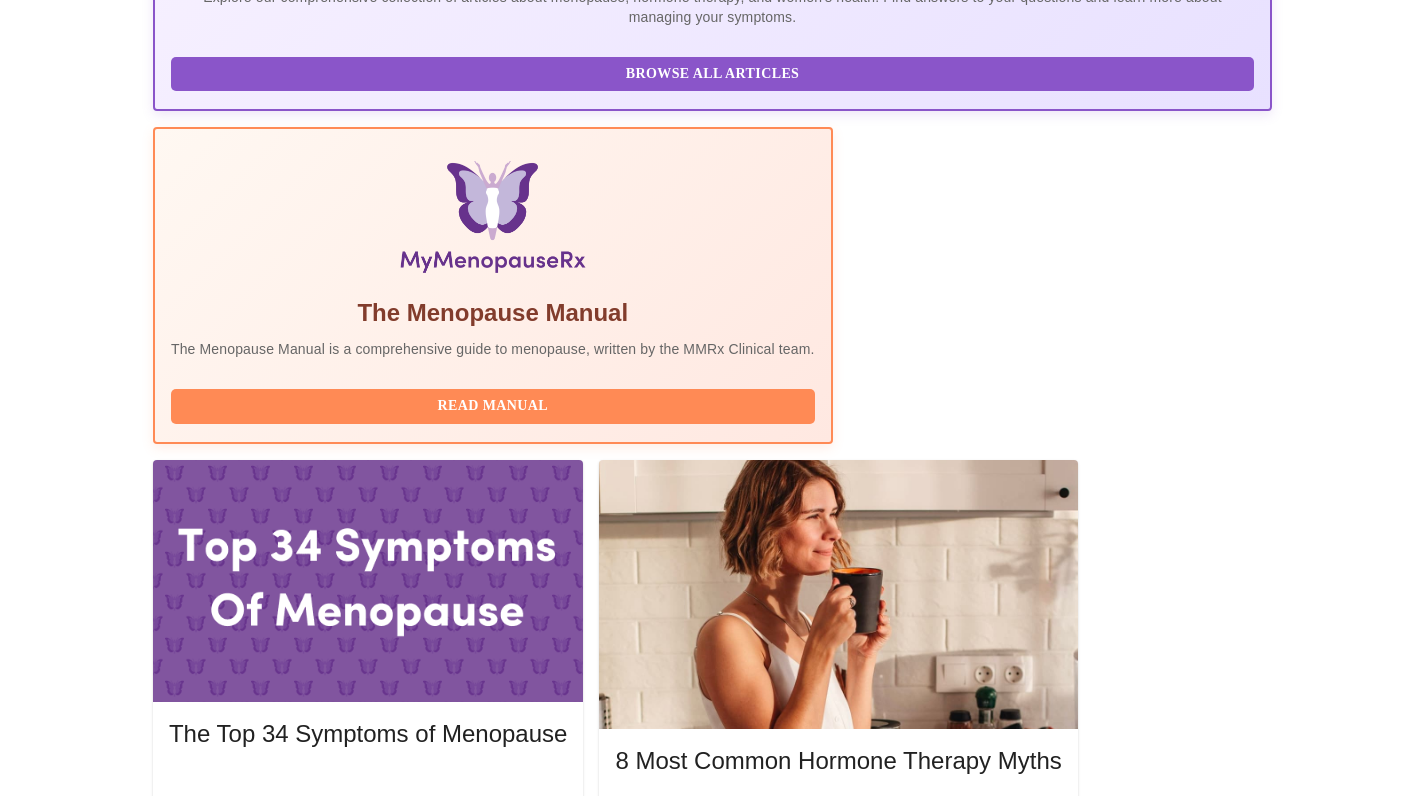 scroll, scrollTop: 515, scrollLeft: 0, axis: vertical 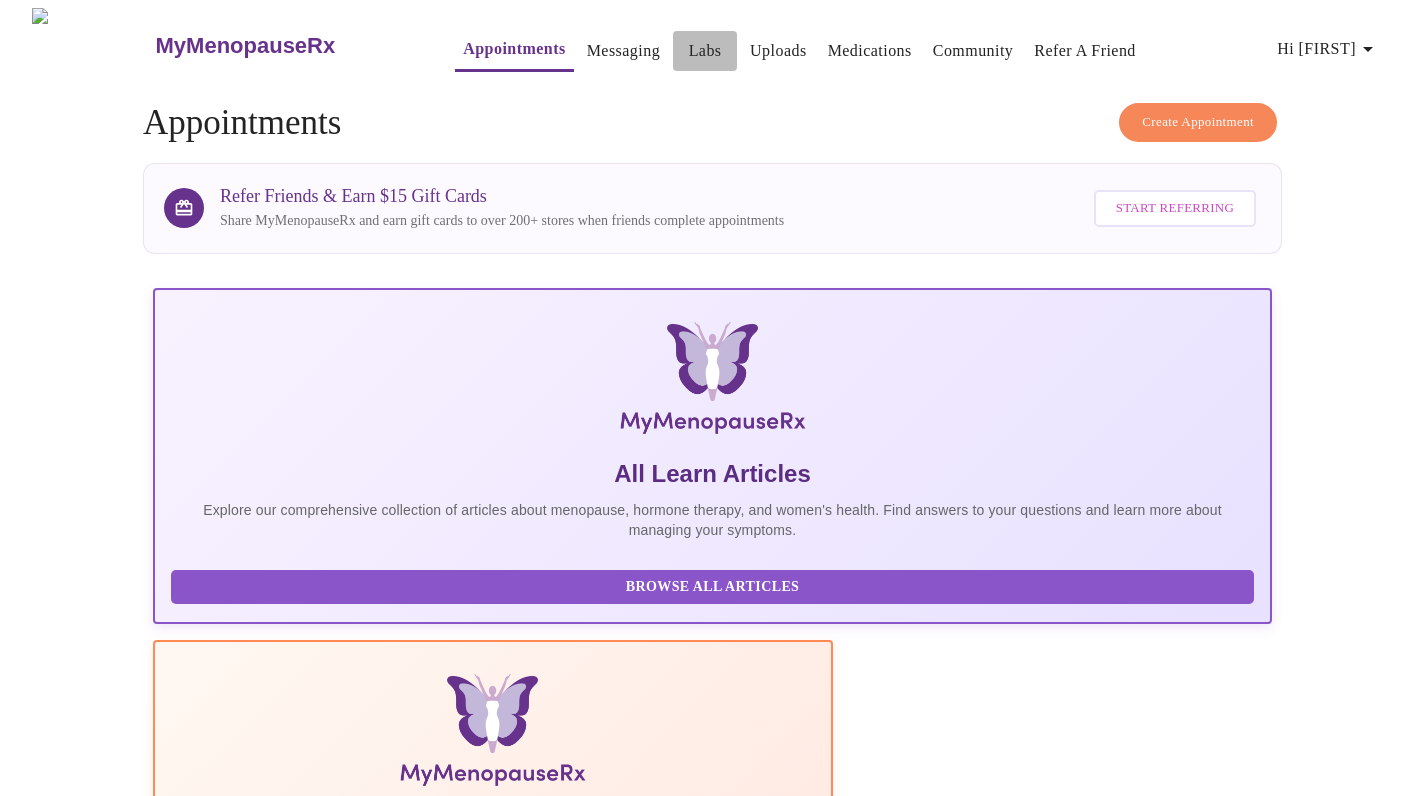 click on "Labs" at bounding box center (705, 51) 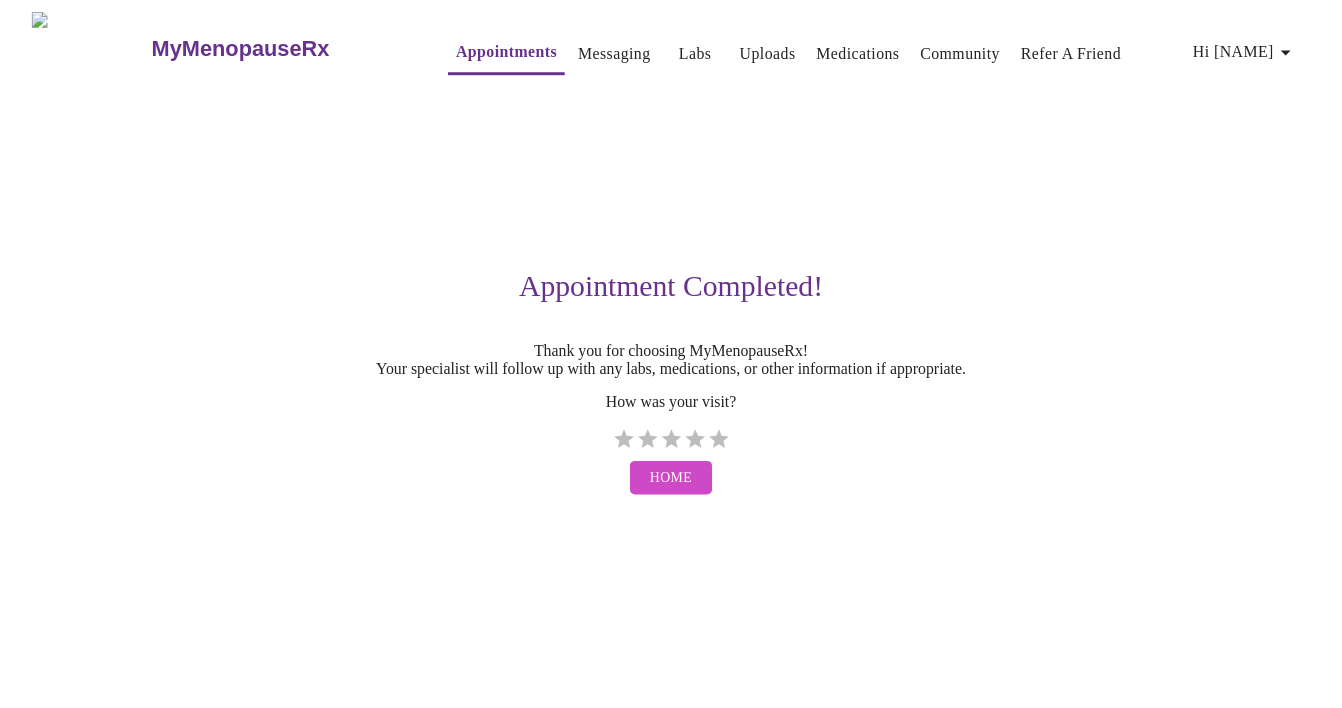 scroll, scrollTop: 0, scrollLeft: 0, axis: both 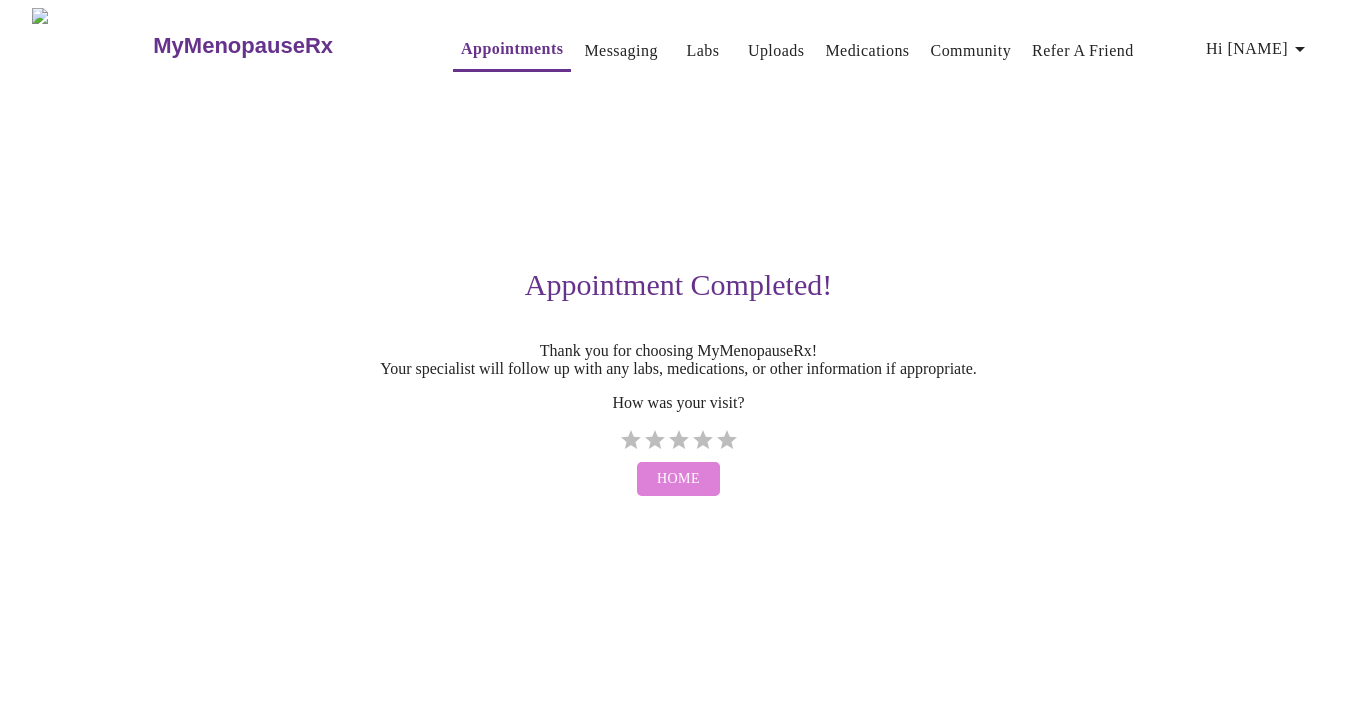 click on "Home" at bounding box center (678, 479) 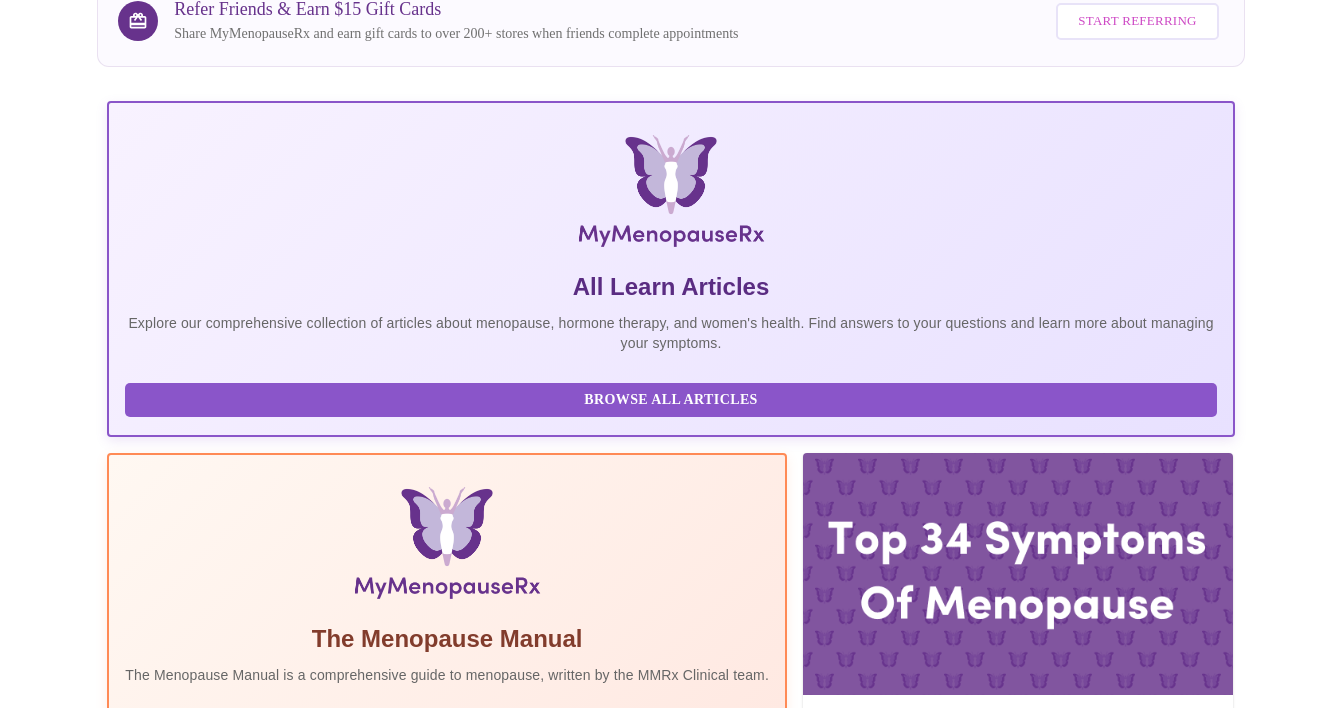 scroll, scrollTop: 21, scrollLeft: 0, axis: vertical 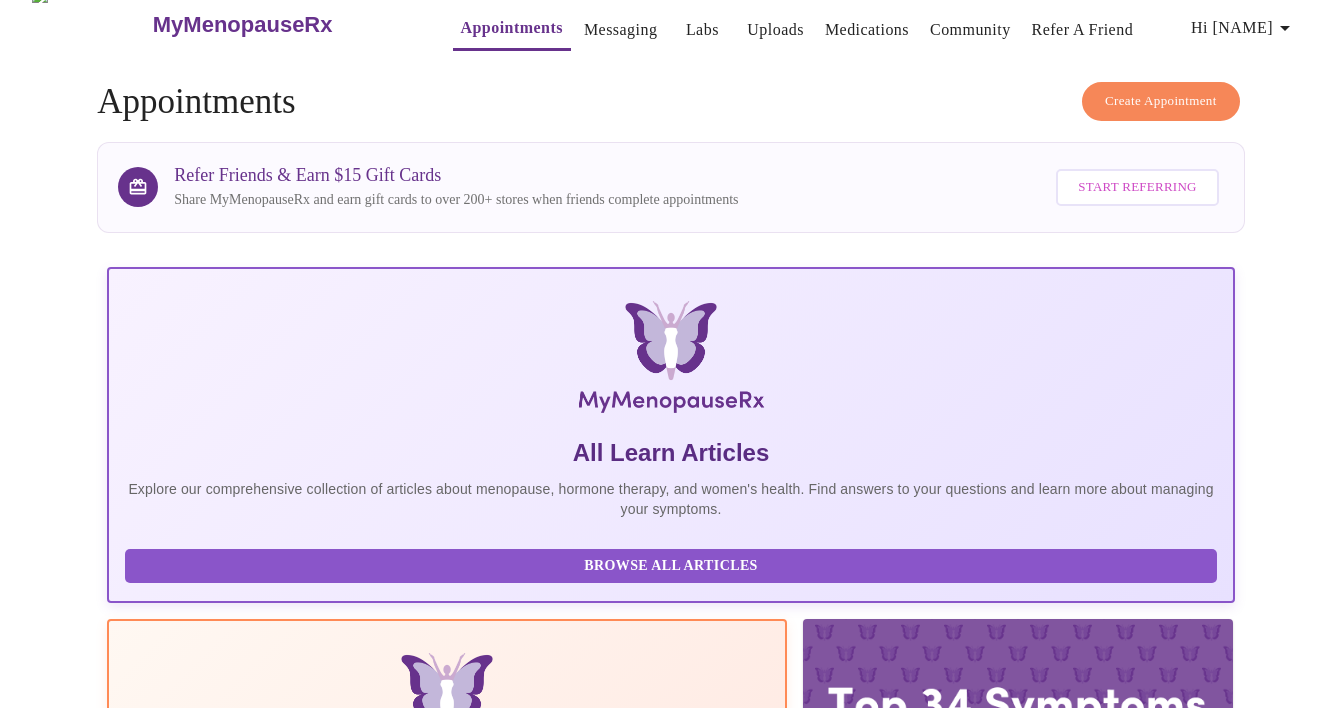 click on "Labs" at bounding box center (702, 30) 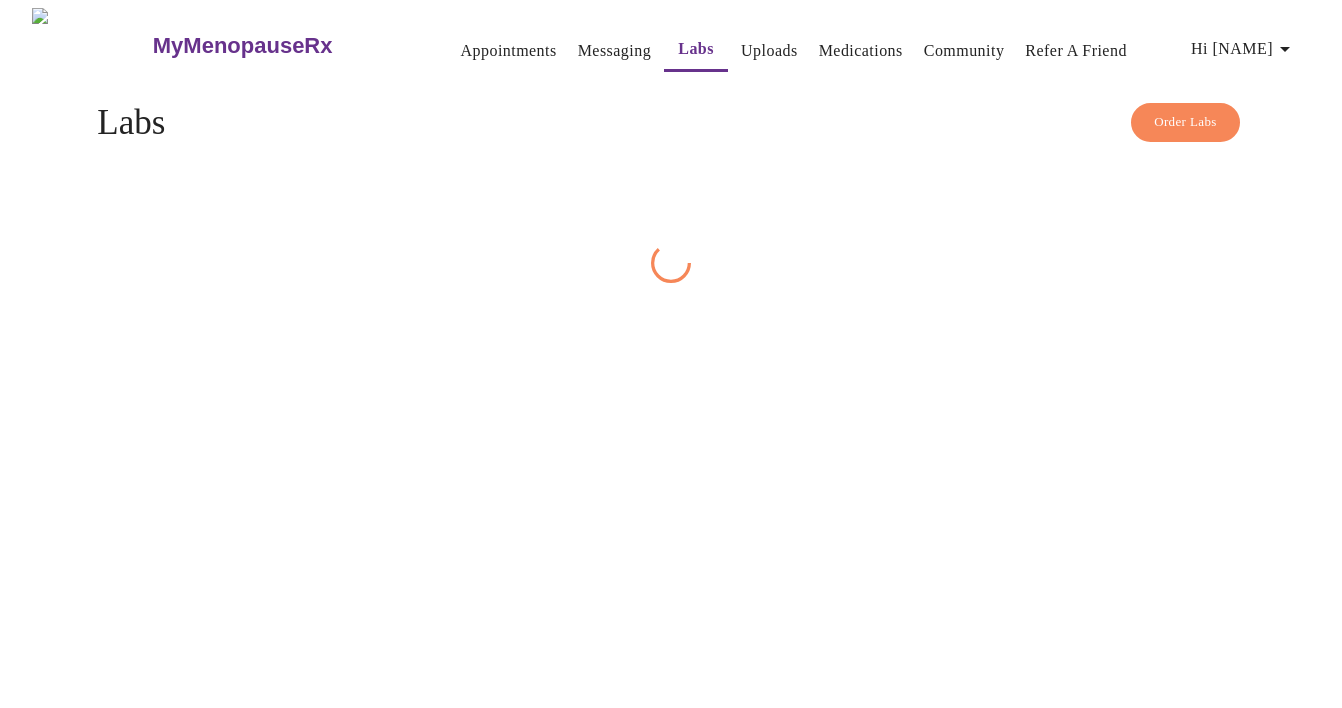 scroll, scrollTop: 0, scrollLeft: 0, axis: both 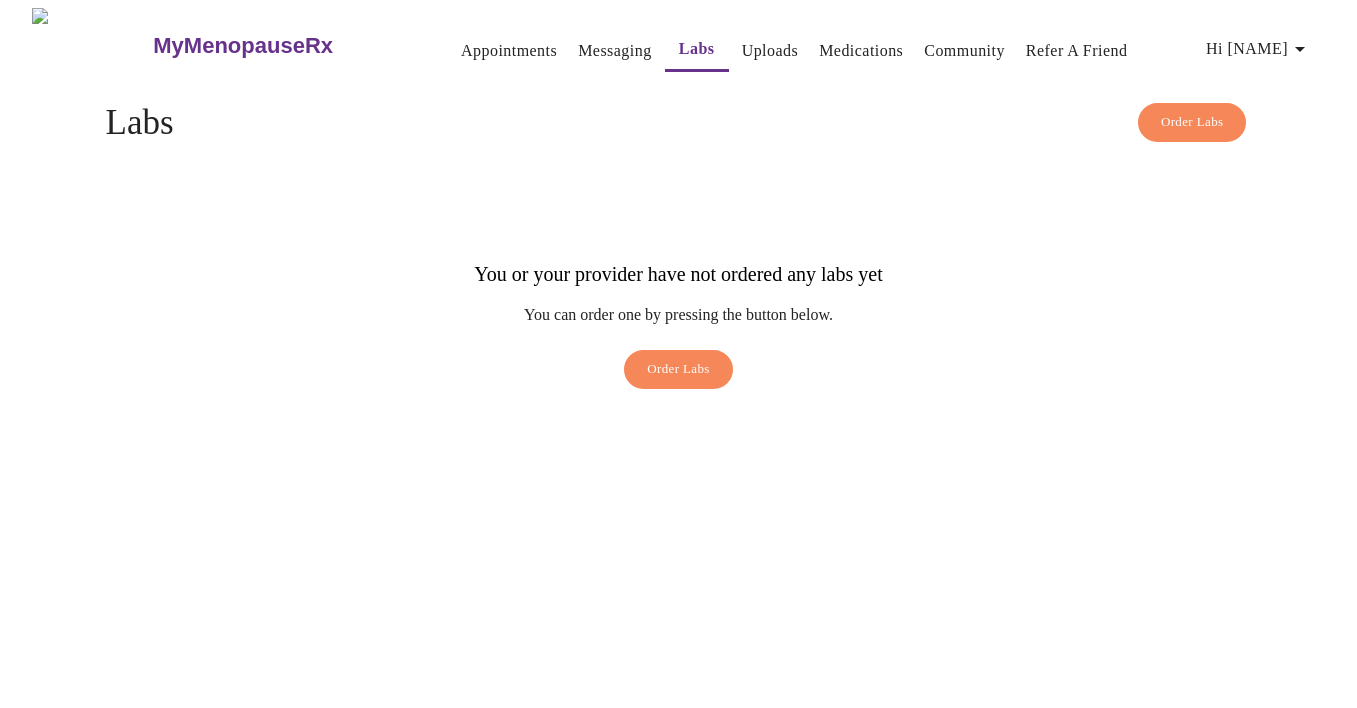click on "Uploads" at bounding box center (770, 51) 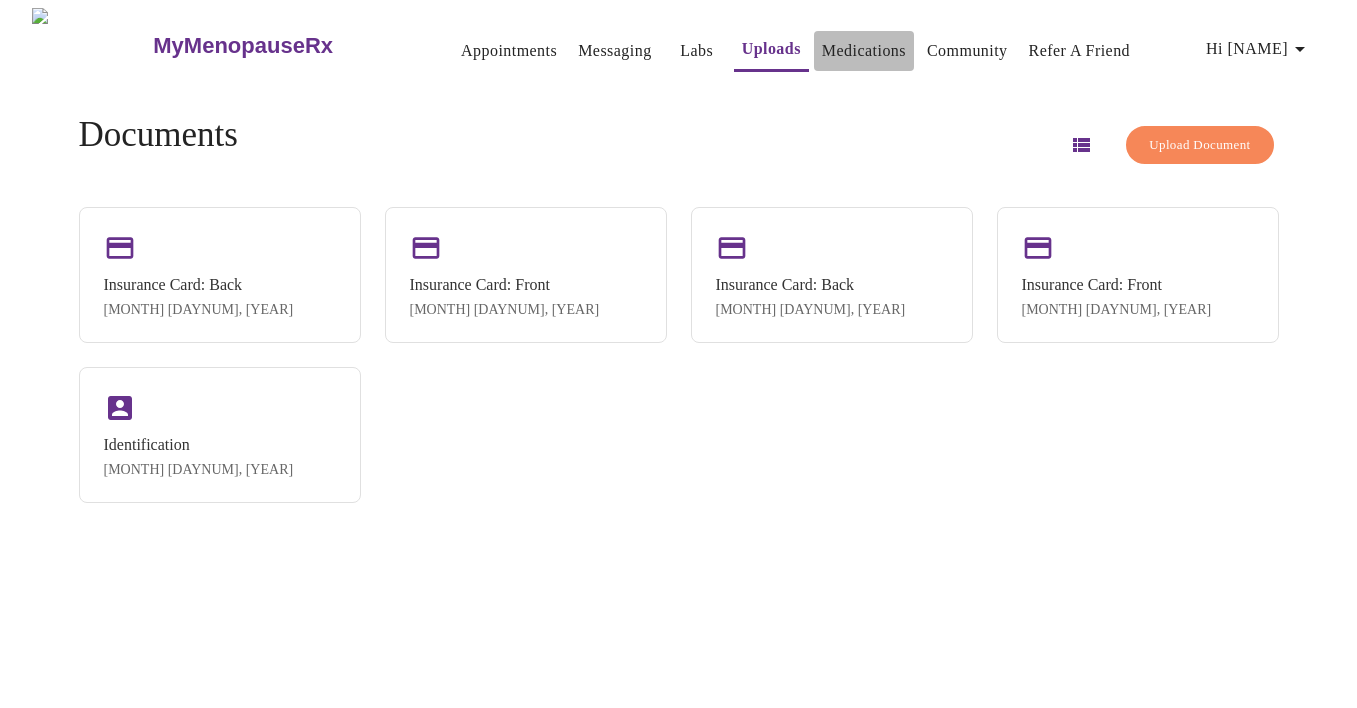 click on "Medications" at bounding box center [864, 51] 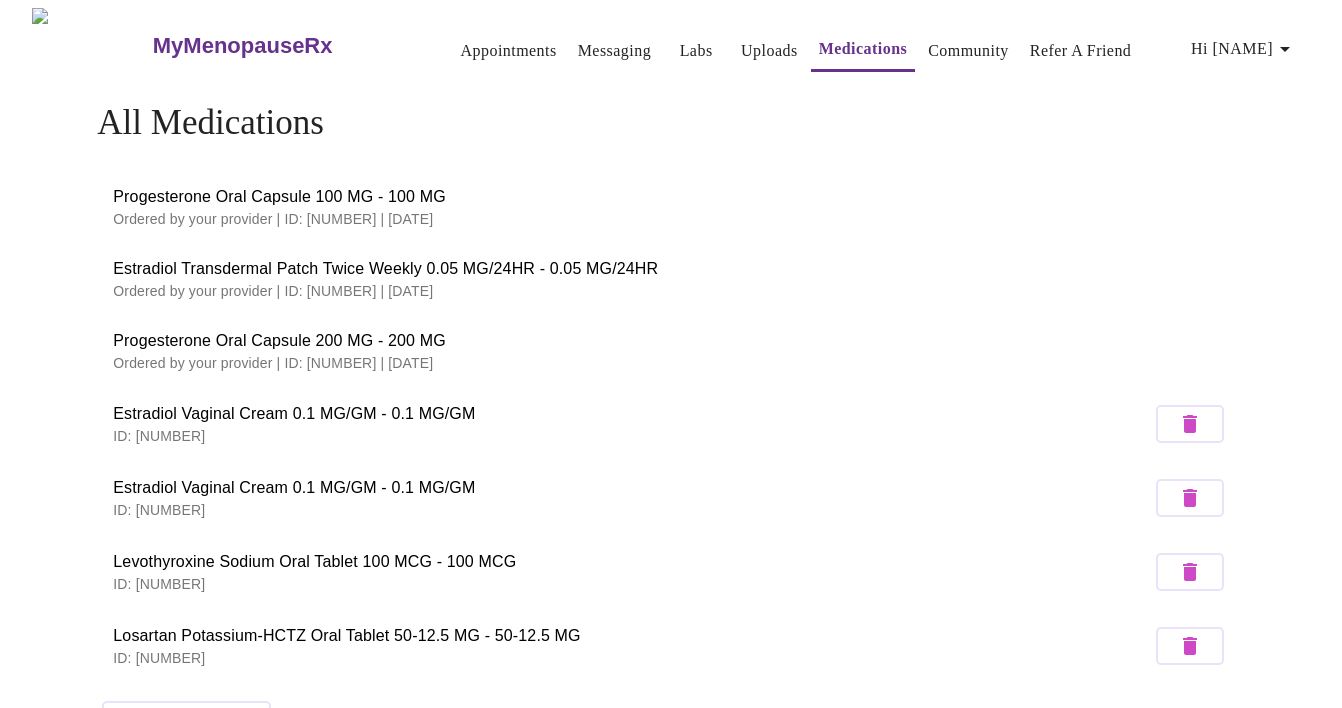 scroll, scrollTop: 0, scrollLeft: 0, axis: both 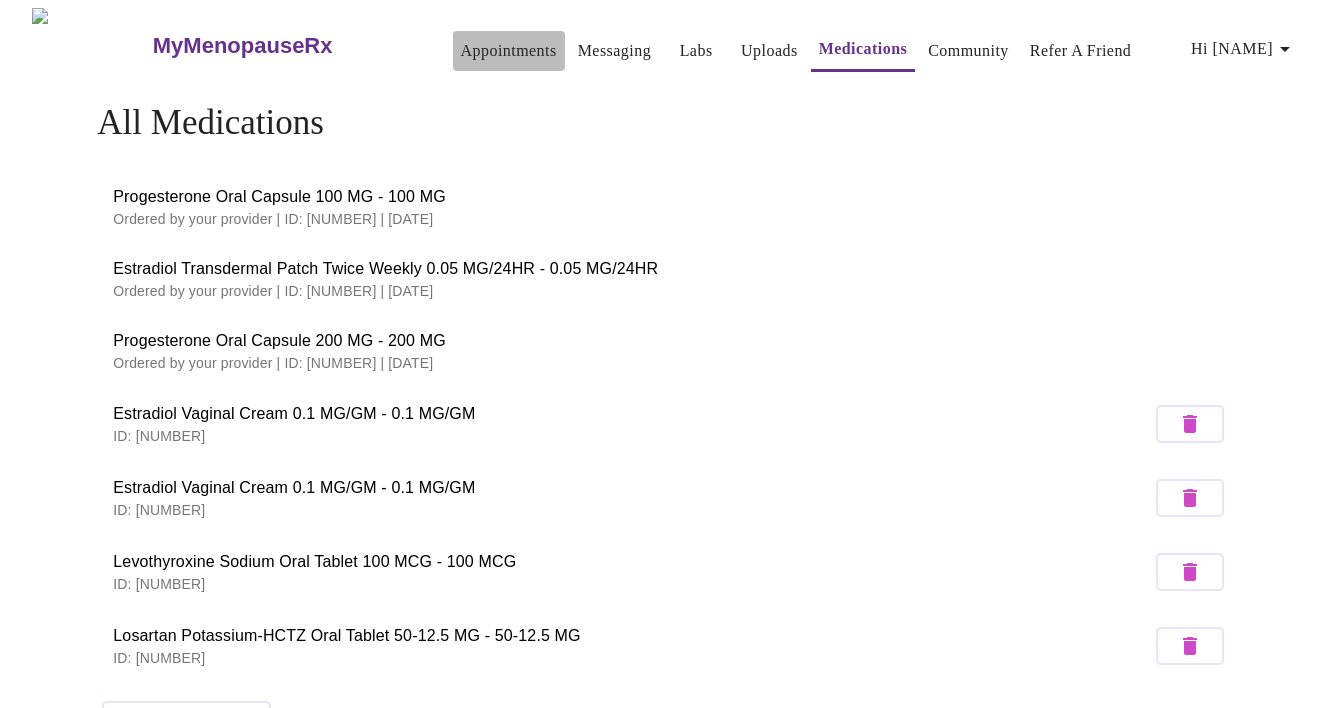 click on "Appointments" at bounding box center [509, 51] 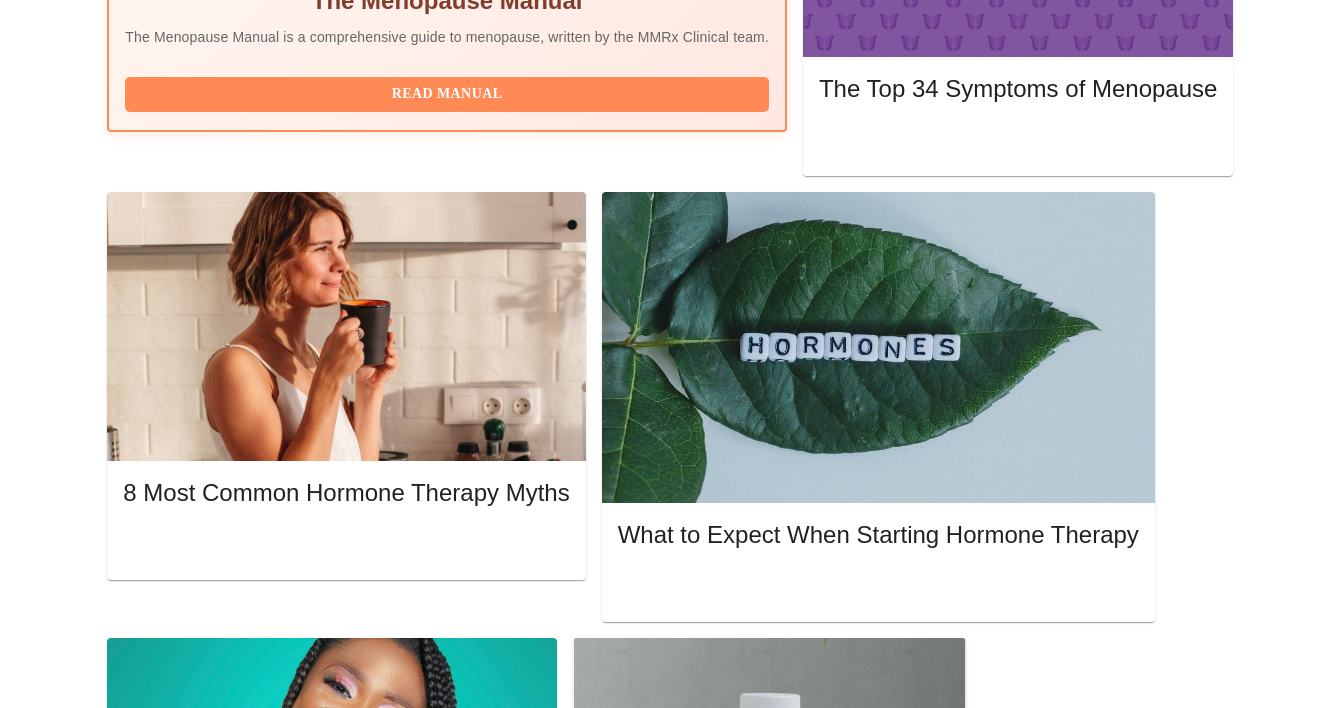 scroll, scrollTop: 798, scrollLeft: 0, axis: vertical 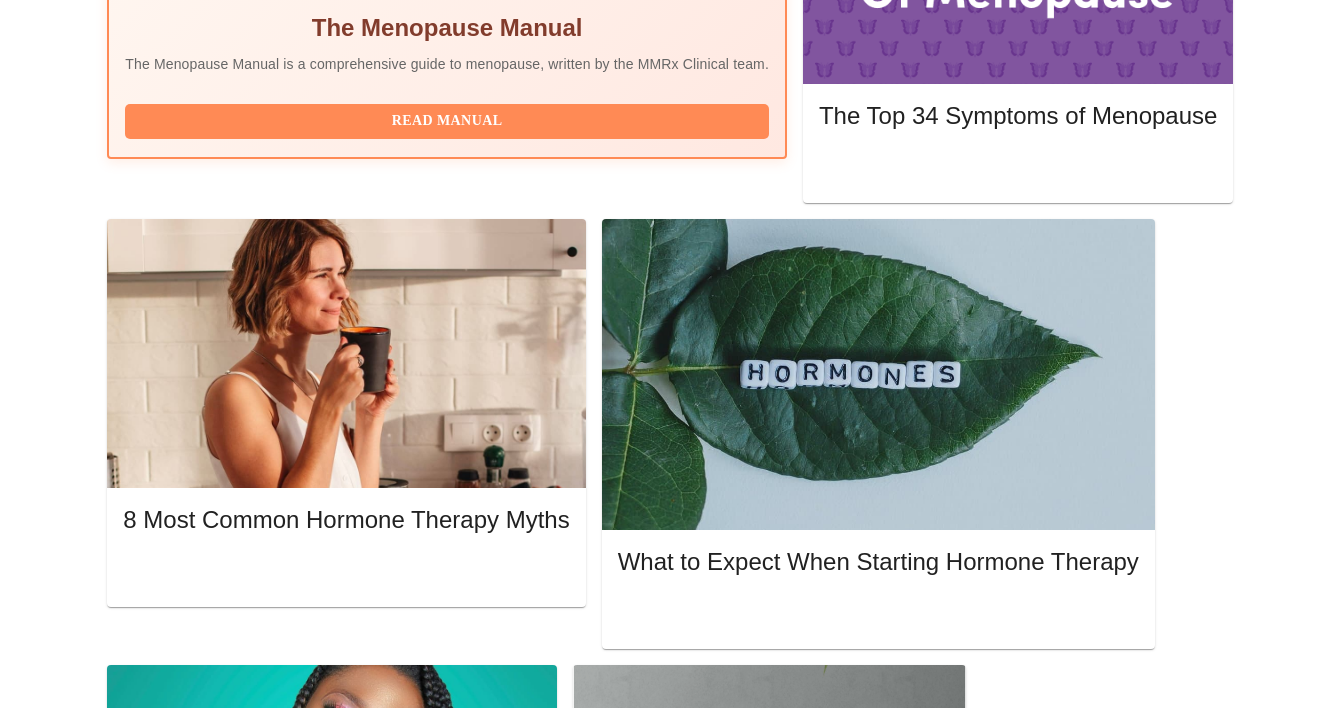 click on "with  Meghan Matz, WHNP-BC" at bounding box center (655, 1552) 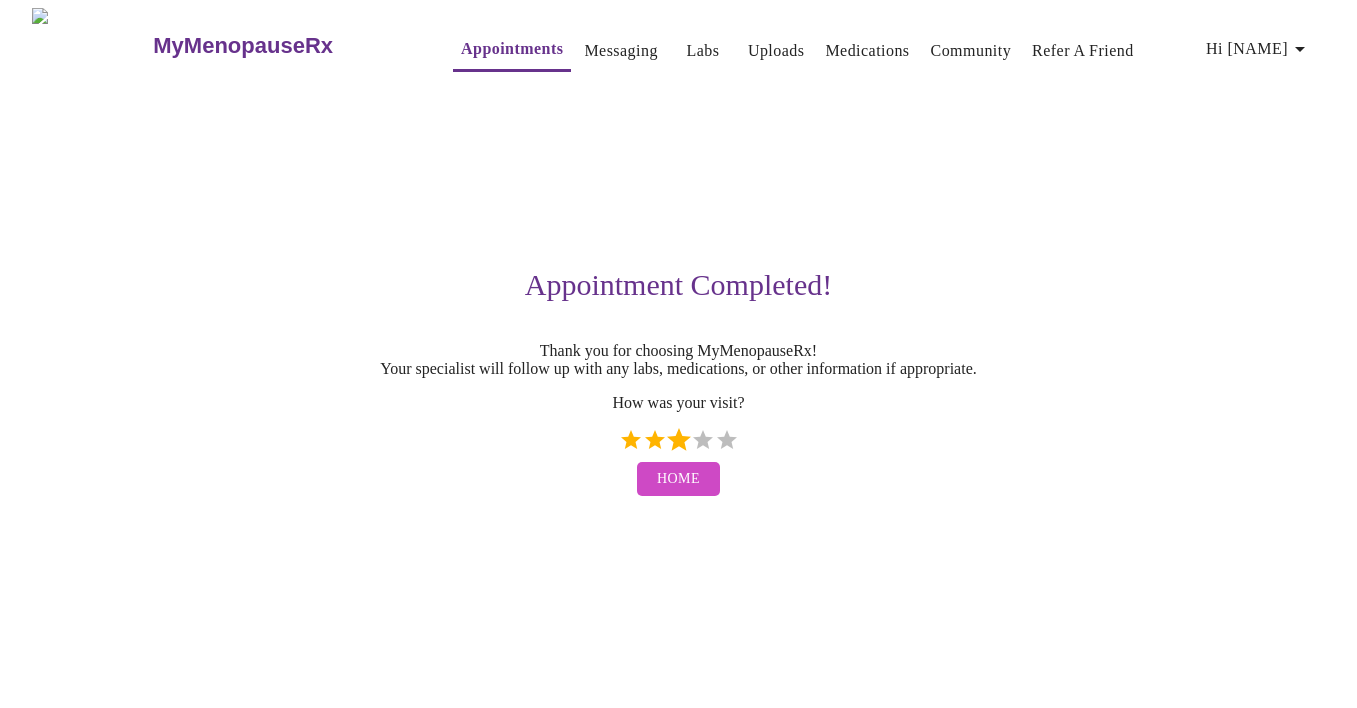 scroll, scrollTop: 0, scrollLeft: 0, axis: both 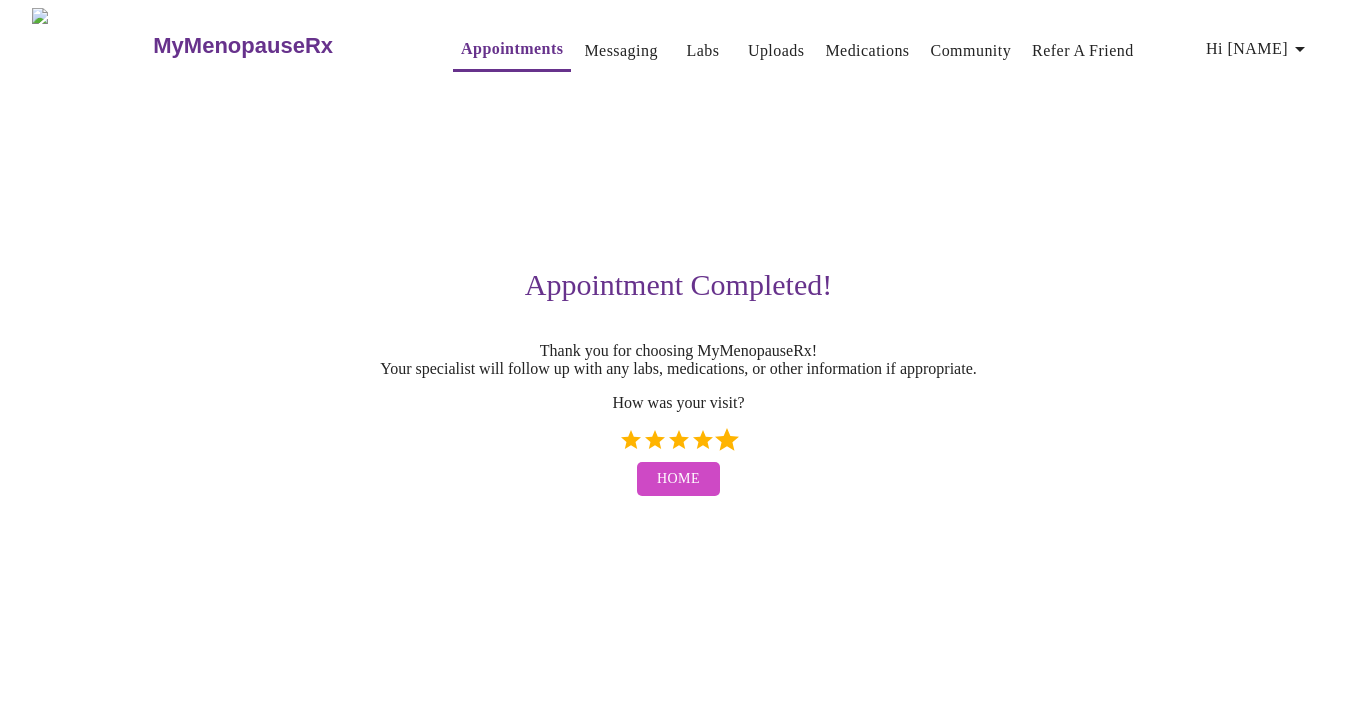 click on "5 Stars" at bounding box center [727, 440] 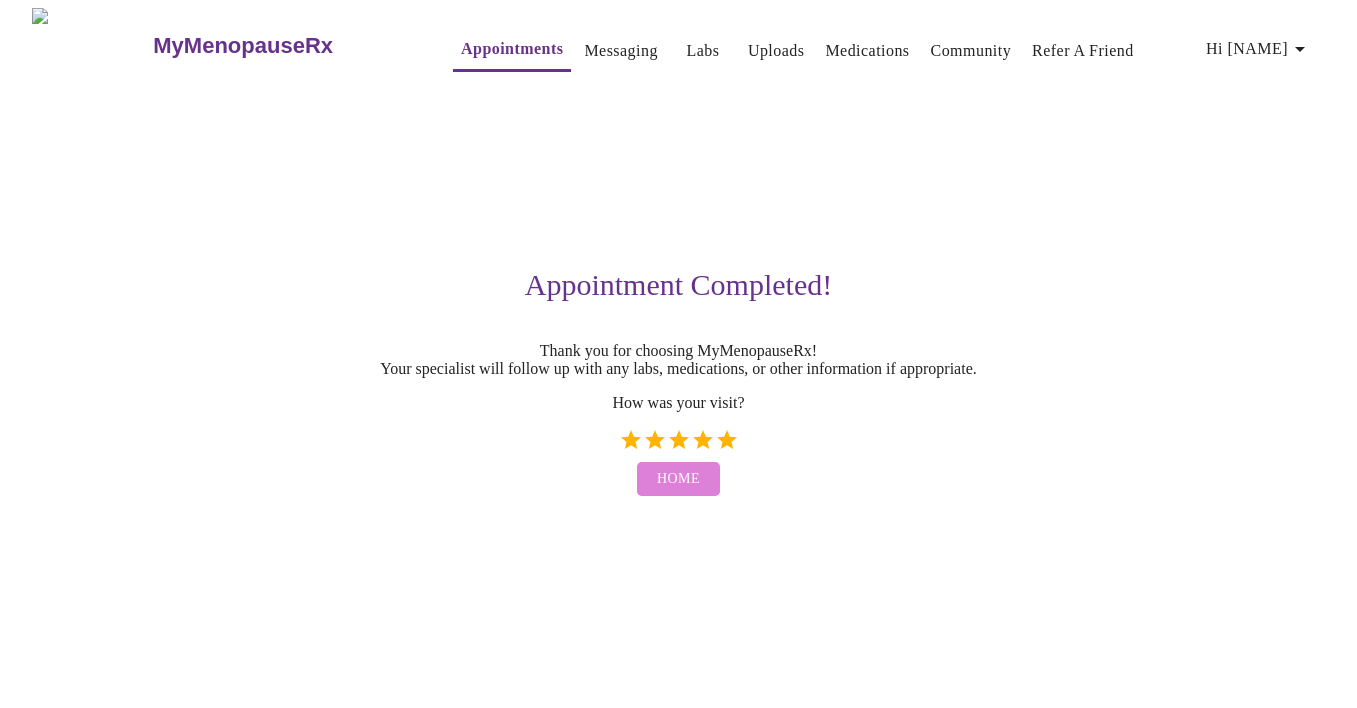 click on "Home" at bounding box center (678, 479) 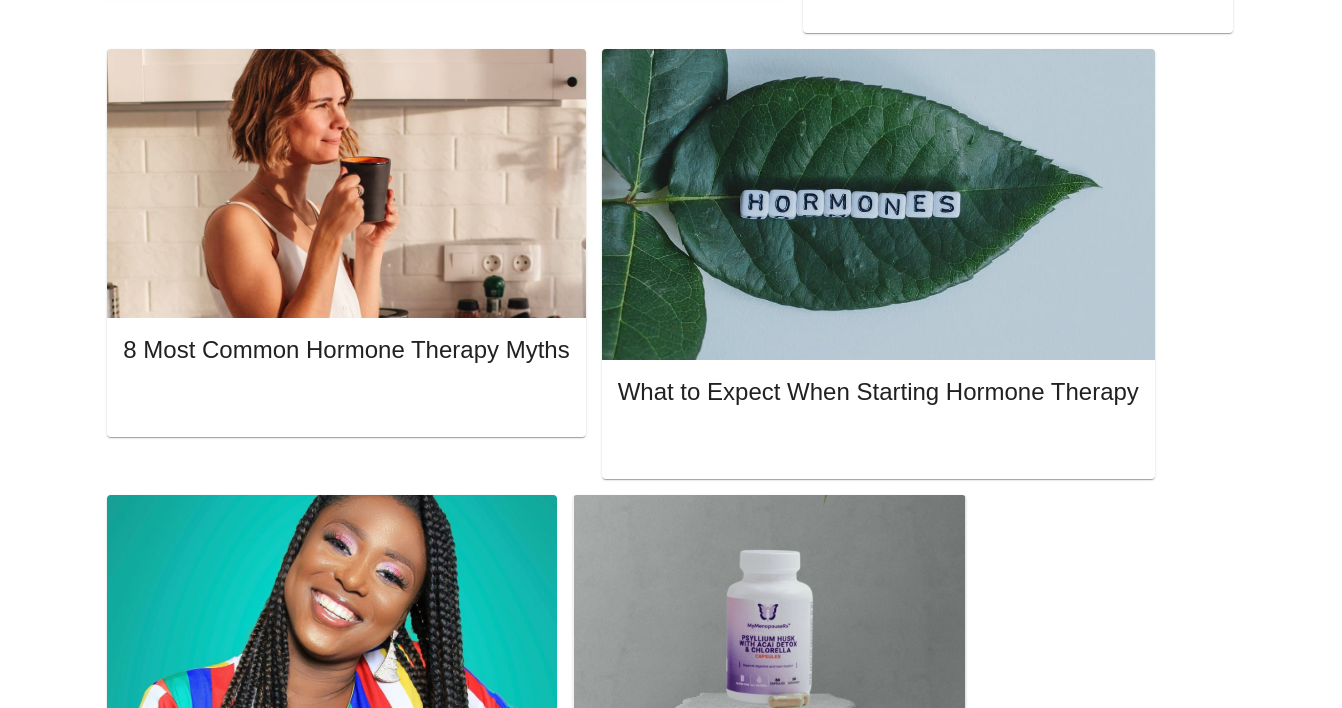scroll, scrollTop: 952, scrollLeft: 0, axis: vertical 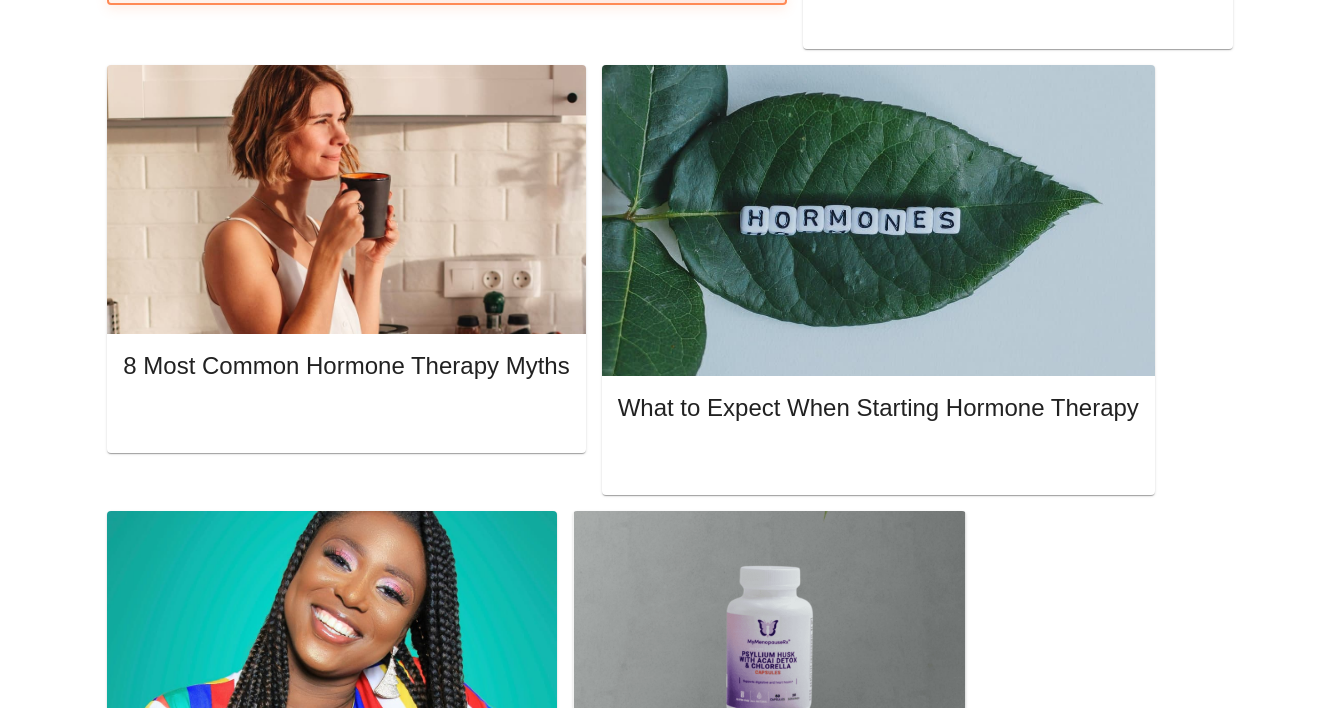 click at bounding box center [1204, 1560] 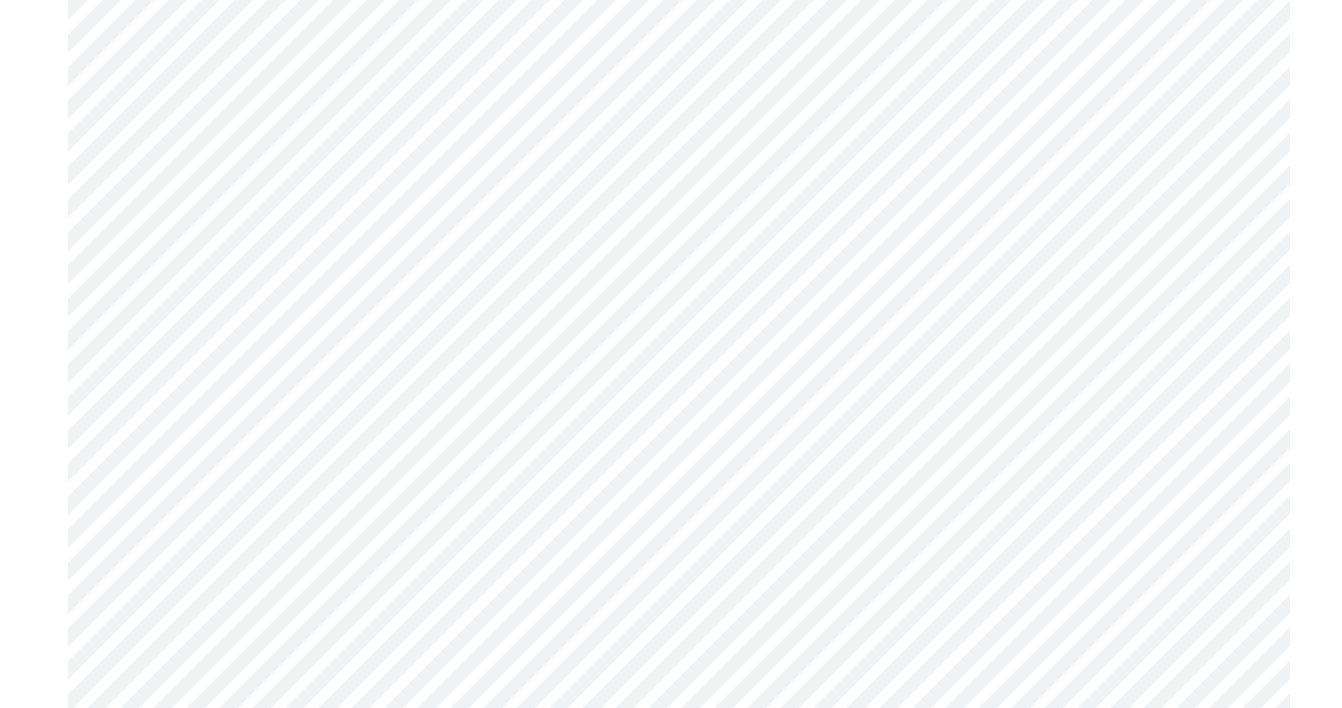 scroll, scrollTop: 3194, scrollLeft: 1, axis: both 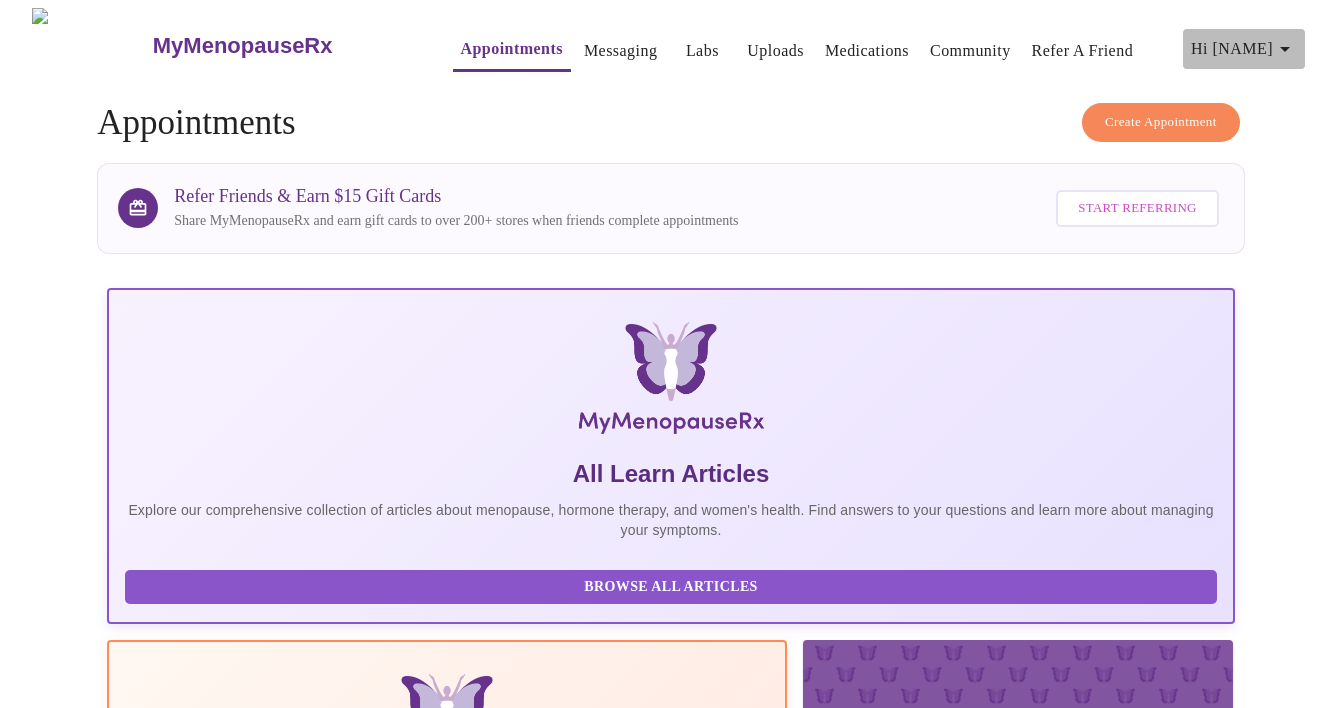 click on "Hi [FIRST]" at bounding box center (1244, 49) 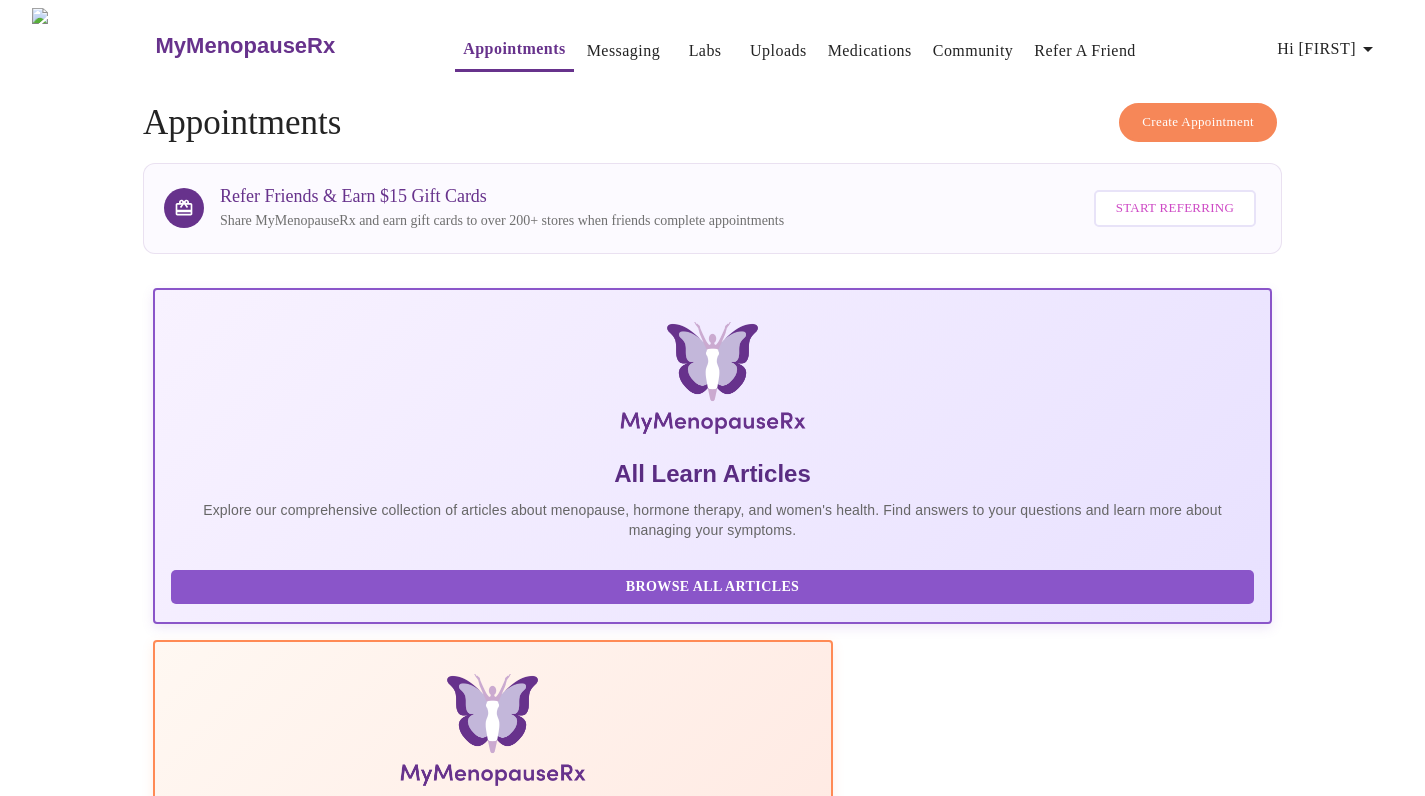 scroll, scrollTop: 0, scrollLeft: 0, axis: both 